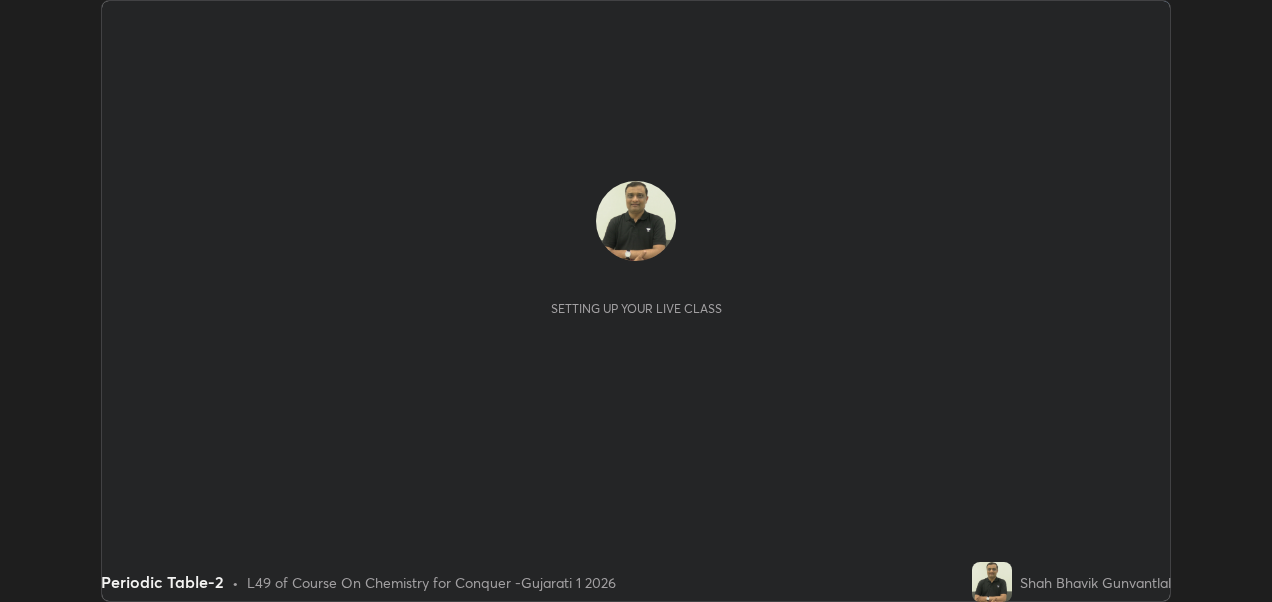 scroll, scrollTop: 0, scrollLeft: 0, axis: both 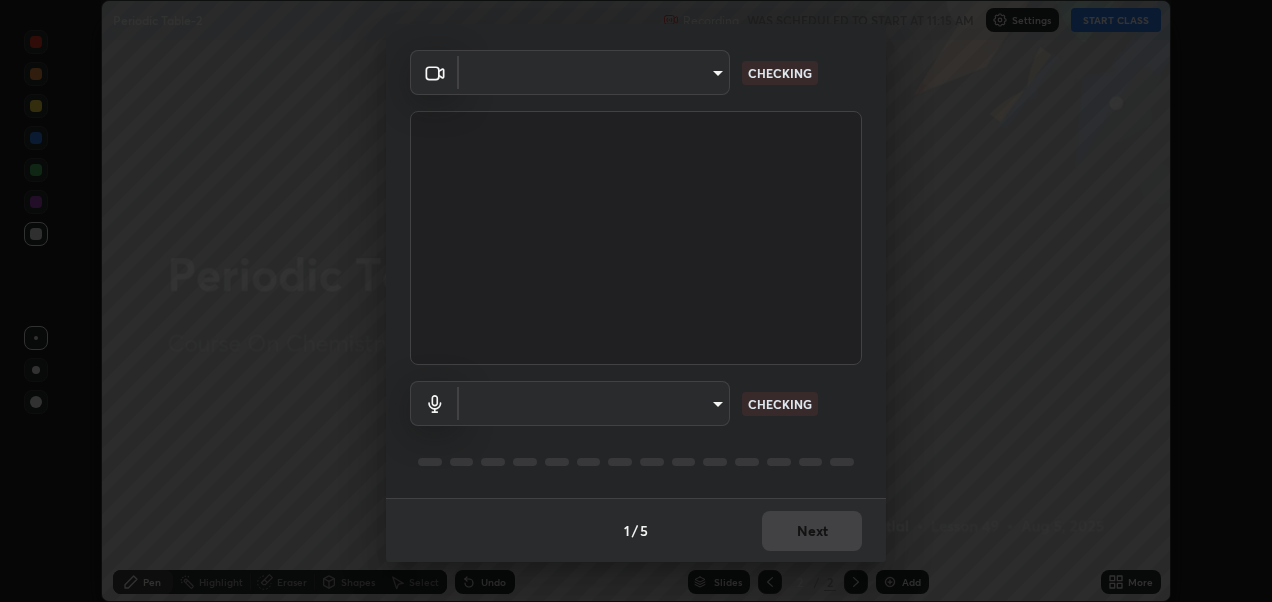 type on "ac3e881efdc06ccc9002c204d014ec451c7de35b43cd8531b49b2f8b9682eecd" 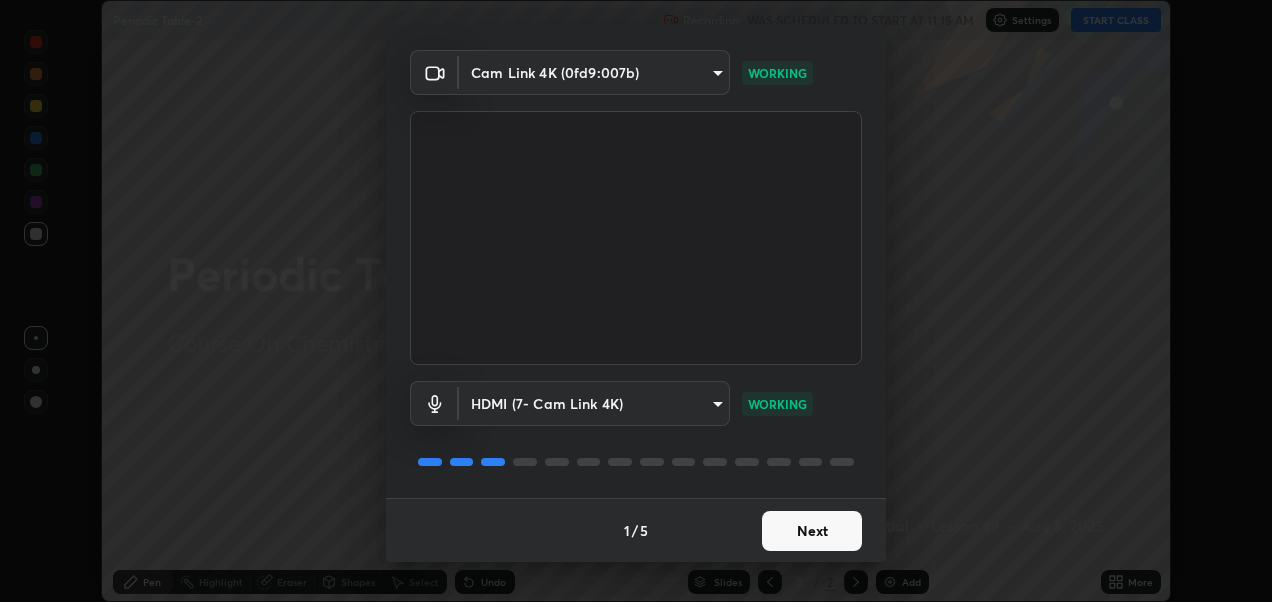 click on "Next" at bounding box center (812, 531) 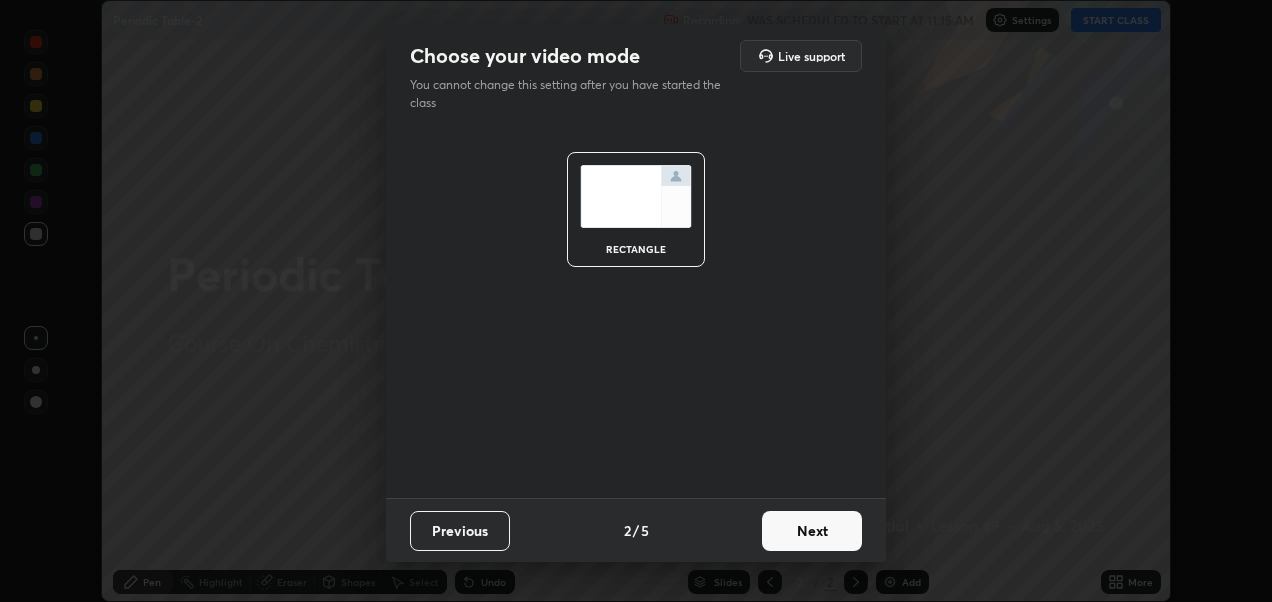 scroll, scrollTop: 0, scrollLeft: 0, axis: both 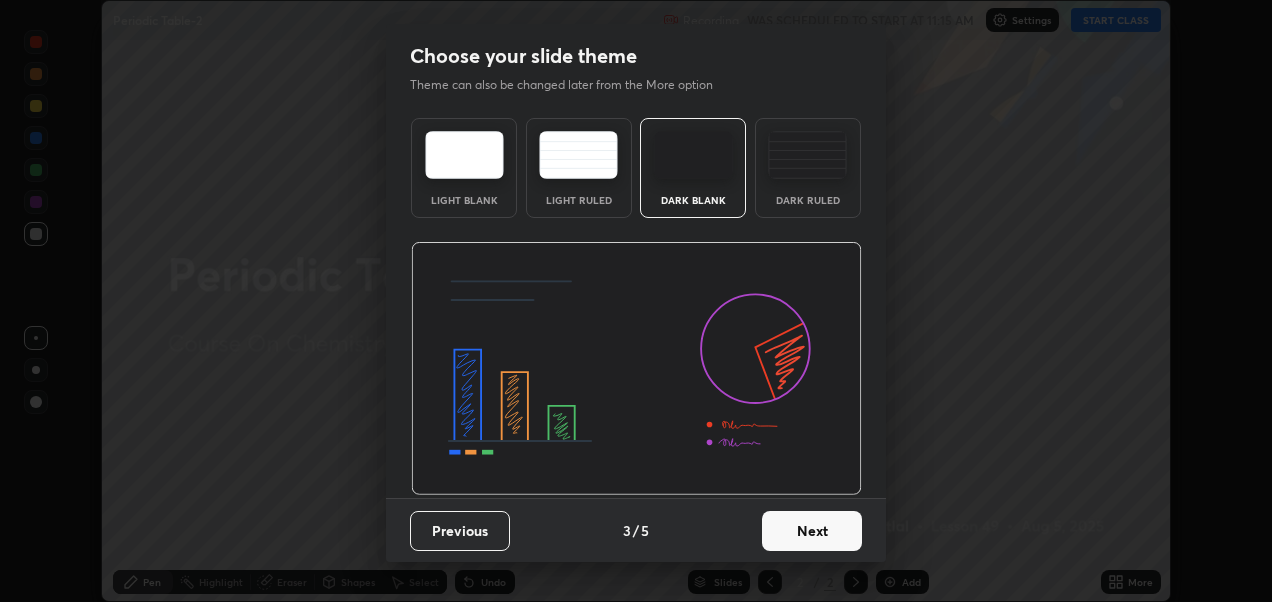 click at bounding box center [807, 155] 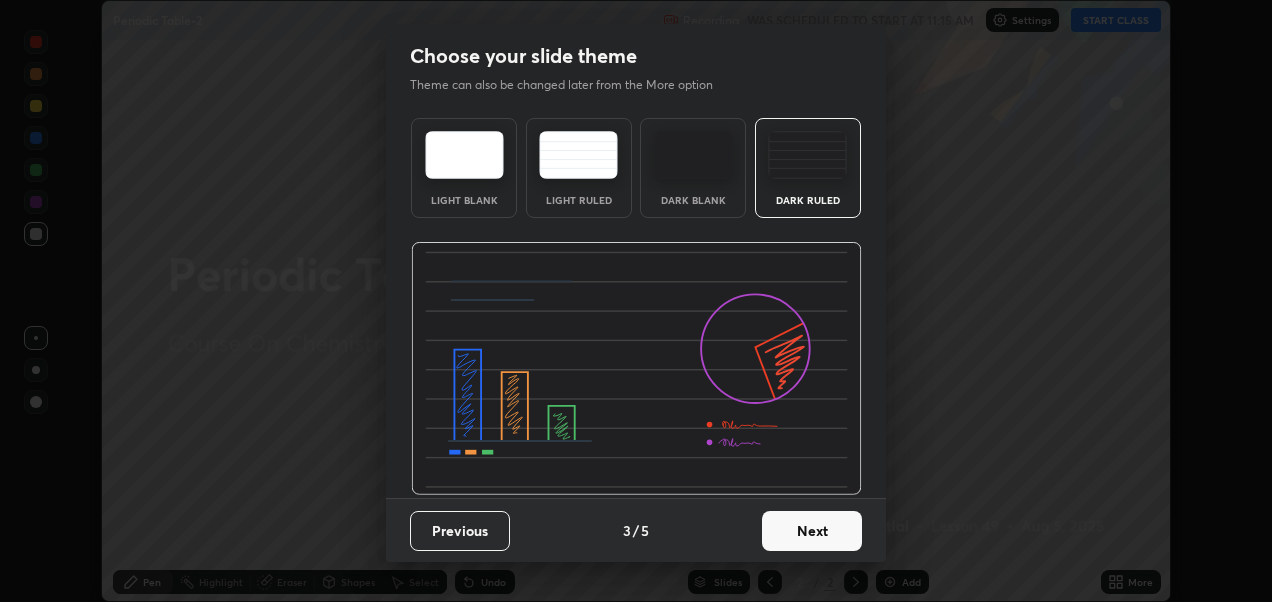 click on "Next" at bounding box center [812, 531] 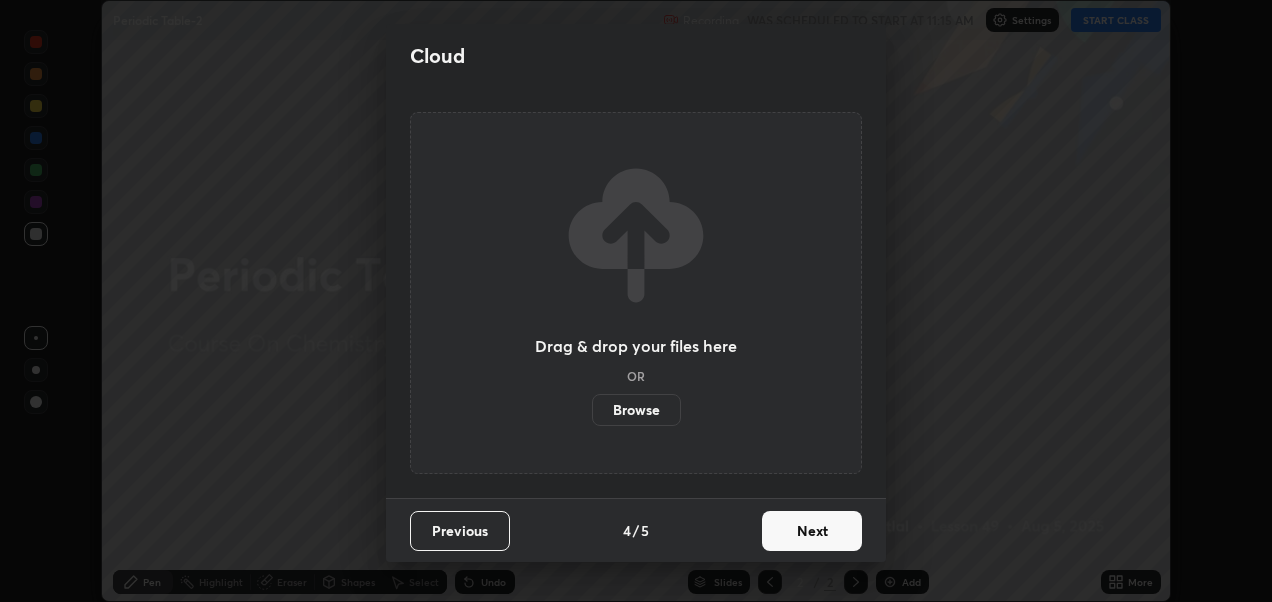 click on "Next" at bounding box center (812, 531) 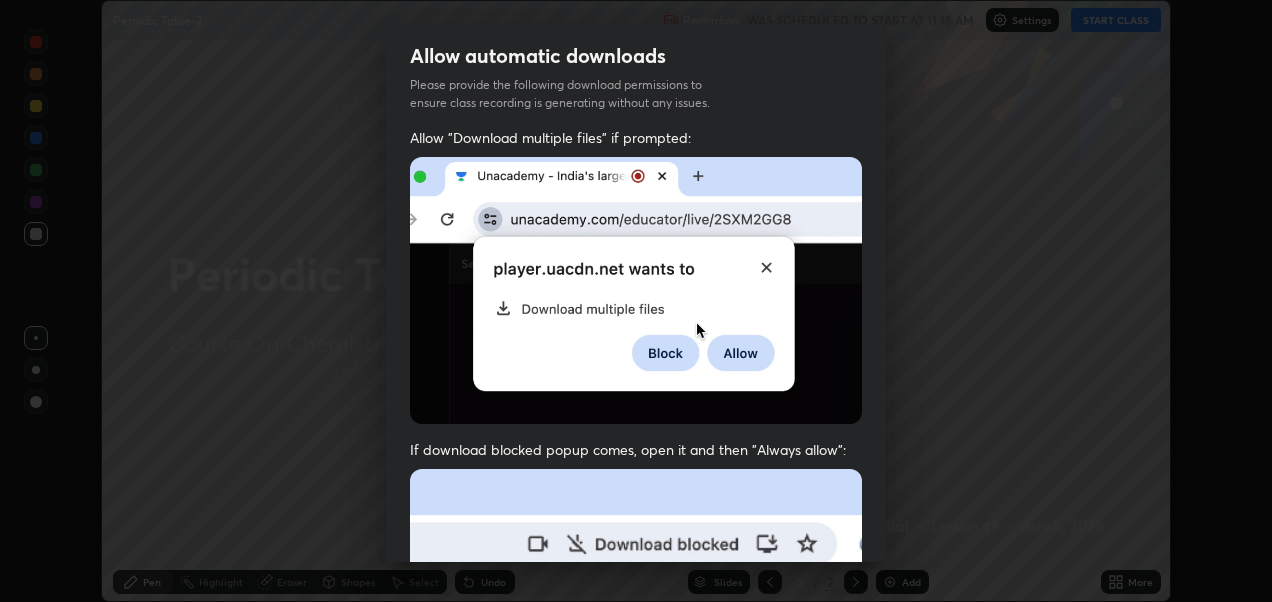click on "Allow "Download multiple files" if prompted: If download blocked popup comes, open it and then "Always allow": I agree that if I don't provide required permissions, class recording will not be generated" at bounding box center (636, 549) 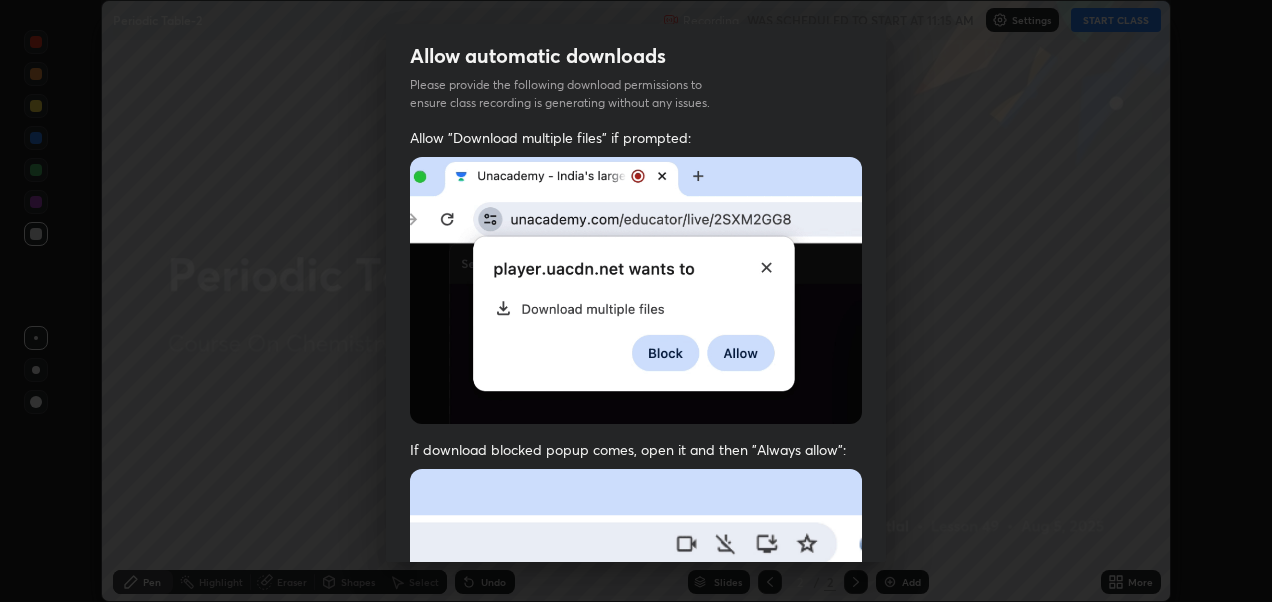 click on "Allow automatic downloads Please provide the following download permissions to ensure class recording is generating without any issues. Allow "Download multiple files" if prompted: If download blocked popup comes, open it and then "Always allow": I agree that if I don't provide required permissions, class recording will not be generated Previous 5 / 5 Done" at bounding box center [636, 301] 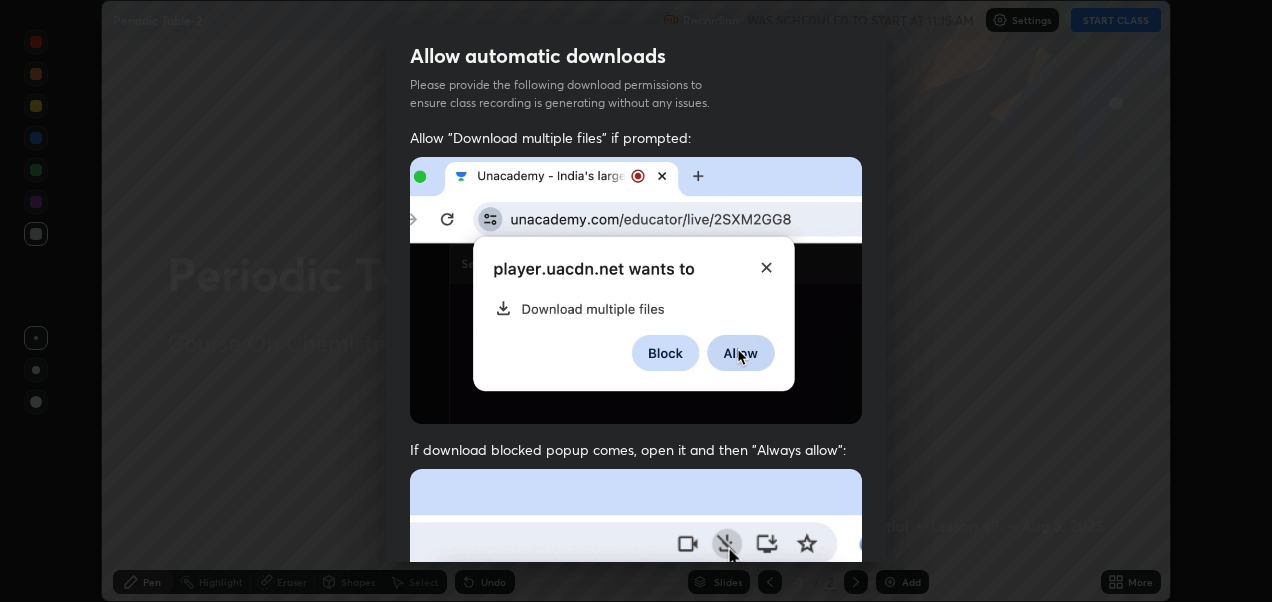 click on "Allow automatic downloads Please provide the following download permissions to ensure class recording is generating without any issues. Allow "Download multiple files" if prompted: If download blocked popup comes, open it and then "Always allow": I agree that if I don't provide required permissions, class recording will not be generated Previous 5 / 5 Done" at bounding box center (636, 301) 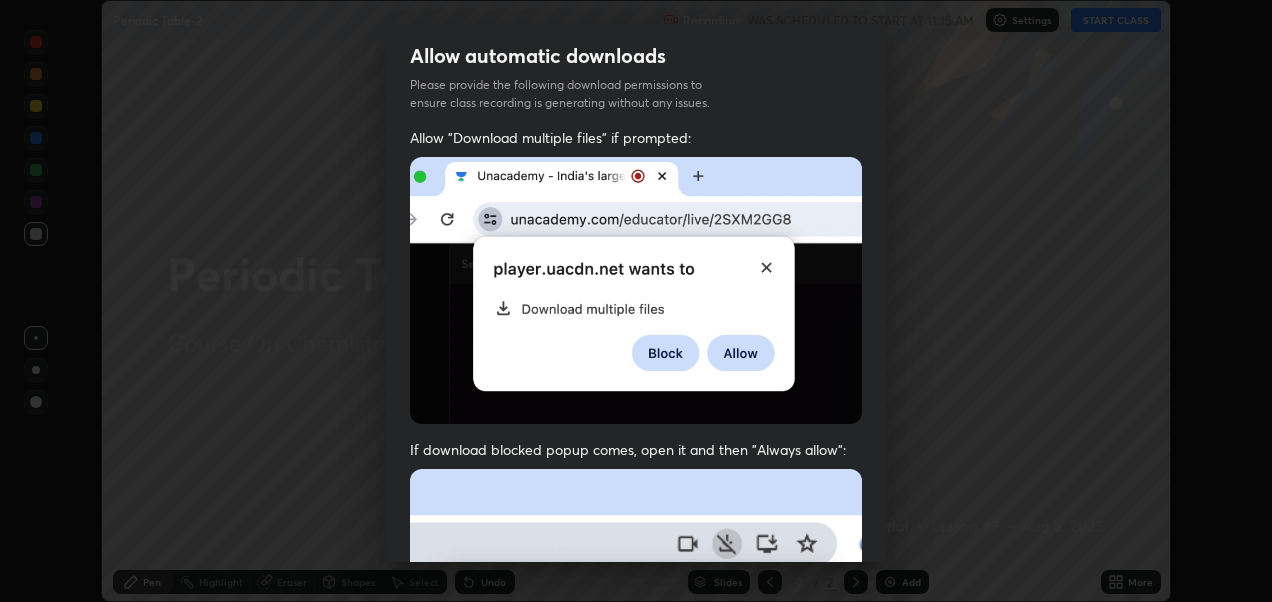 click on "Allow automatic downloads Please provide the following download permissions to ensure class recording is generating without any issues. Allow "Download multiple files" if prompted: If download blocked popup comes, open it and then "Always allow": I agree that if I don't provide required permissions, class recording will not be generated Previous 5 / 5 Done" at bounding box center (636, 301) 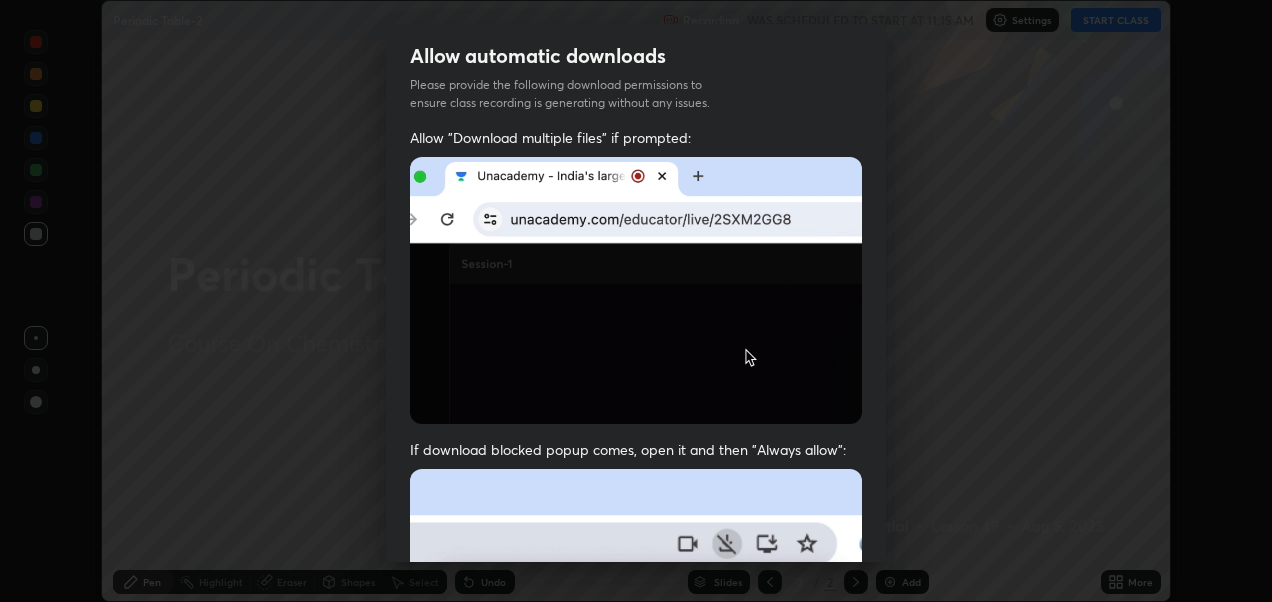click on "Allow automatic downloads Please provide the following download permissions to ensure class recording is generating without any issues. Allow "Download multiple files" if prompted: If download blocked popup comes, open it and then "Always allow": I agree that if I don't provide required permissions, class recording will not be generated Previous 5 / 5 Done" at bounding box center [636, 301] 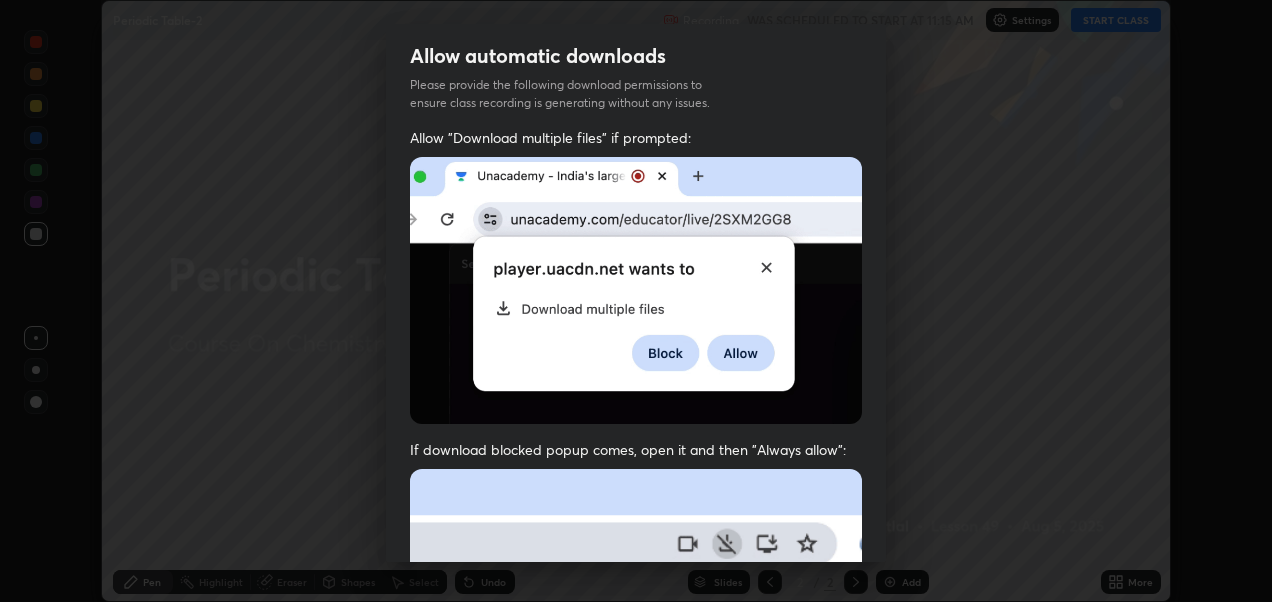 click on "Allow automatic downloads Please provide the following download permissions to ensure class recording is generating without any issues. Allow "Download multiple files" if prompted: If download blocked popup comes, open it and then "Always allow": I agree that if I don't provide required permissions, class recording will not be generated Previous 5 / 5 Done" at bounding box center (636, 301) 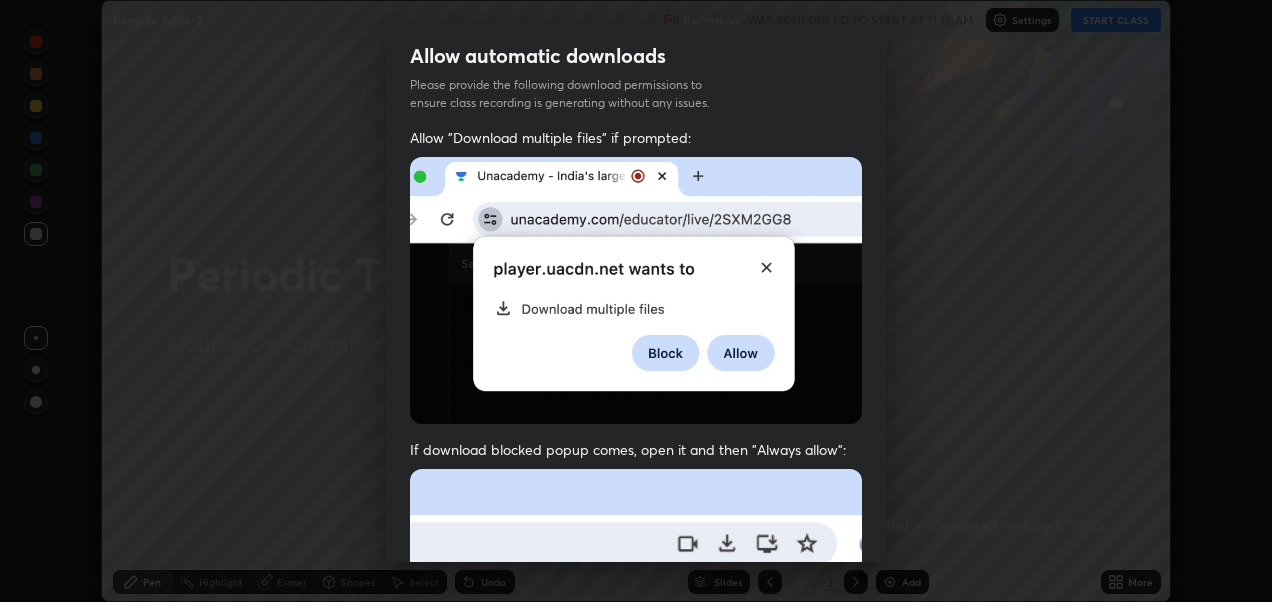 click on "Allow "Download multiple files" if prompted: If download blocked popup comes, open it and then "Always allow": I agree that if I don't provide required permissions, class recording will not be generated" at bounding box center (636, 549) 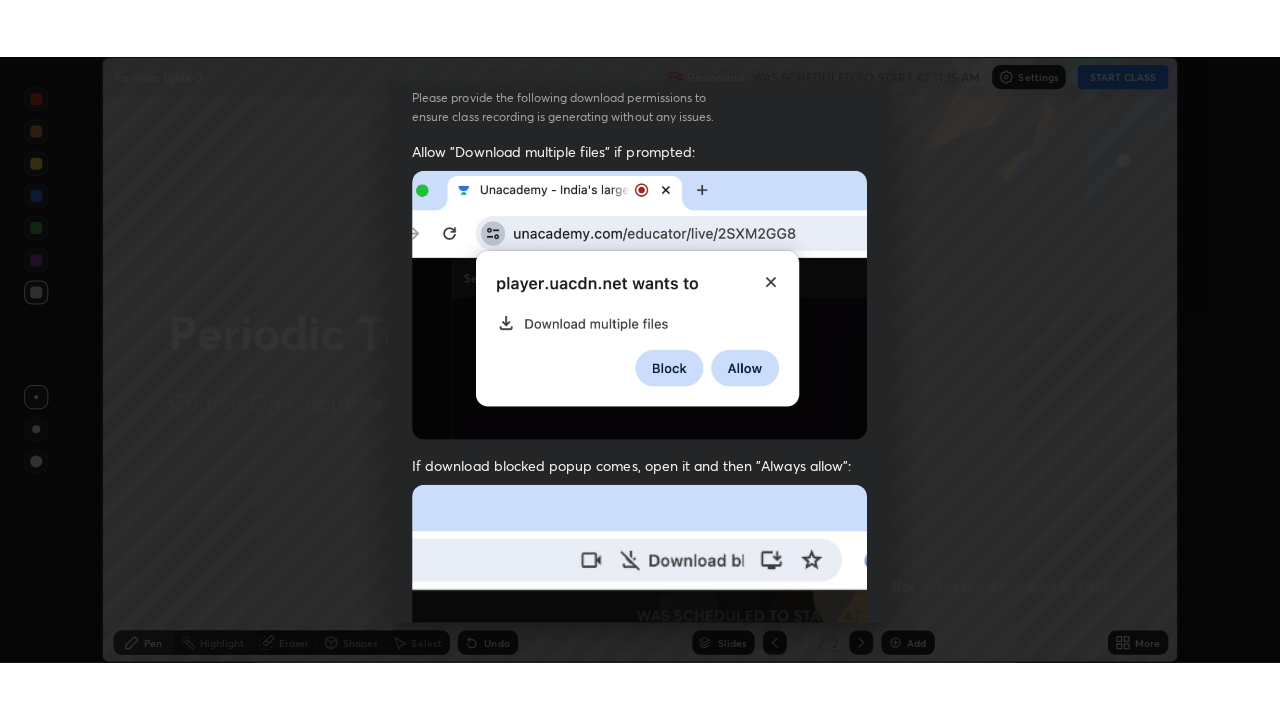 scroll, scrollTop: 454, scrollLeft: 0, axis: vertical 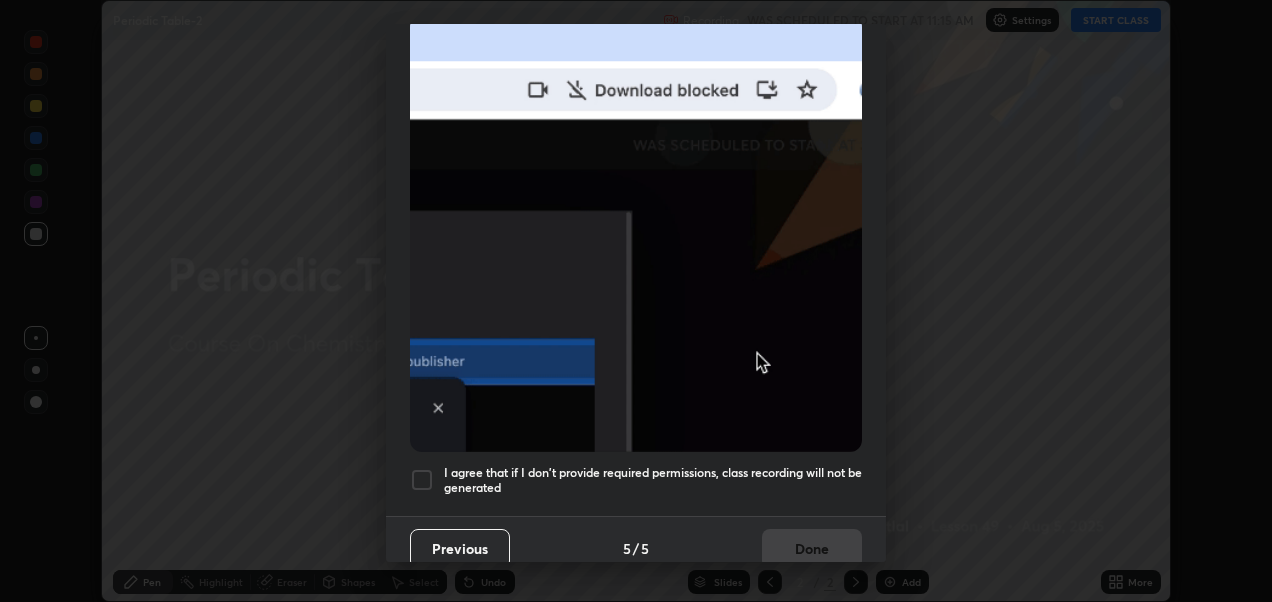 click at bounding box center [422, 480] 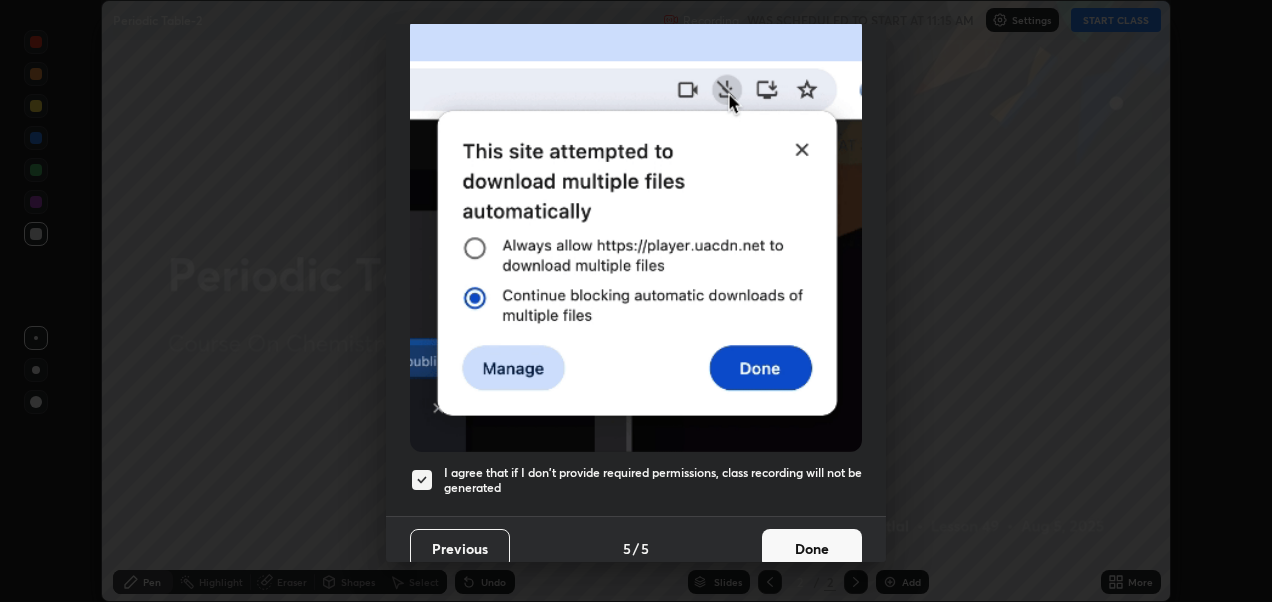 click on "Done" at bounding box center [812, 549] 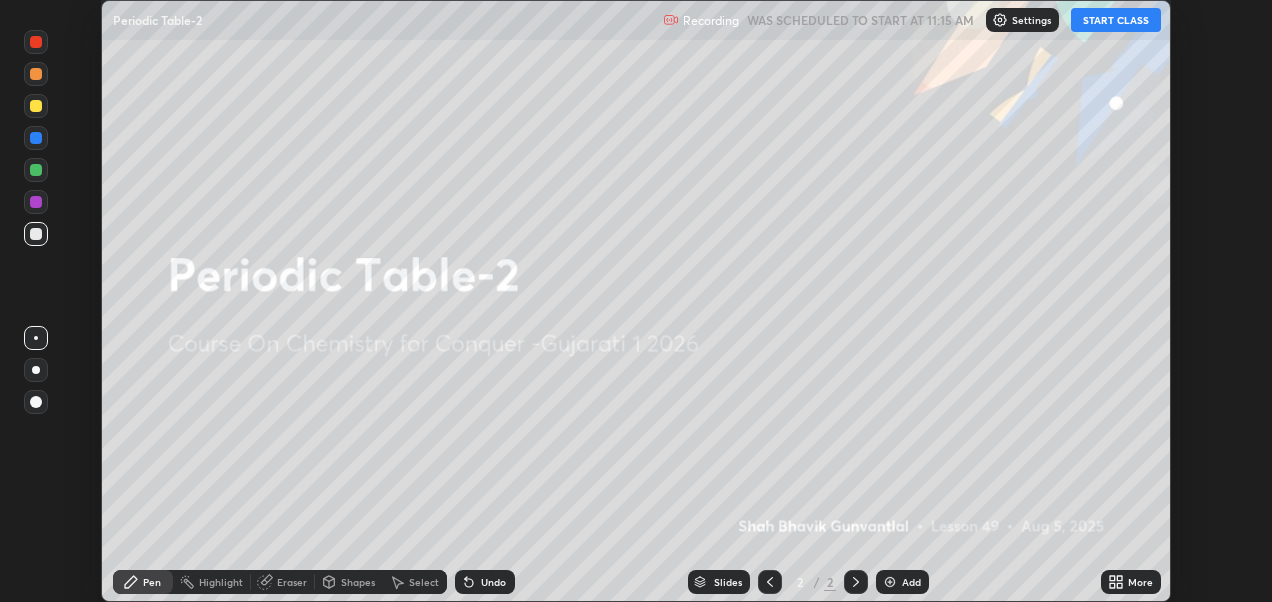click on "Add" at bounding box center [911, 582] 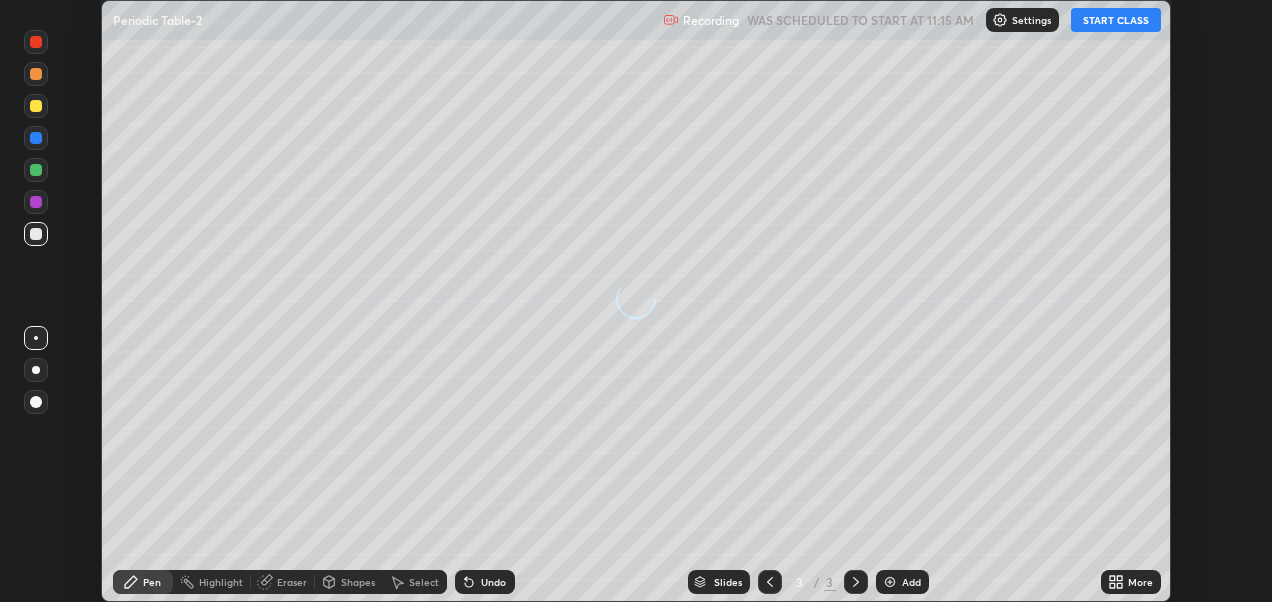 click on "Add" at bounding box center [911, 582] 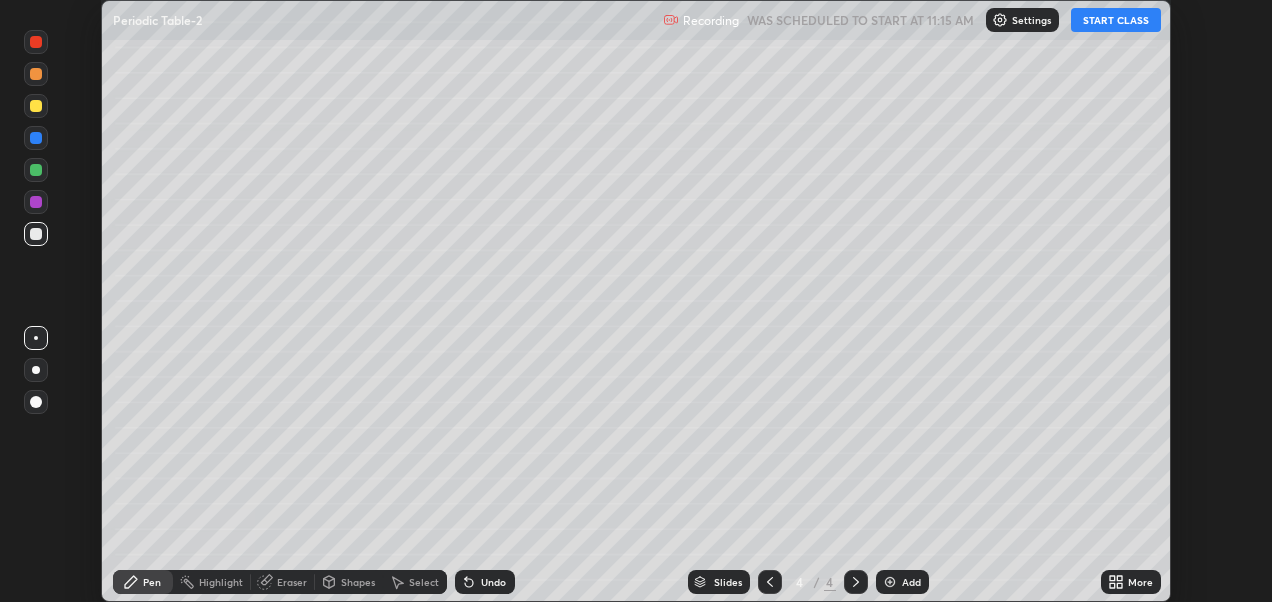 click on "Add" at bounding box center (911, 582) 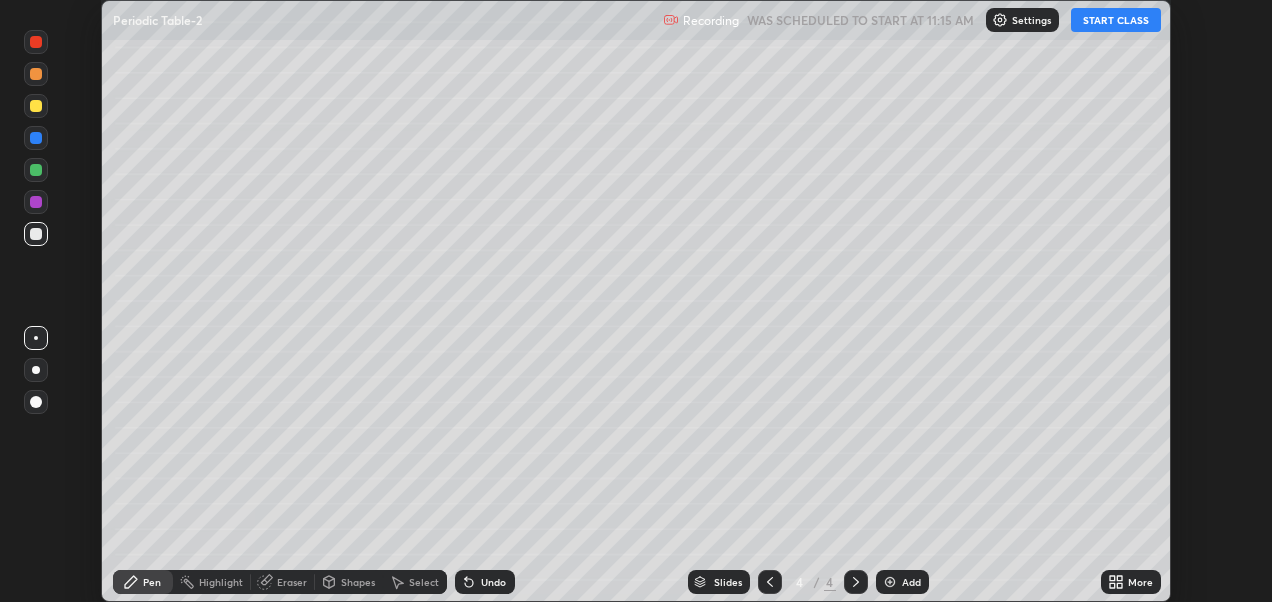 click on "Add" at bounding box center [911, 582] 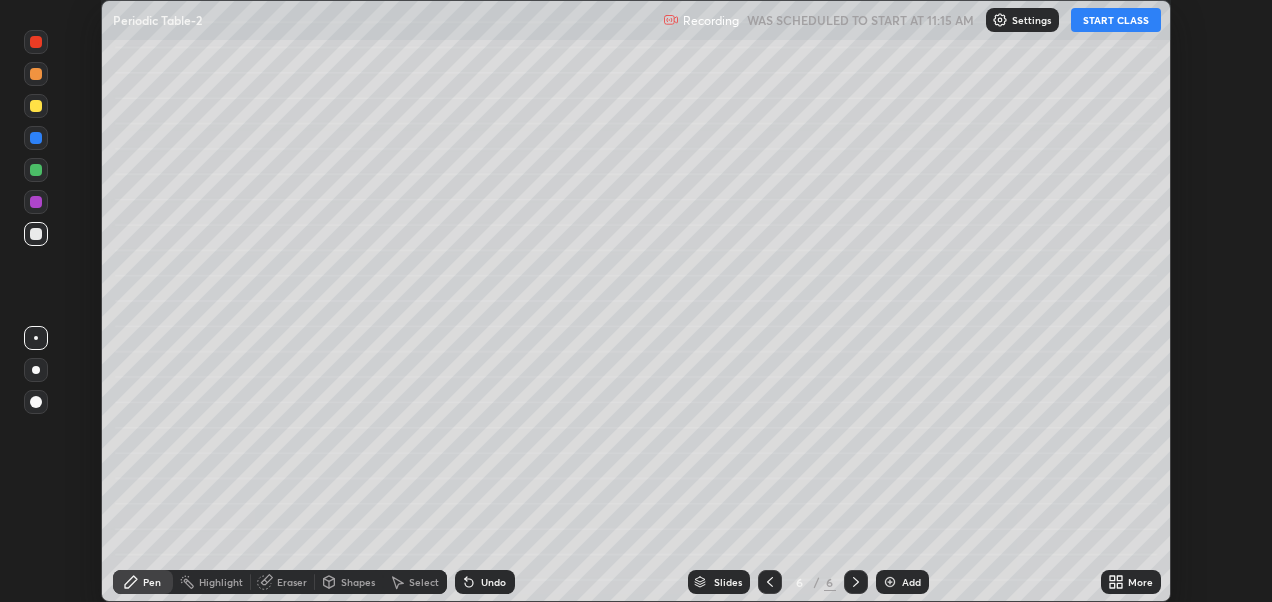 click on "Add" at bounding box center (902, 582) 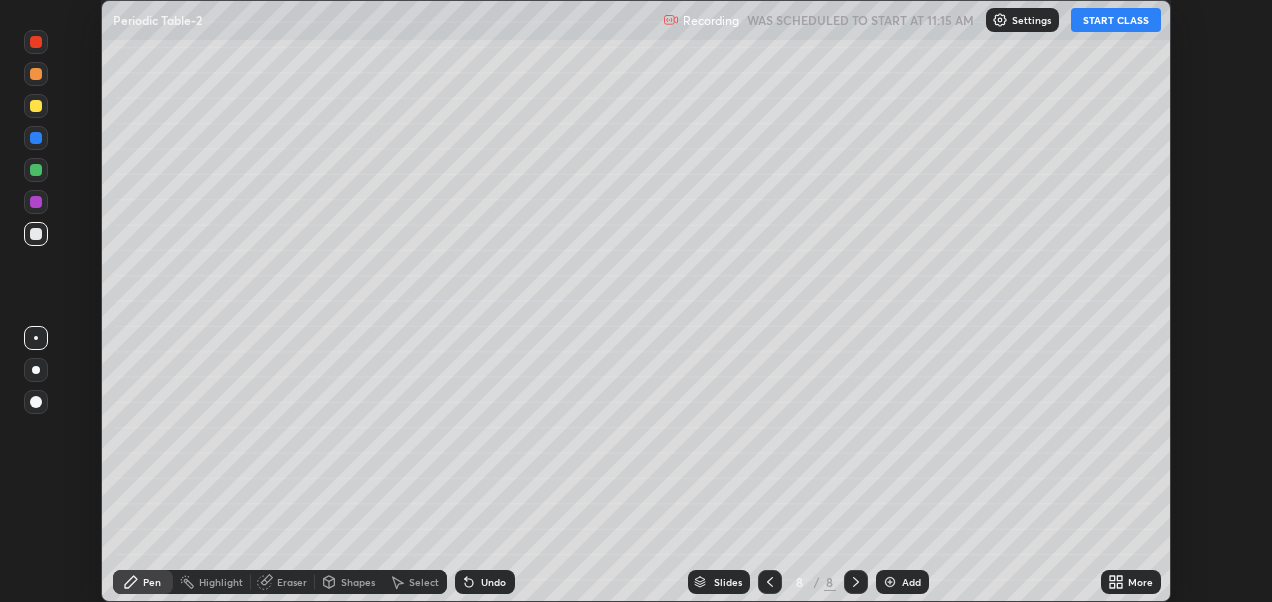 click on "Add" at bounding box center [902, 582] 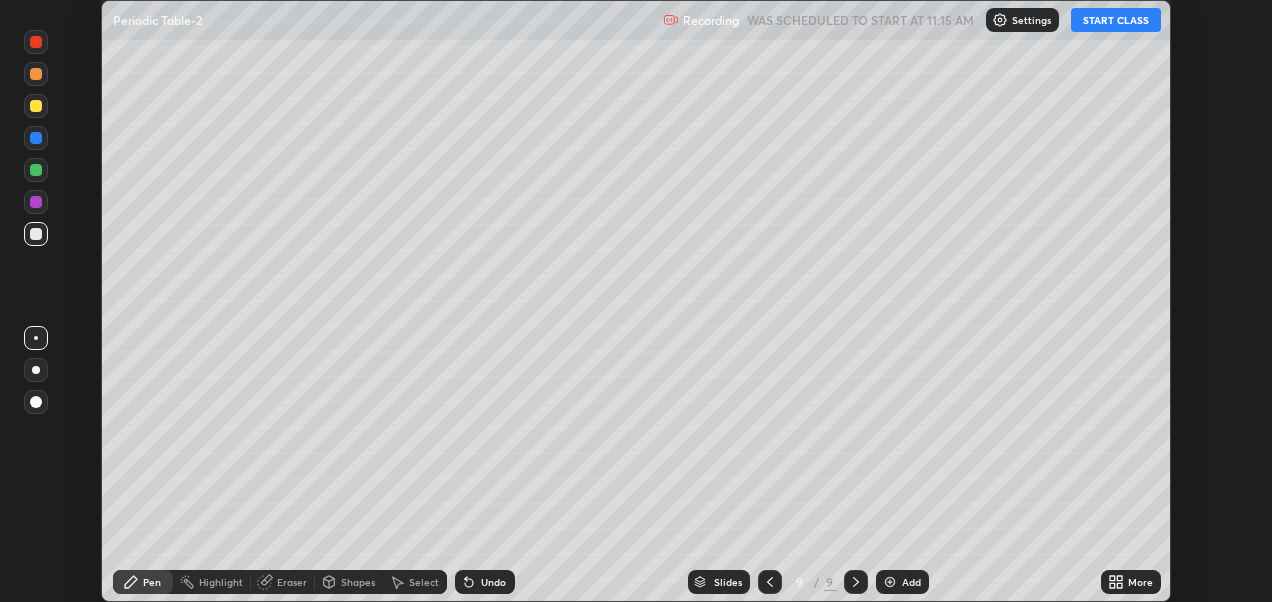 click on "Add" at bounding box center (902, 582) 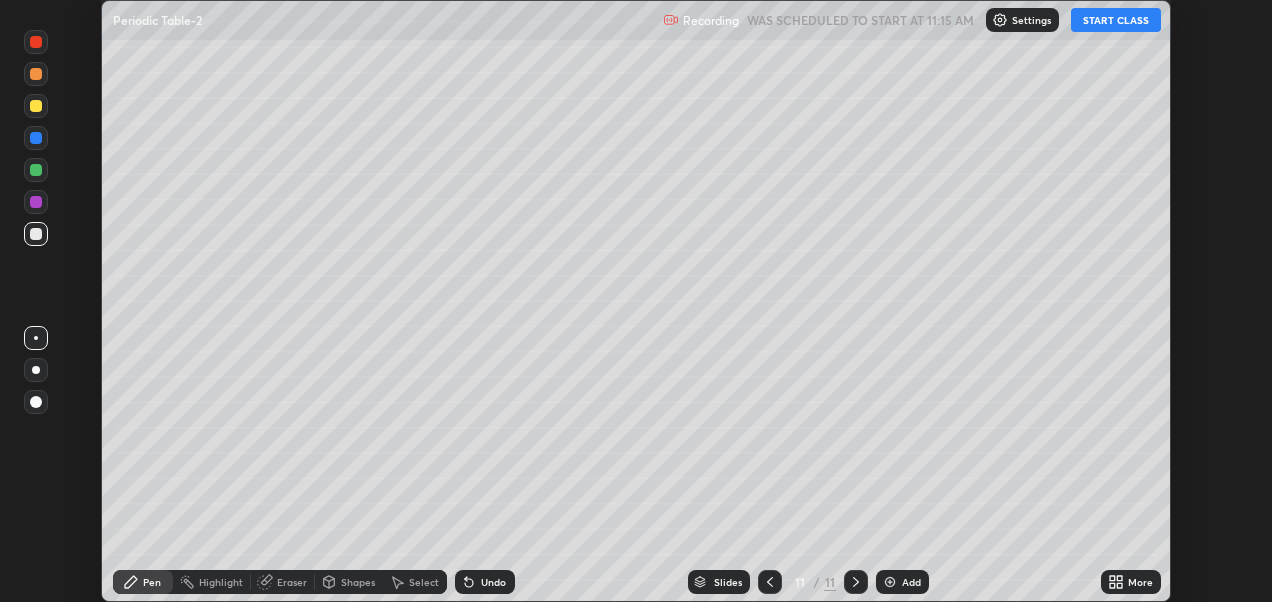 click on "Add" at bounding box center (902, 582) 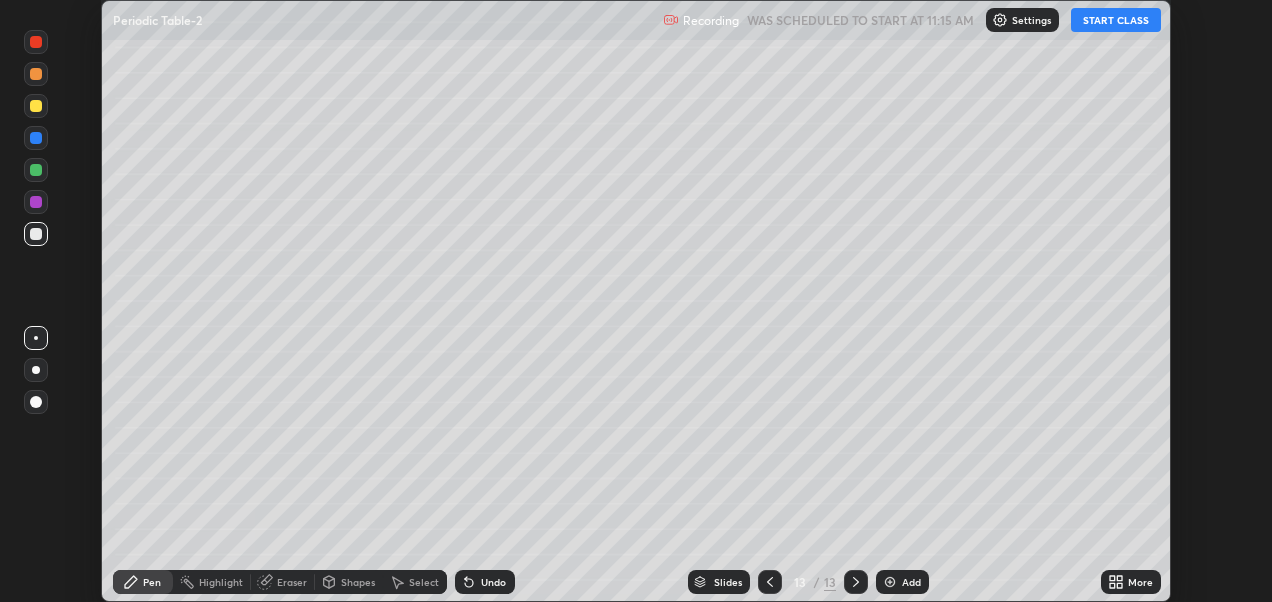 click on "Add" at bounding box center (902, 582) 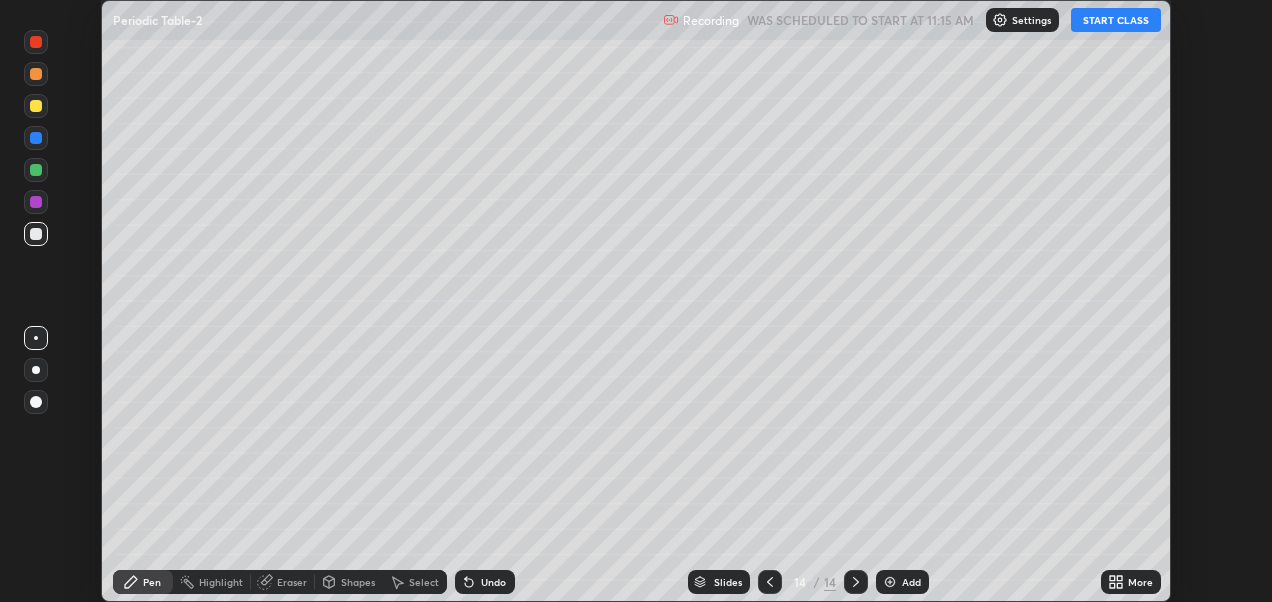 click at bounding box center [770, 582] 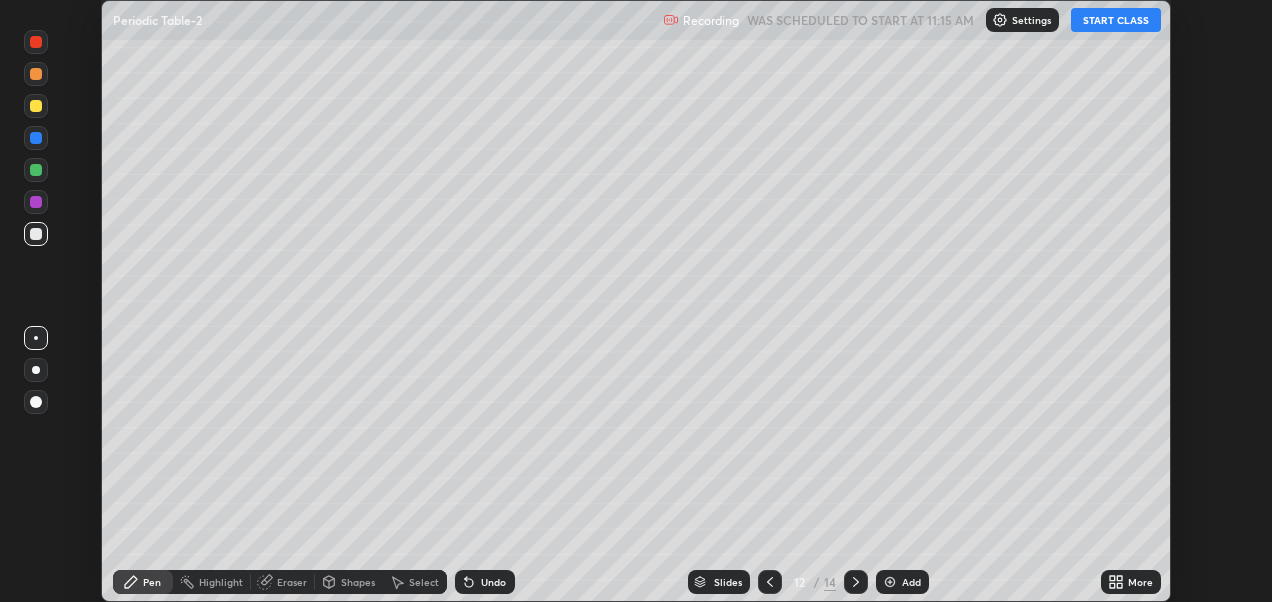 click 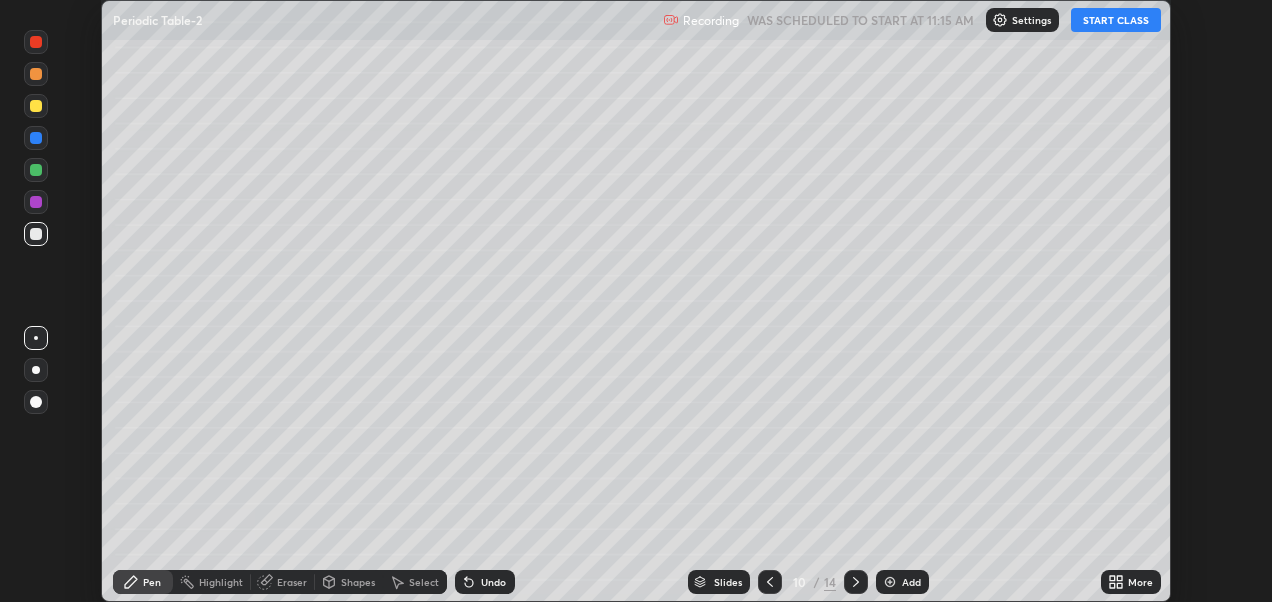 click 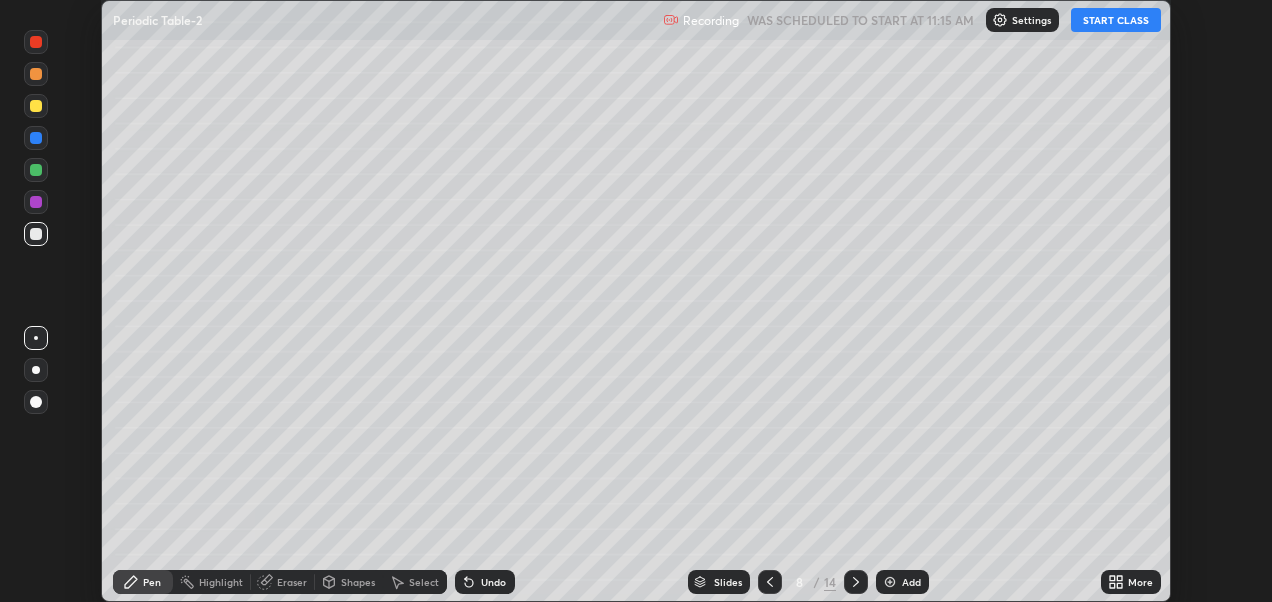 click 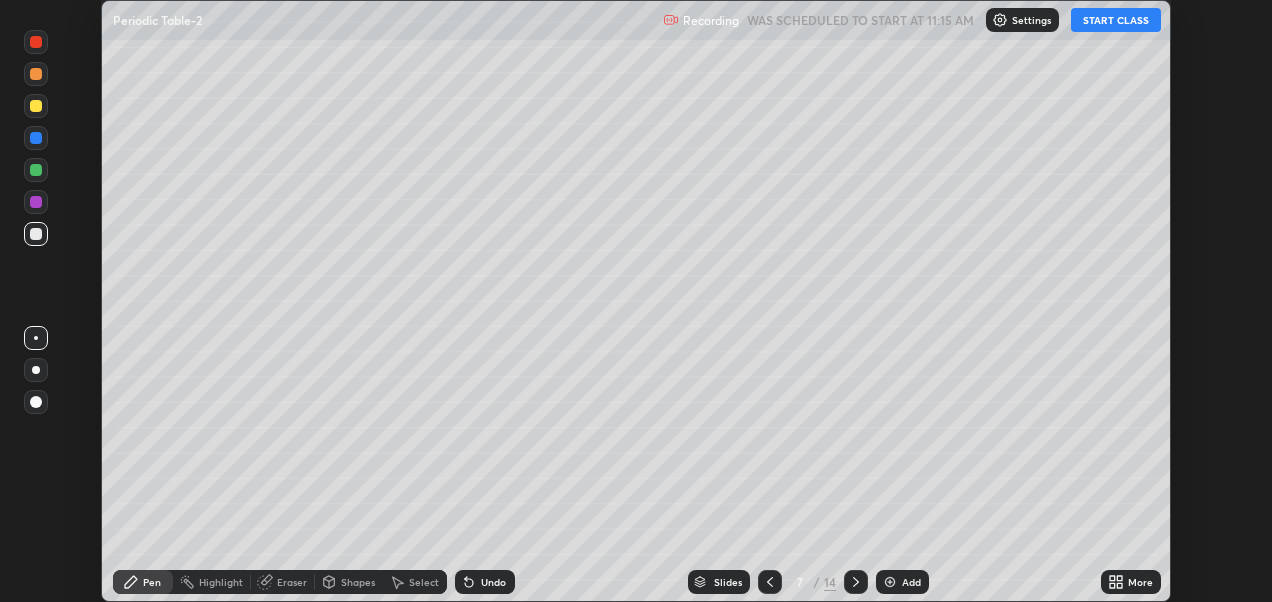 click 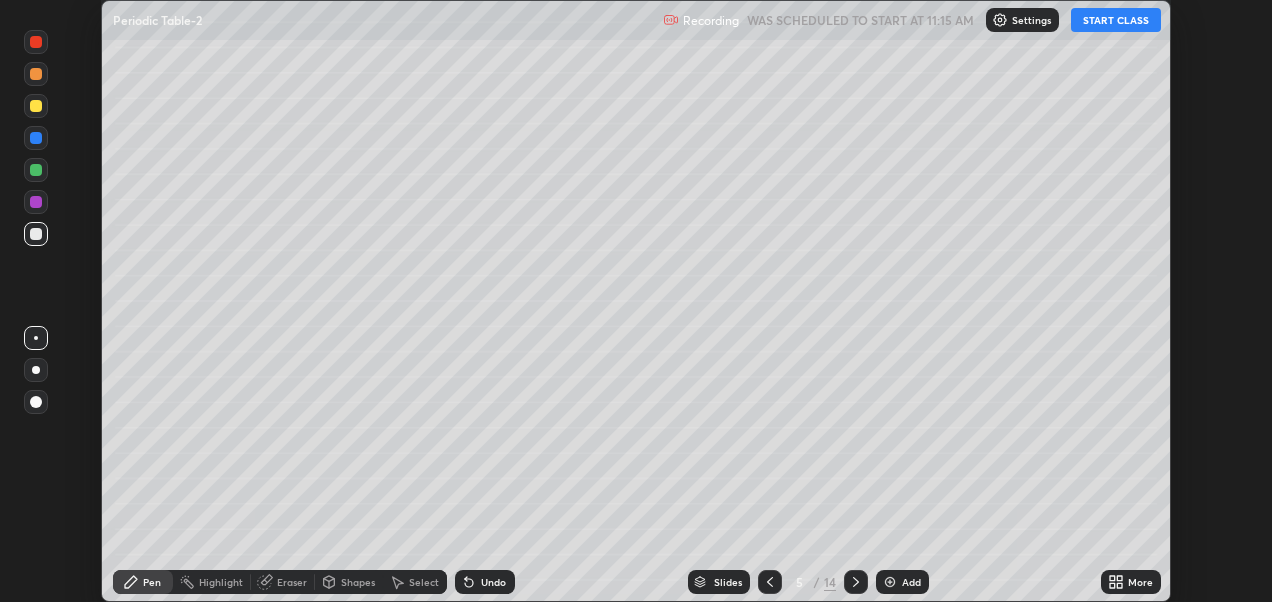 click 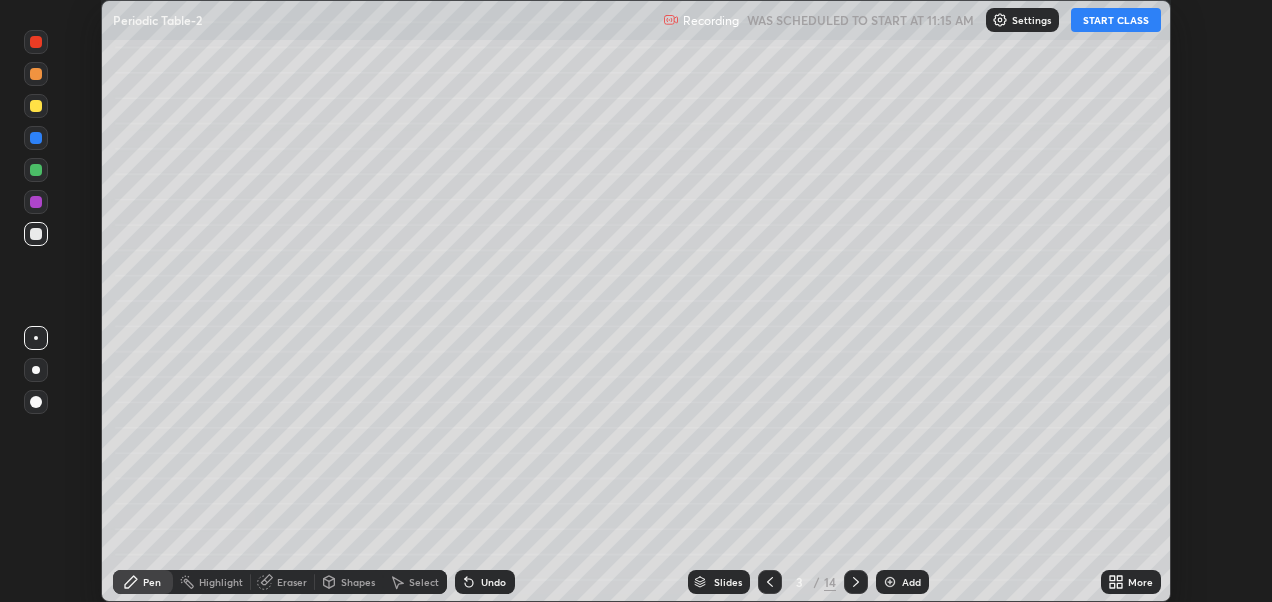 click 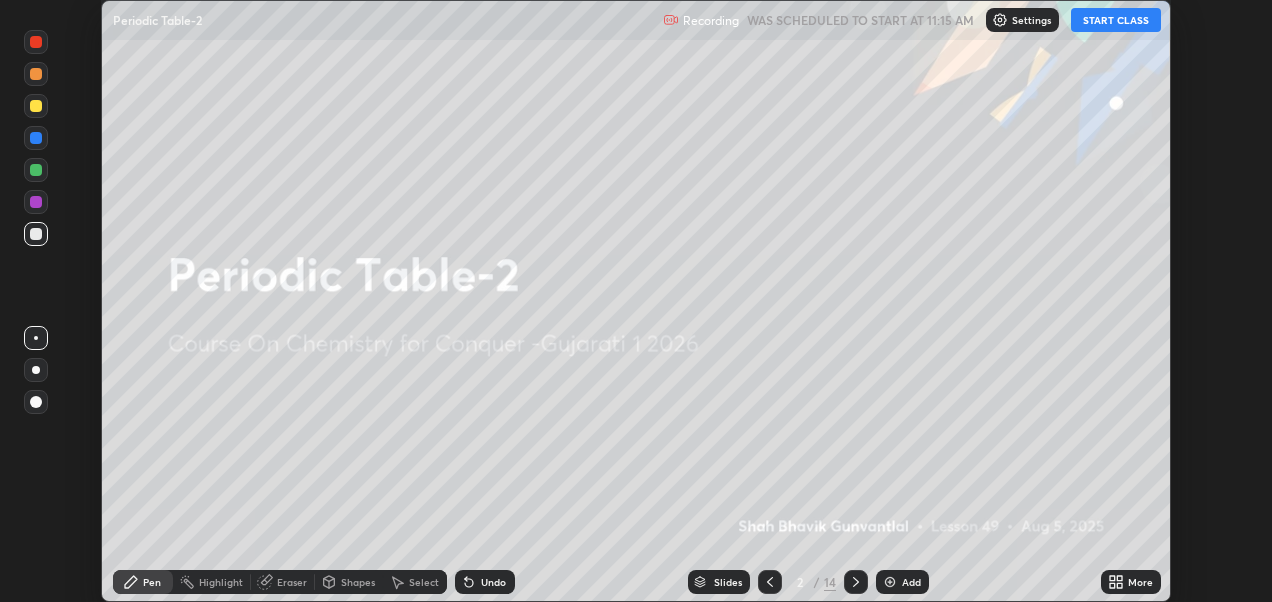 click 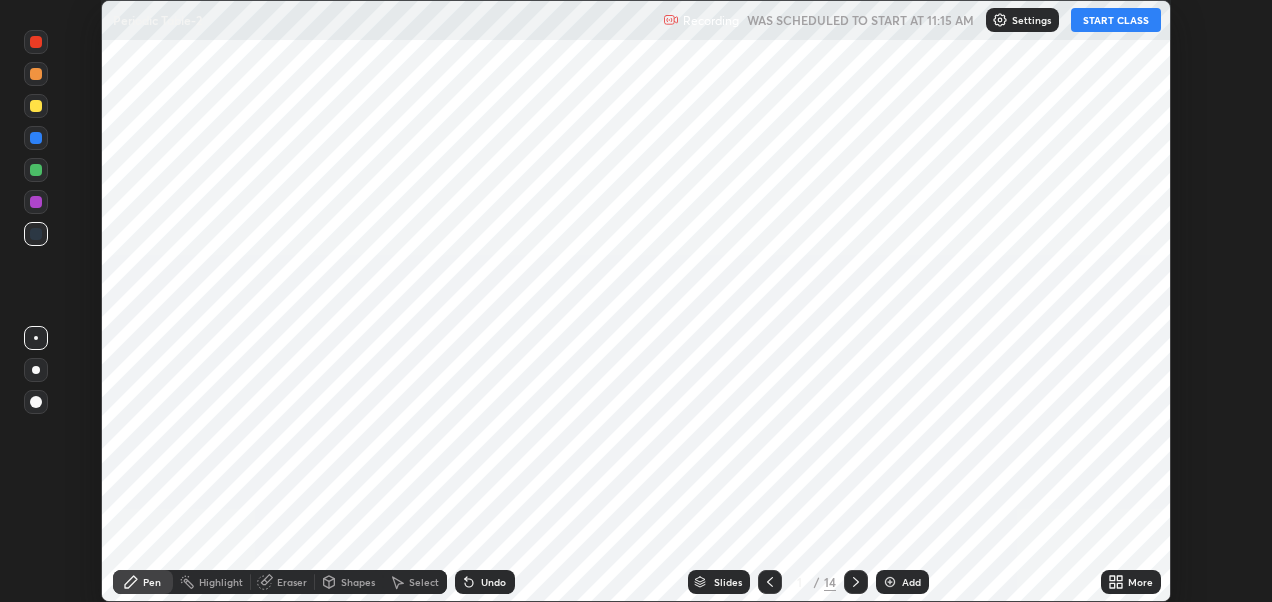 click 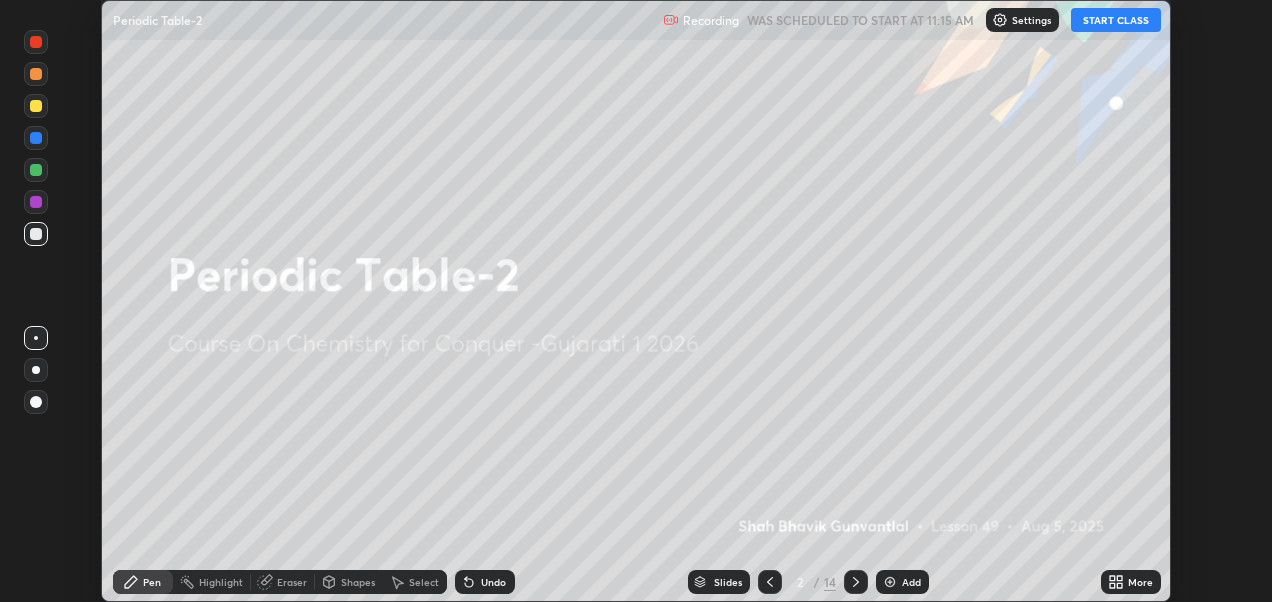click 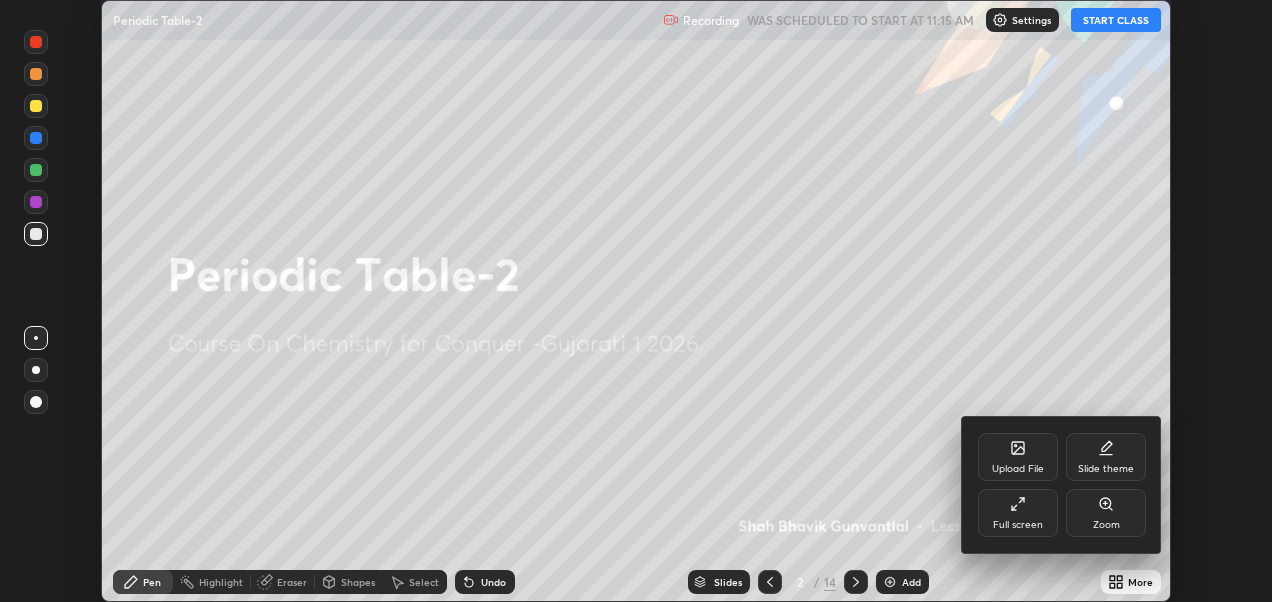 click on "Full screen" at bounding box center (1018, 513) 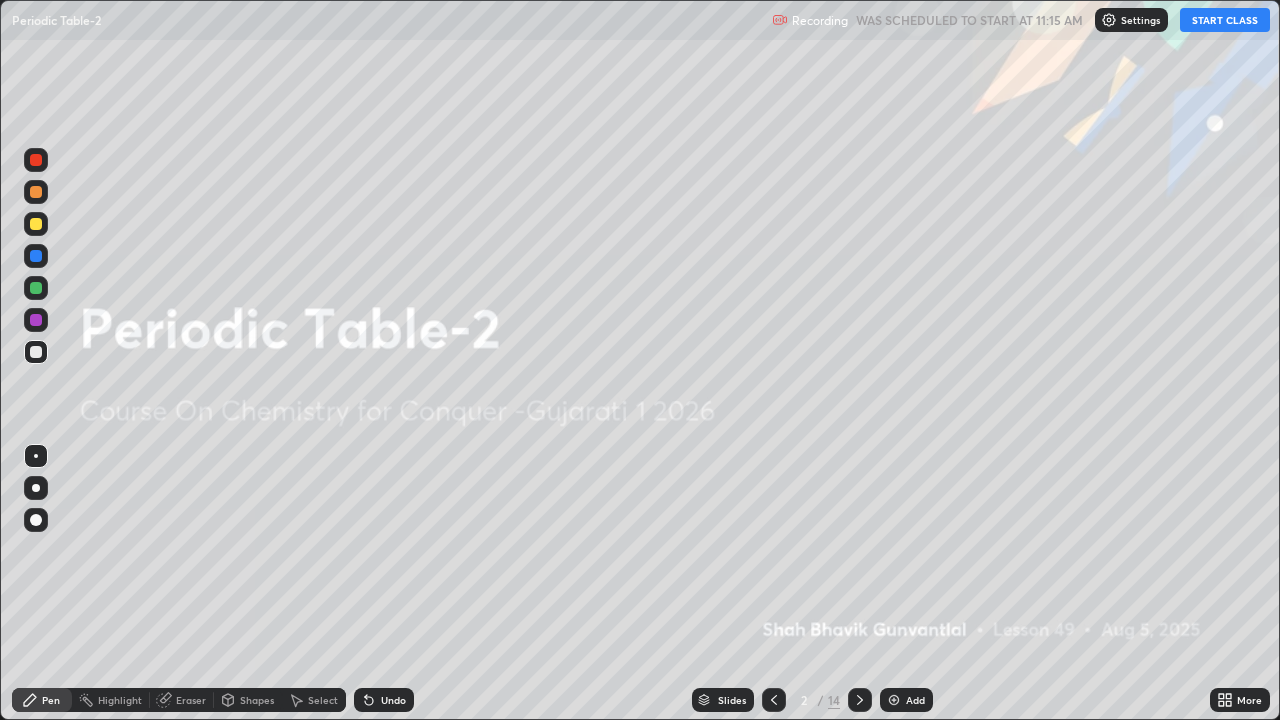 scroll, scrollTop: 99280, scrollLeft: 98720, axis: both 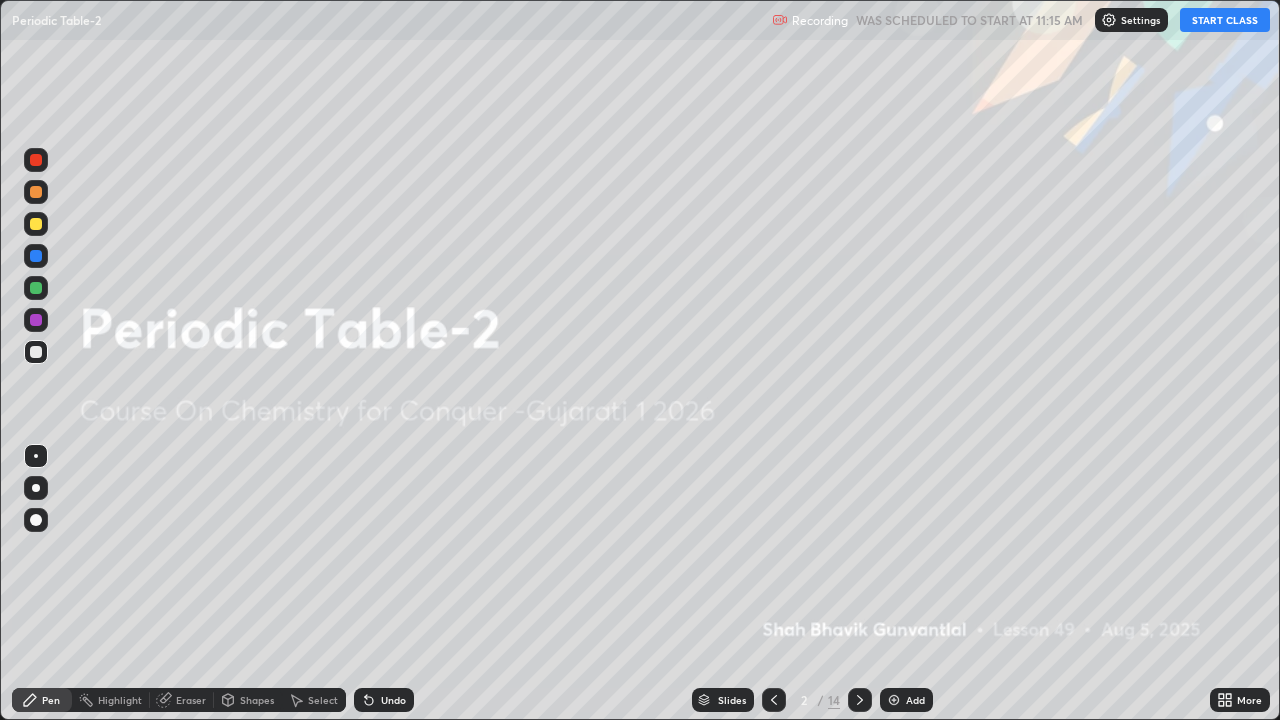 click on "START CLASS" at bounding box center [1225, 20] 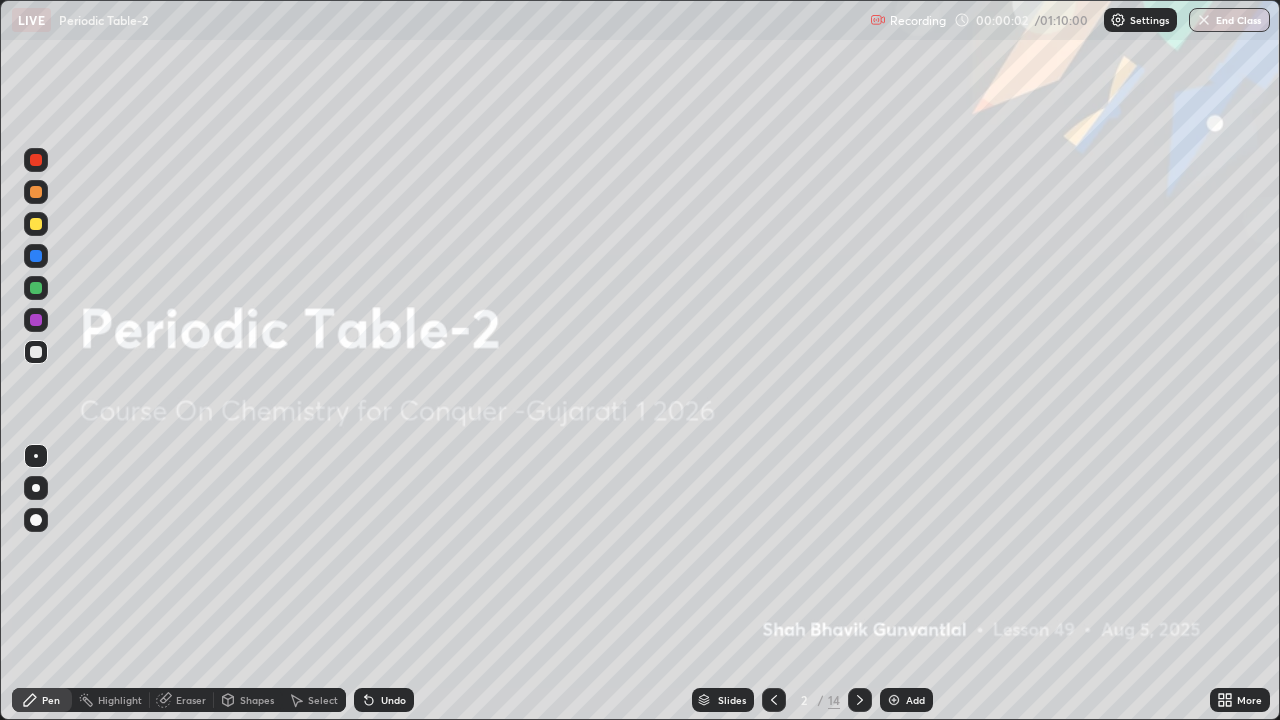 click at bounding box center [860, 700] 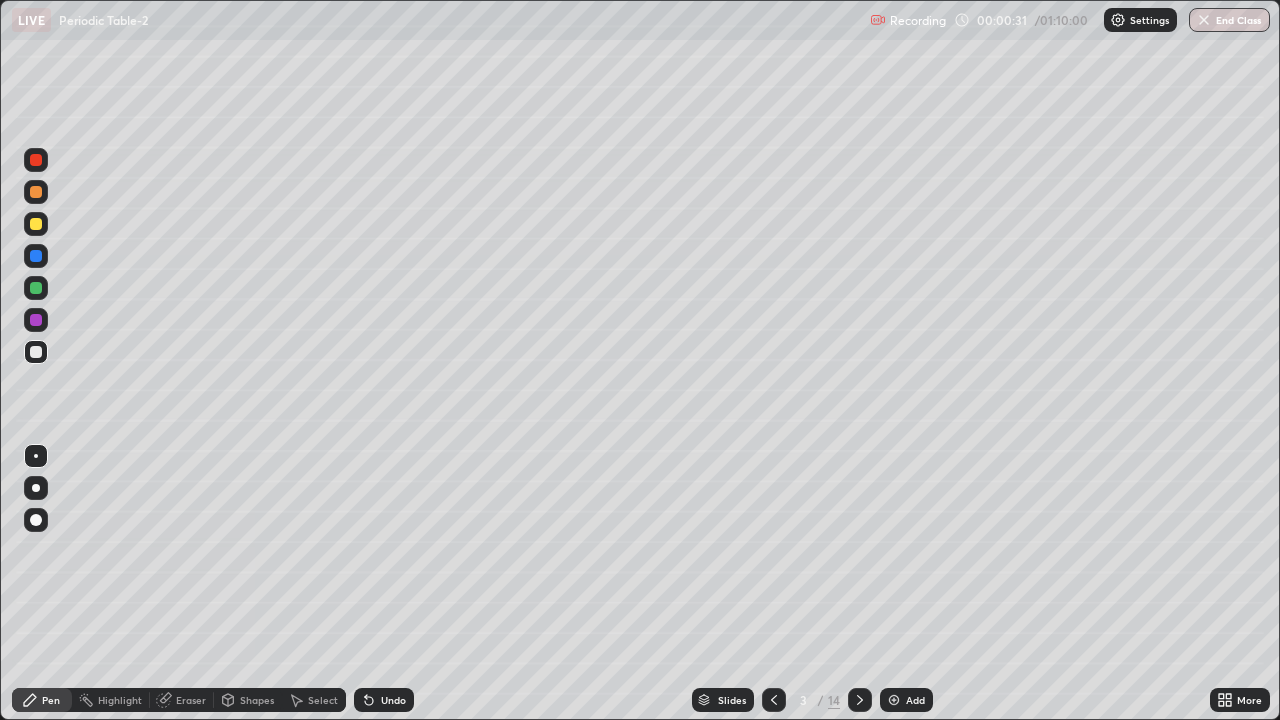 click at bounding box center [36, 488] 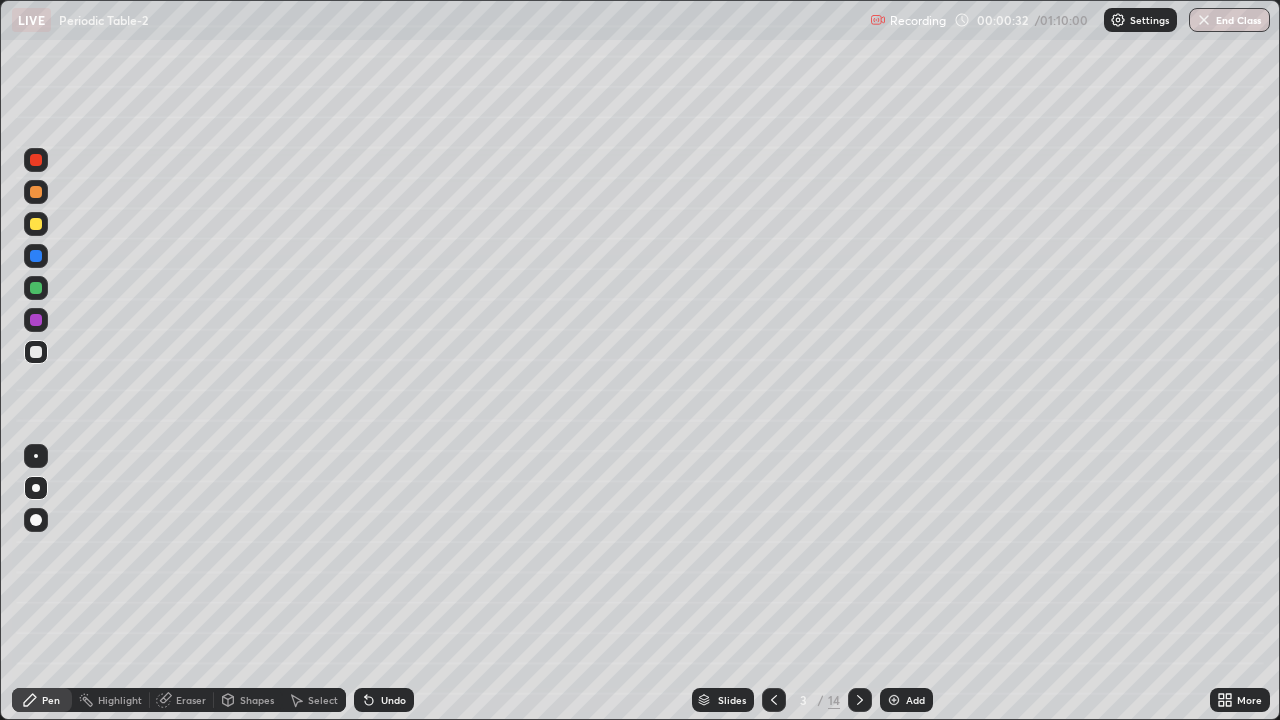 click at bounding box center [36, 320] 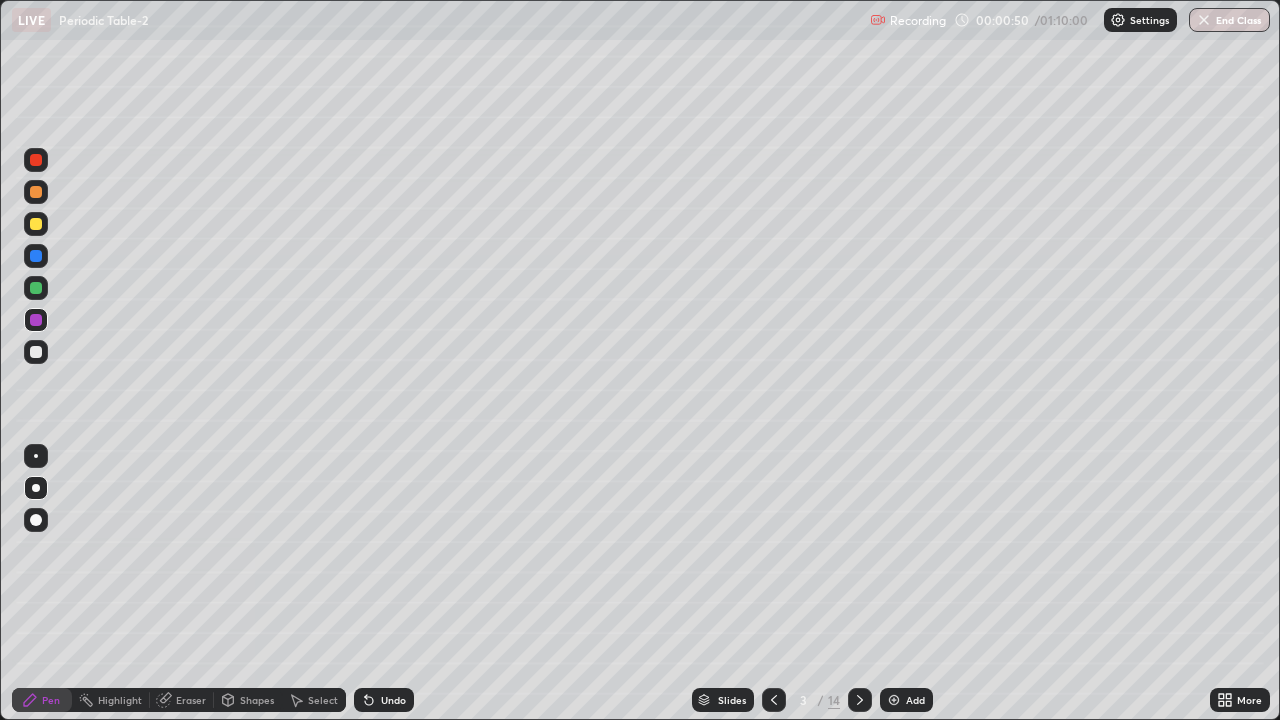 click at bounding box center (36, 192) 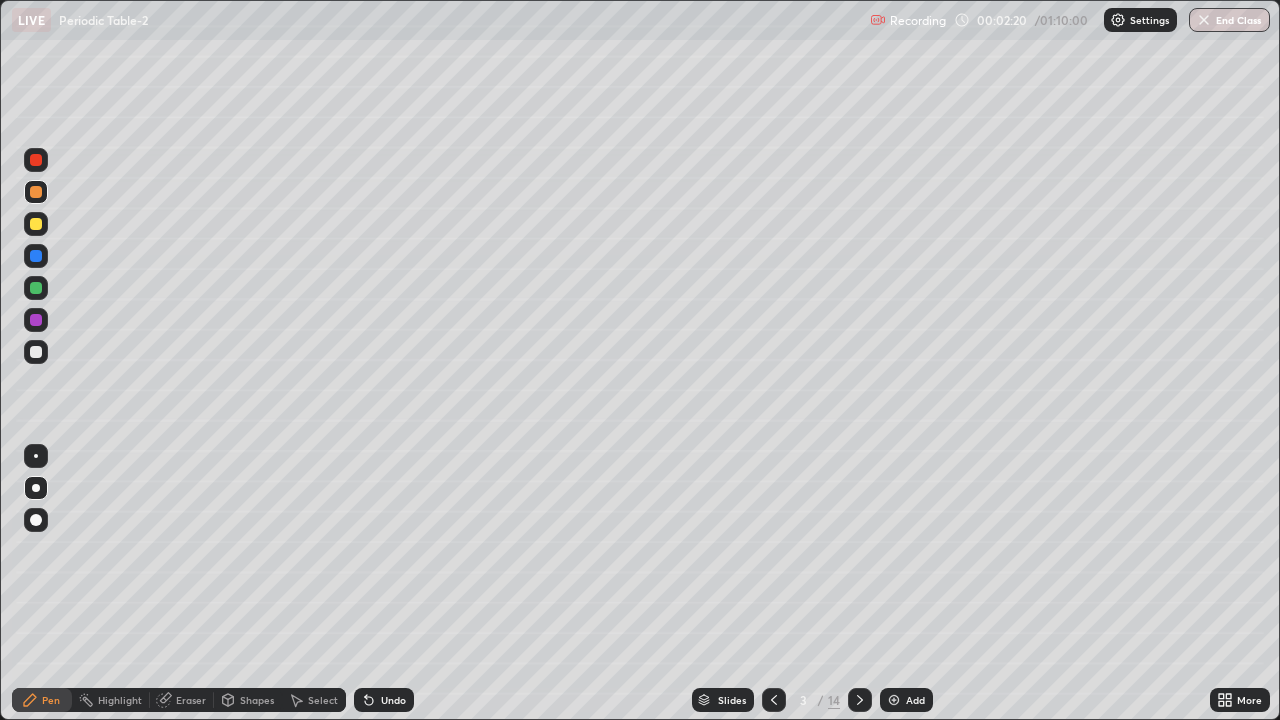 click at bounding box center (36, 256) 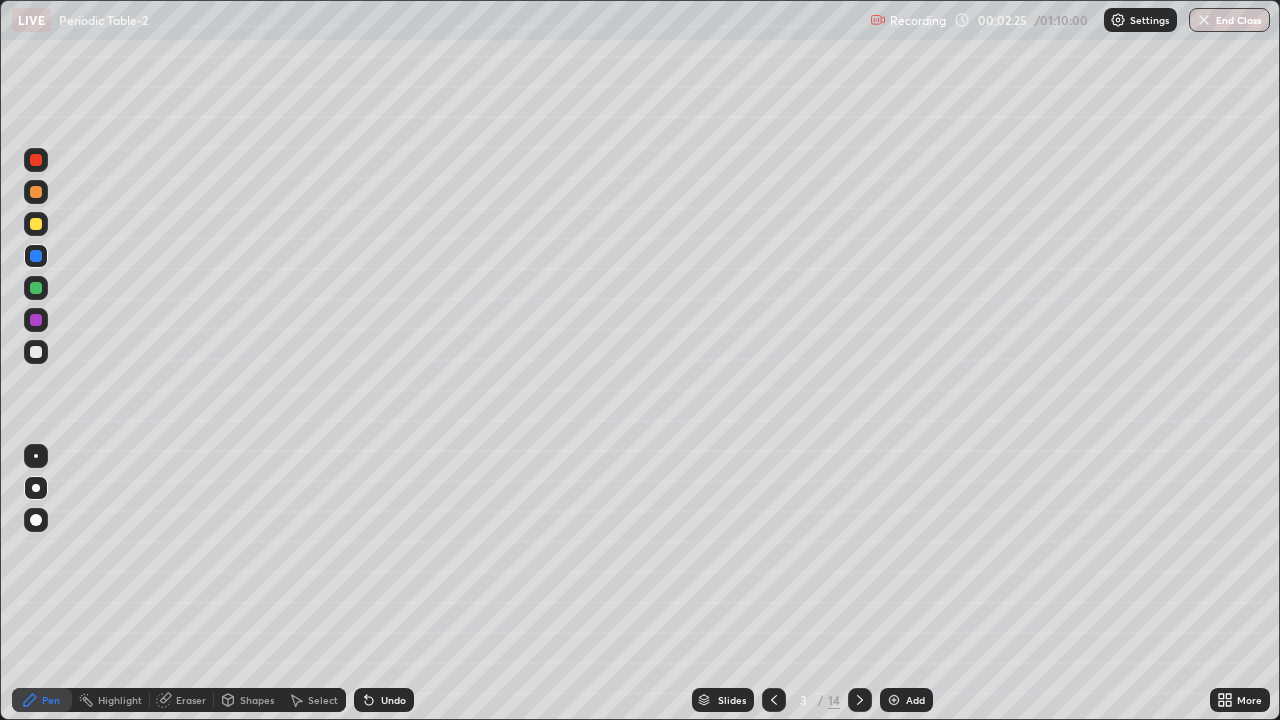 click at bounding box center [36, 320] 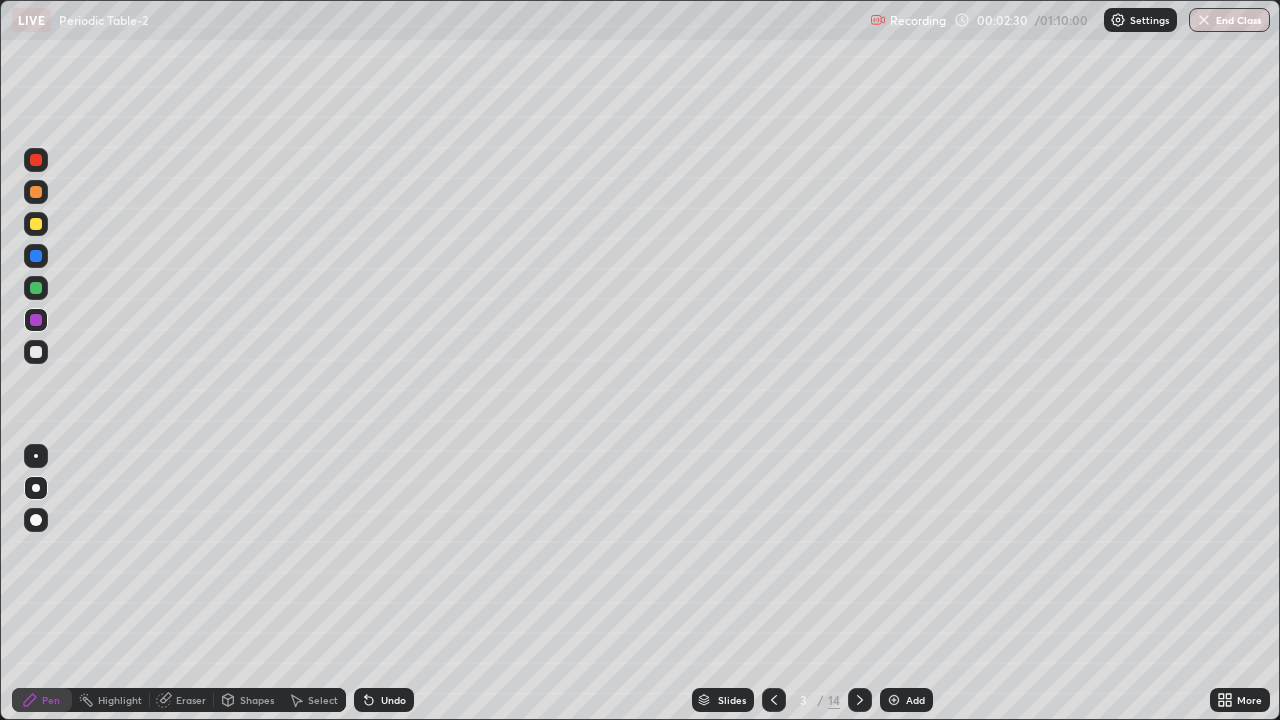 click 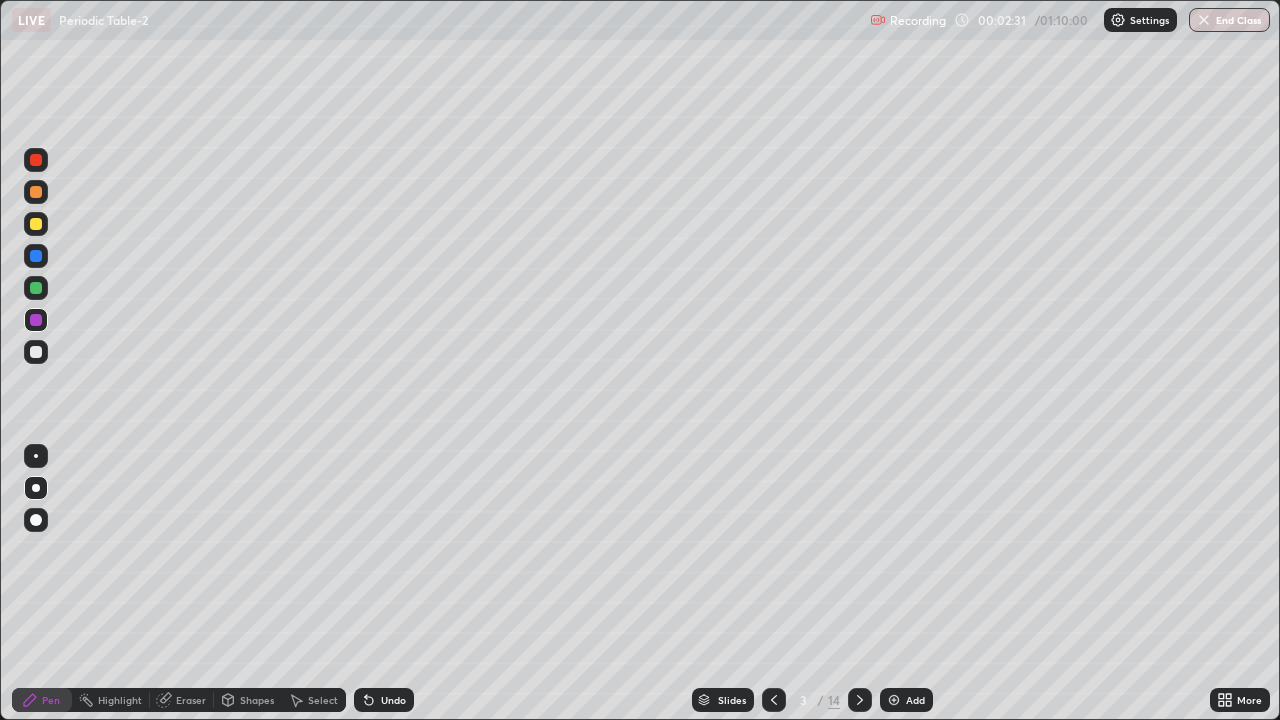 click 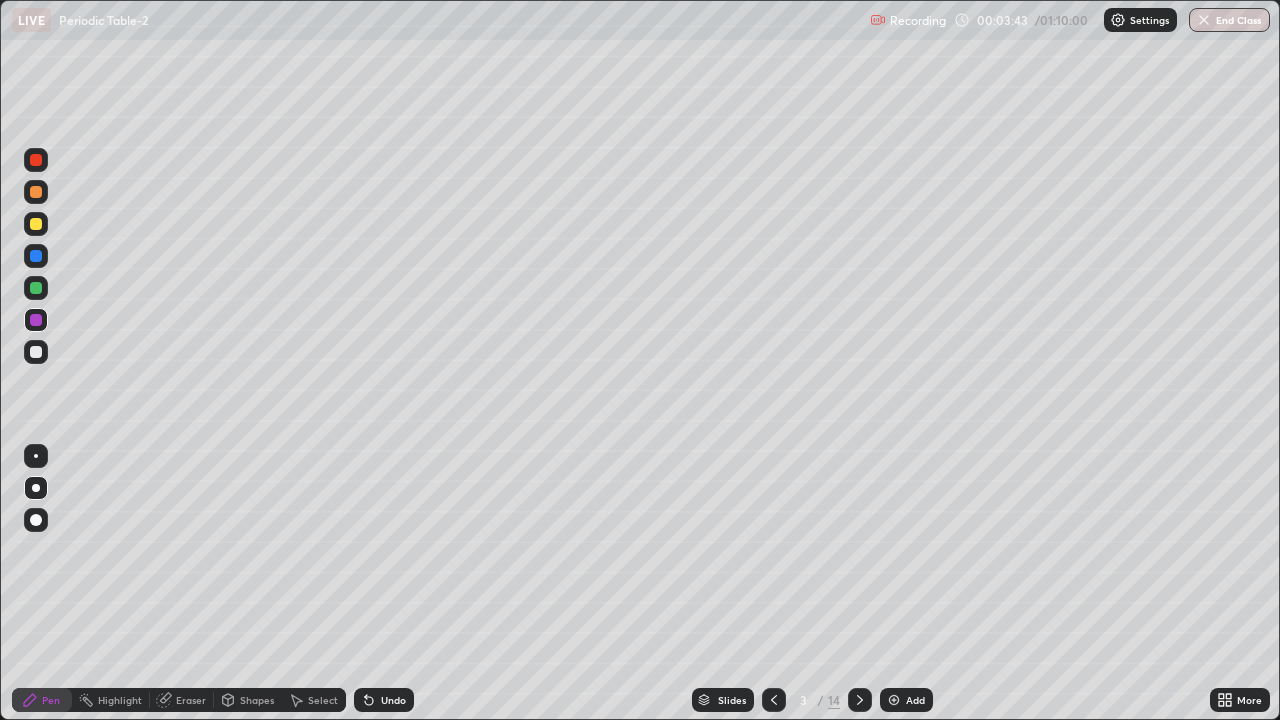 click at bounding box center [36, 224] 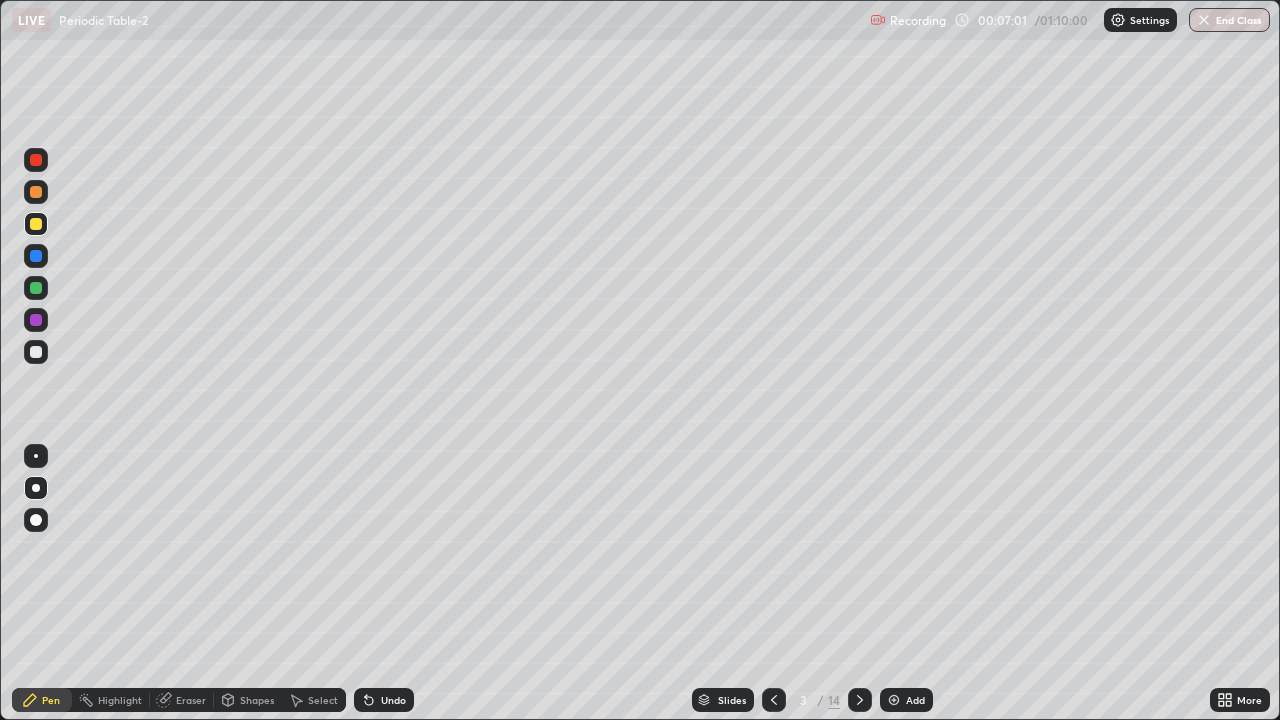 click 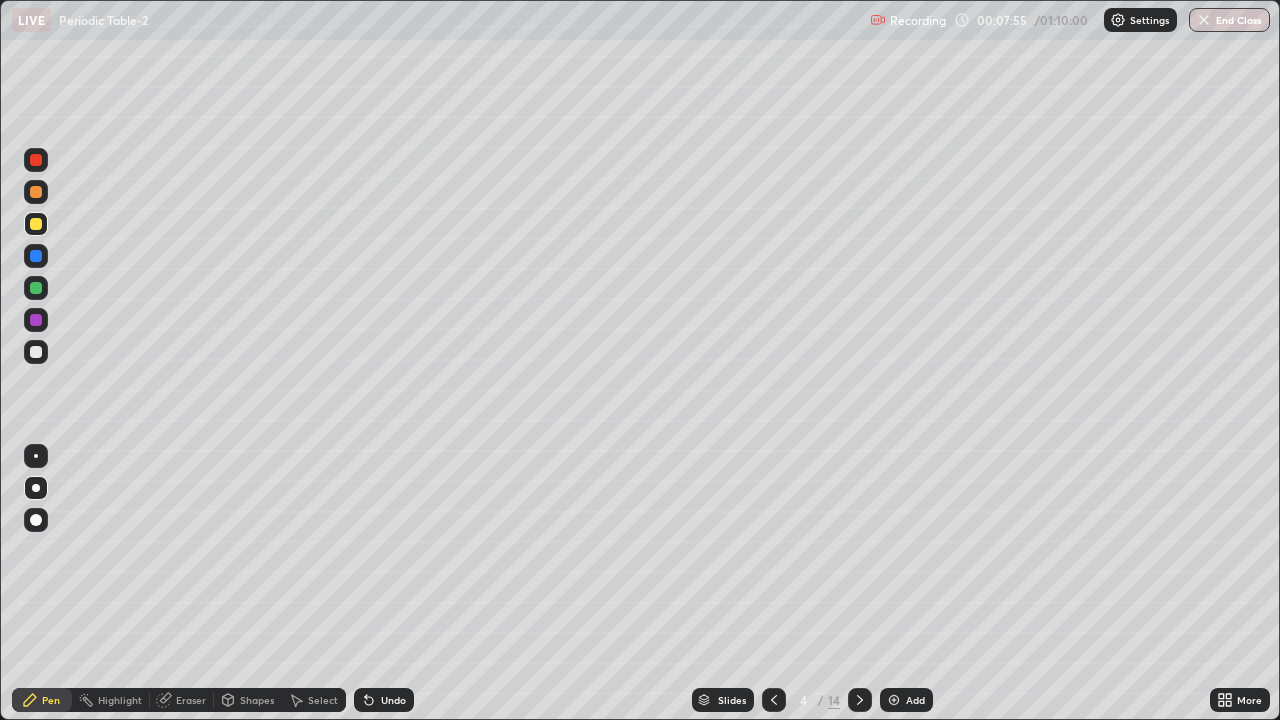 click at bounding box center [36, 288] 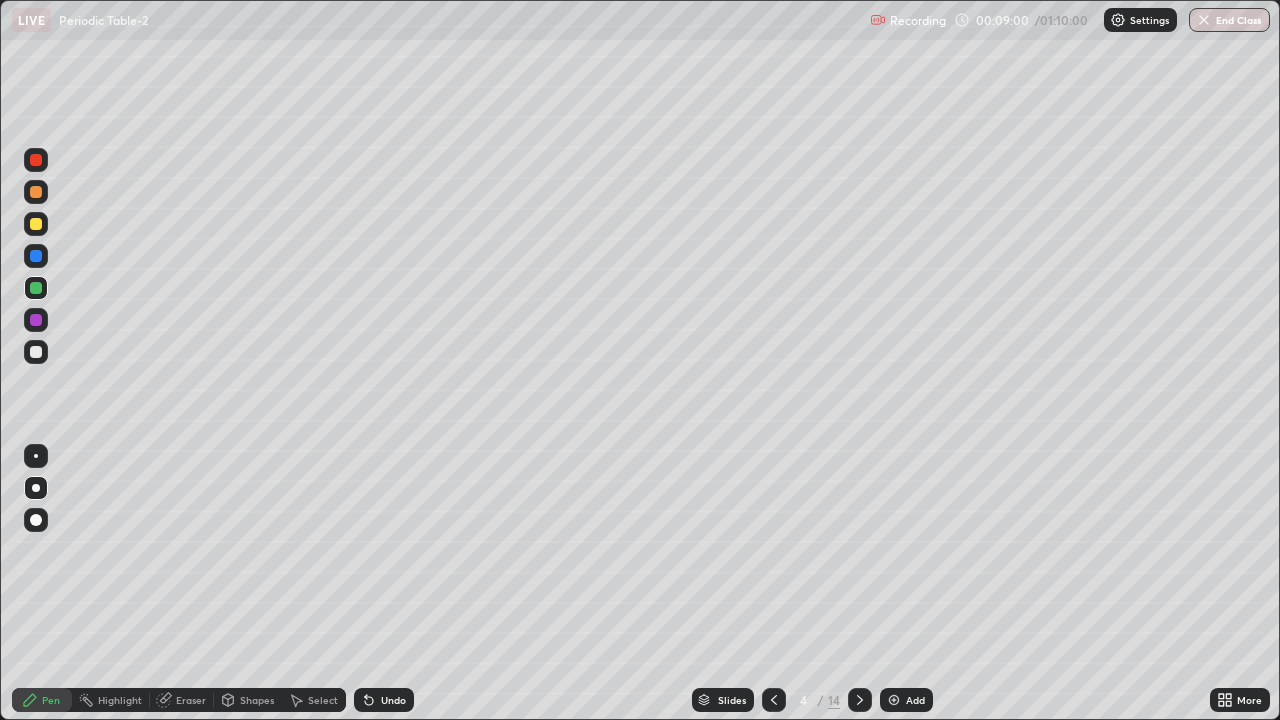 click at bounding box center [36, 192] 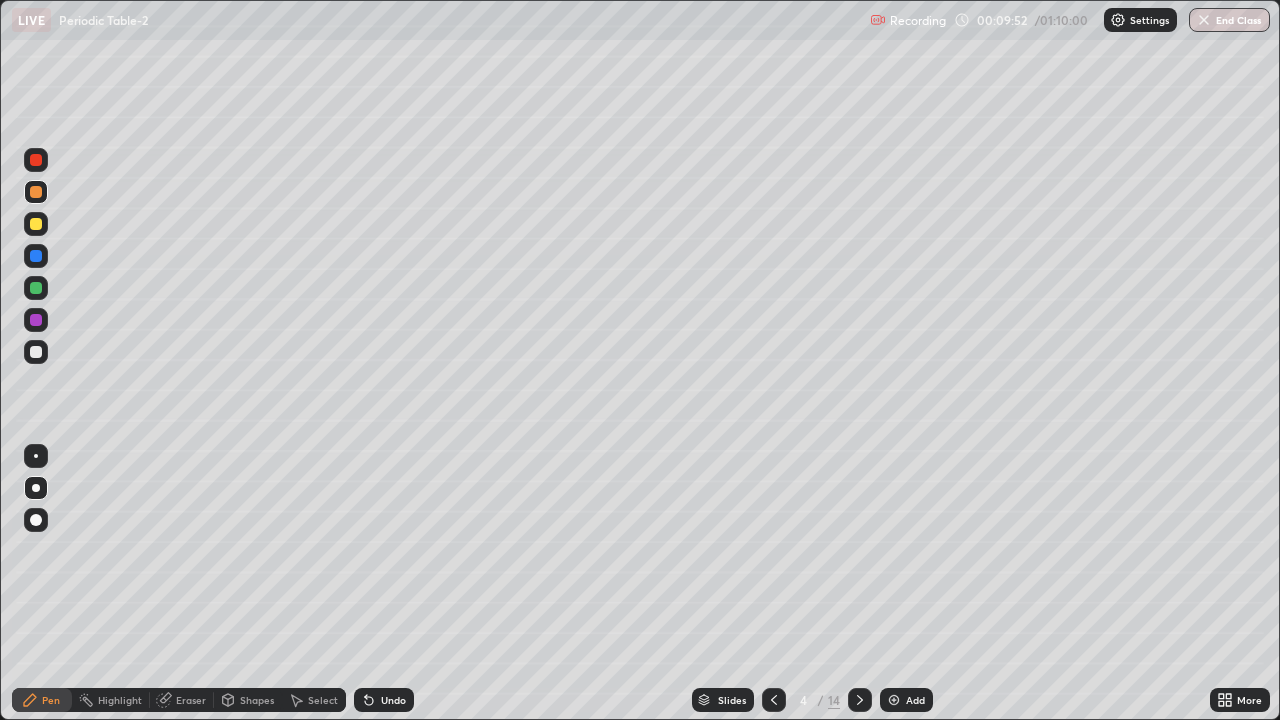 click at bounding box center (36, 320) 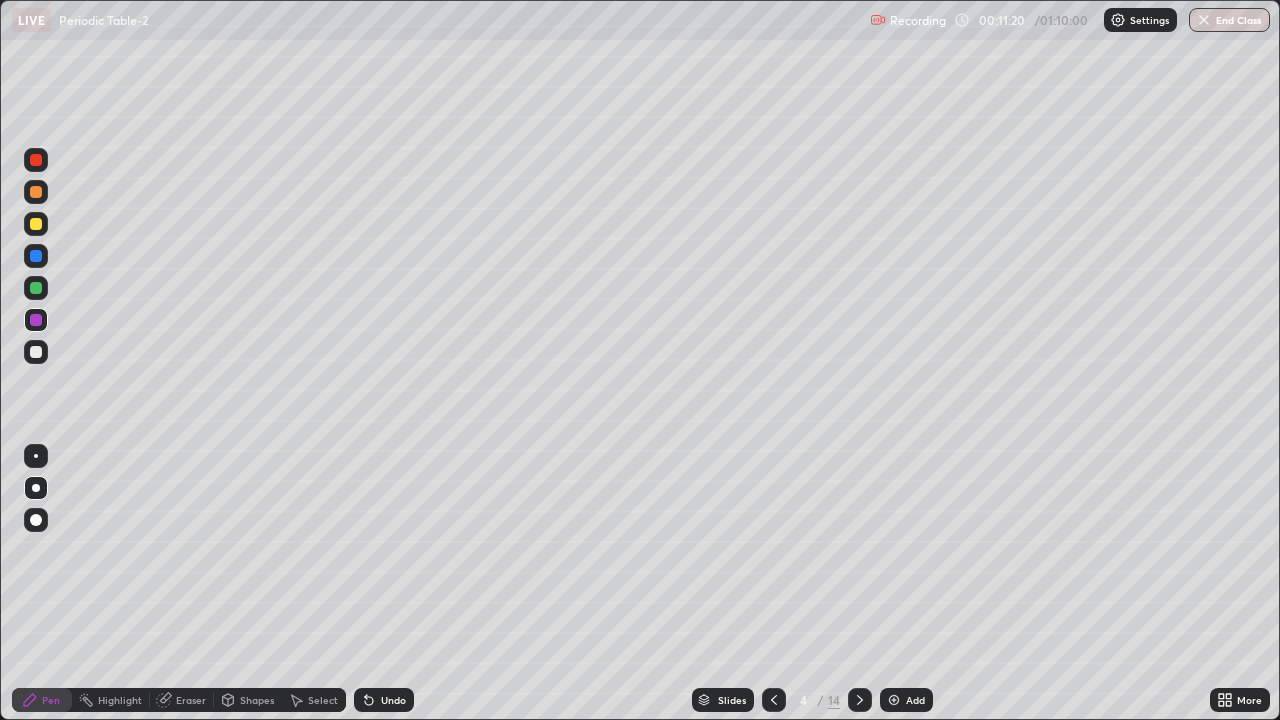 click 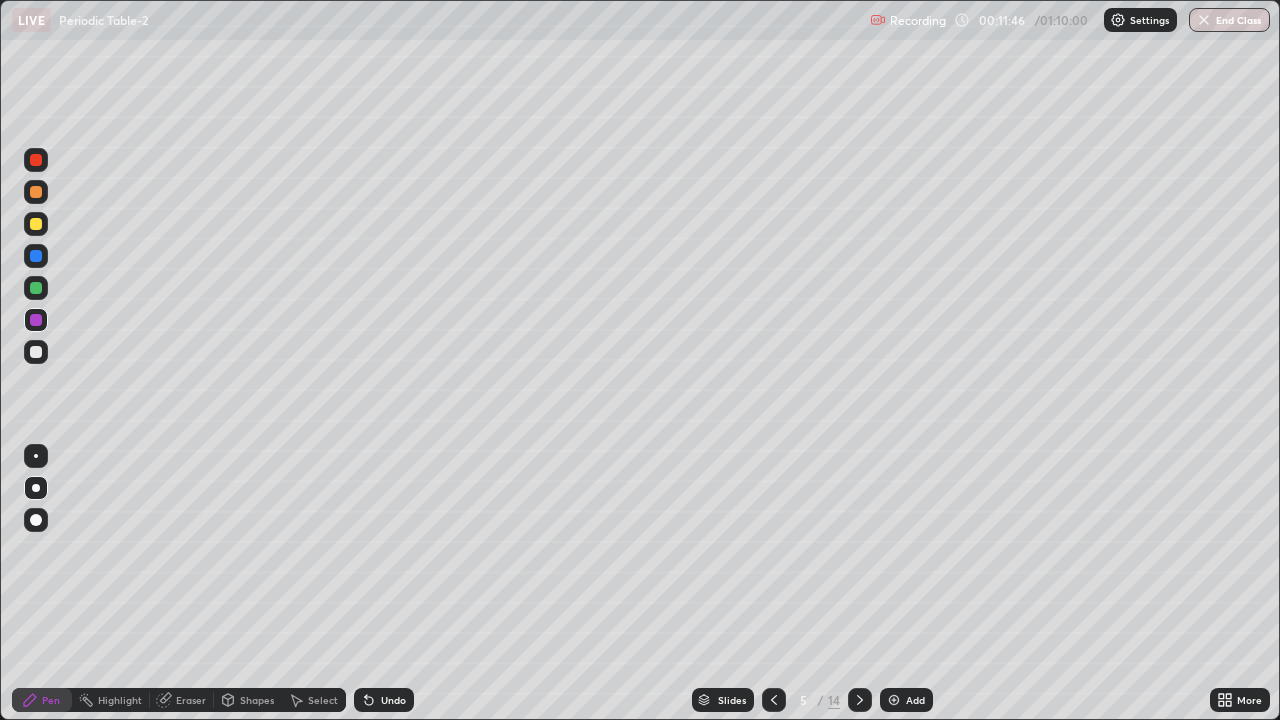 click at bounding box center (36, 224) 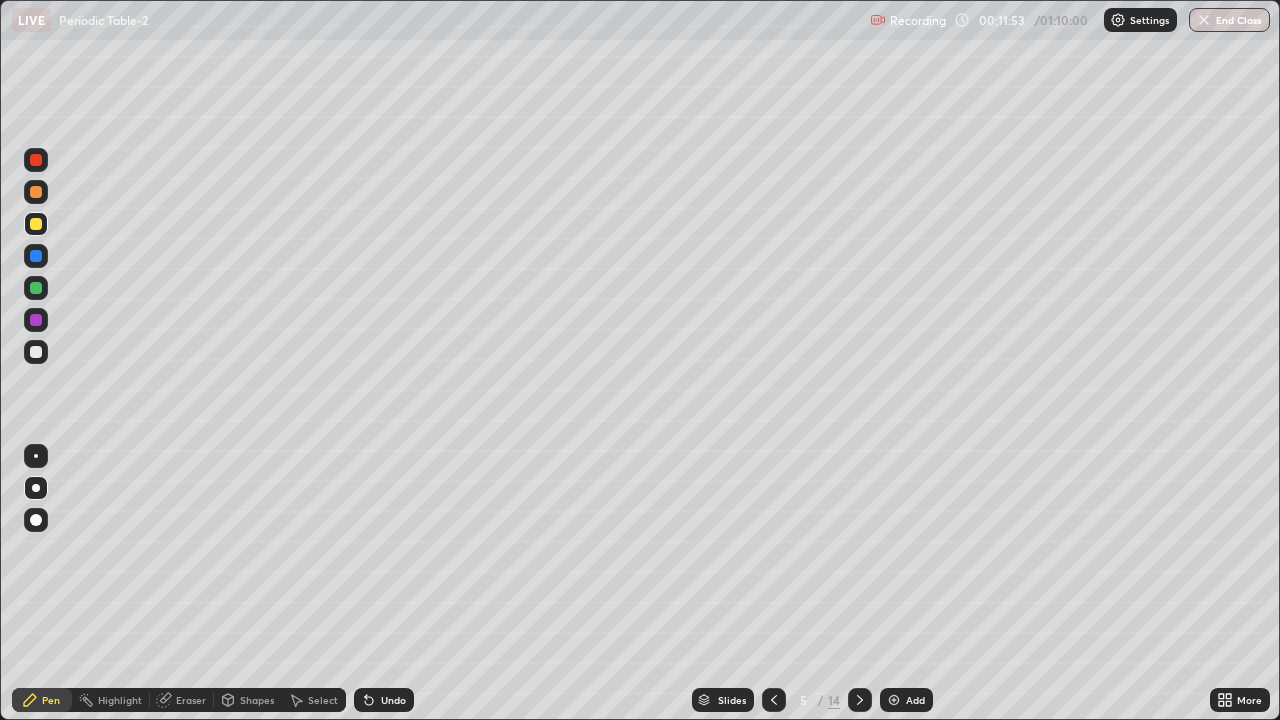 click at bounding box center [36, 192] 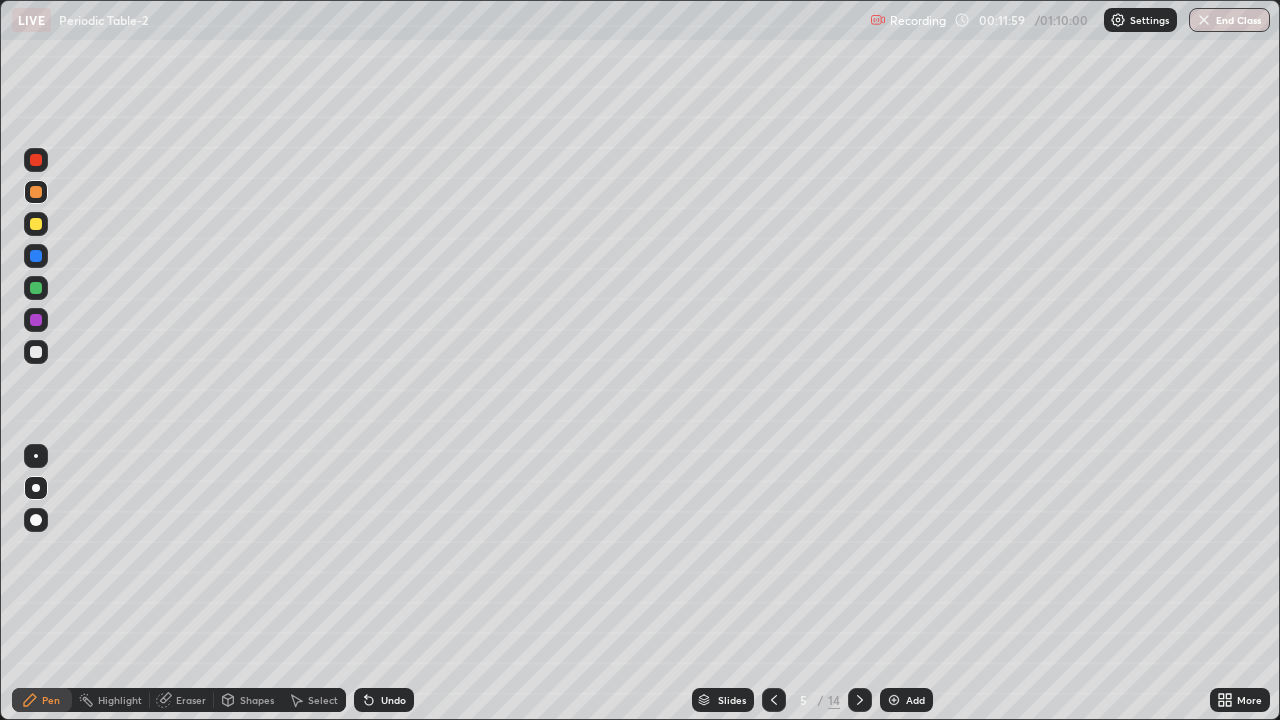 click at bounding box center [36, 224] 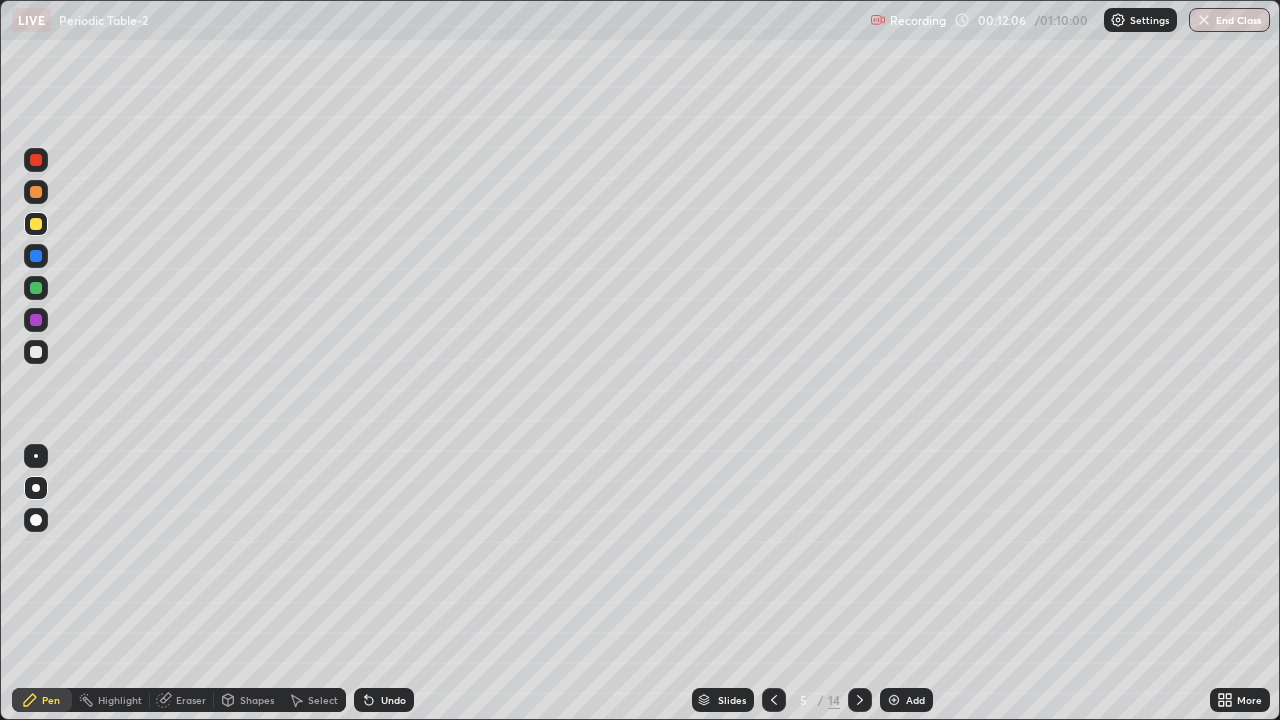 click at bounding box center [36, 288] 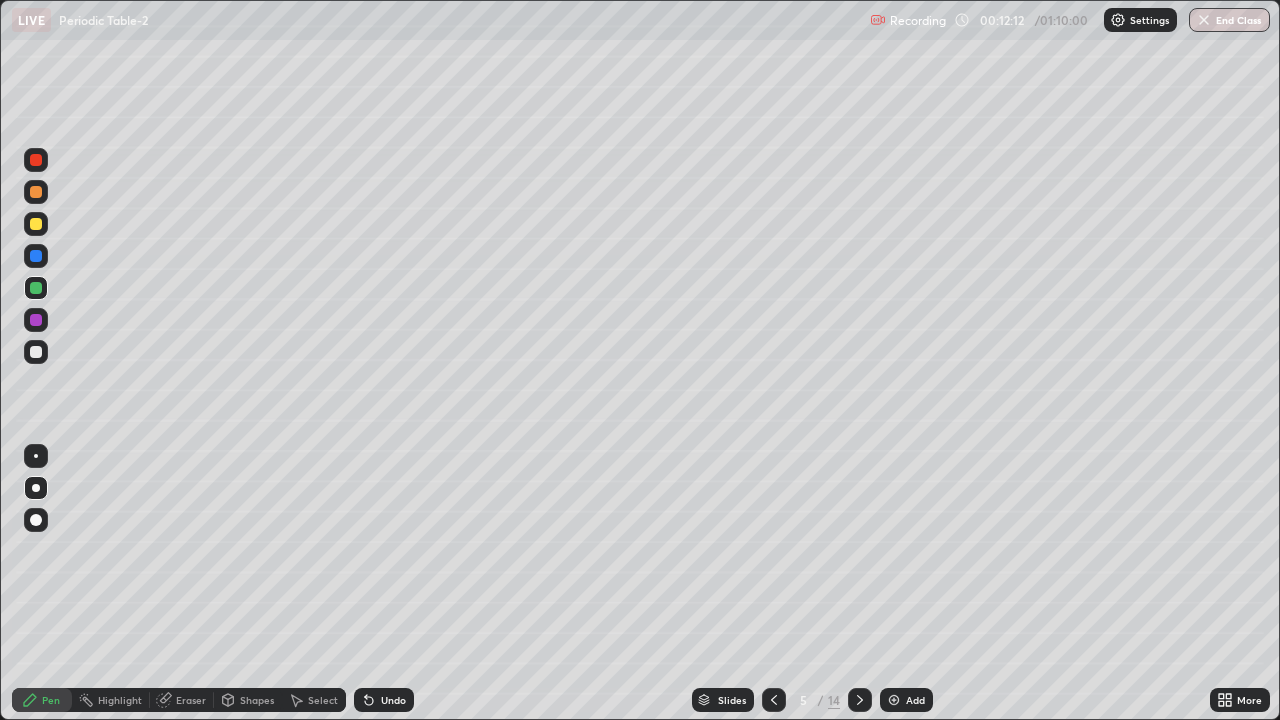 click at bounding box center (36, 320) 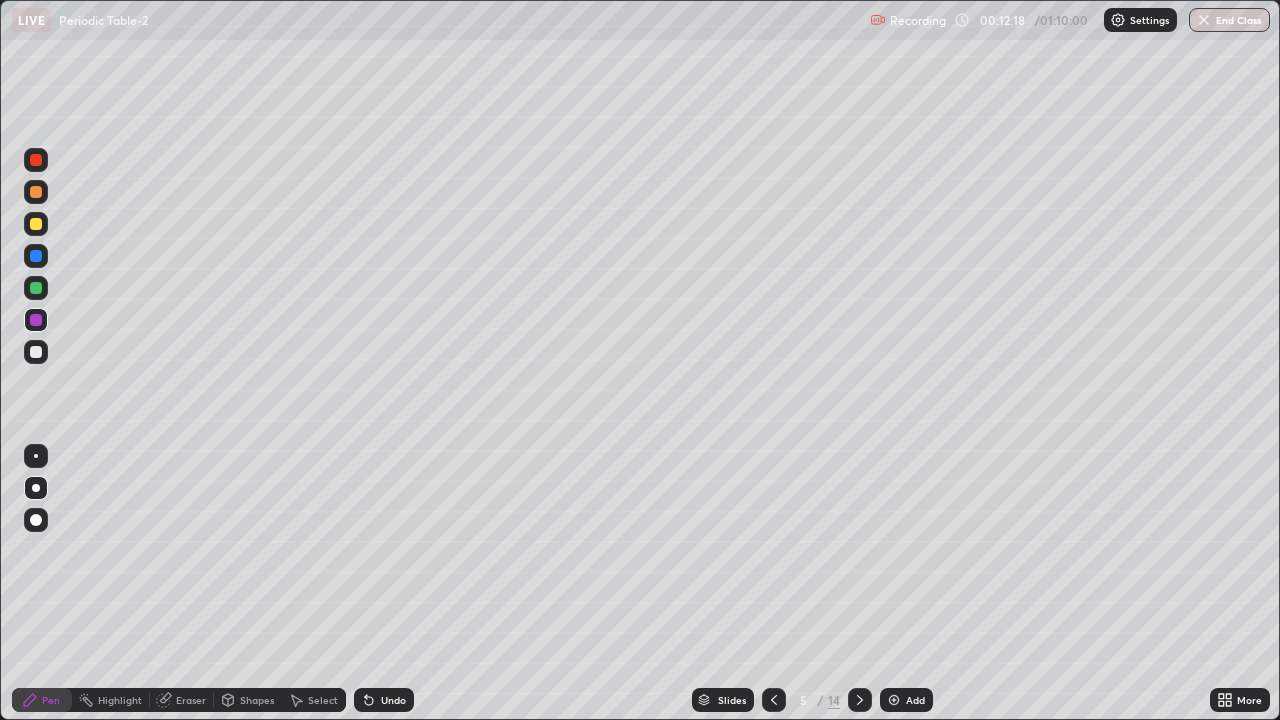 click at bounding box center (36, 352) 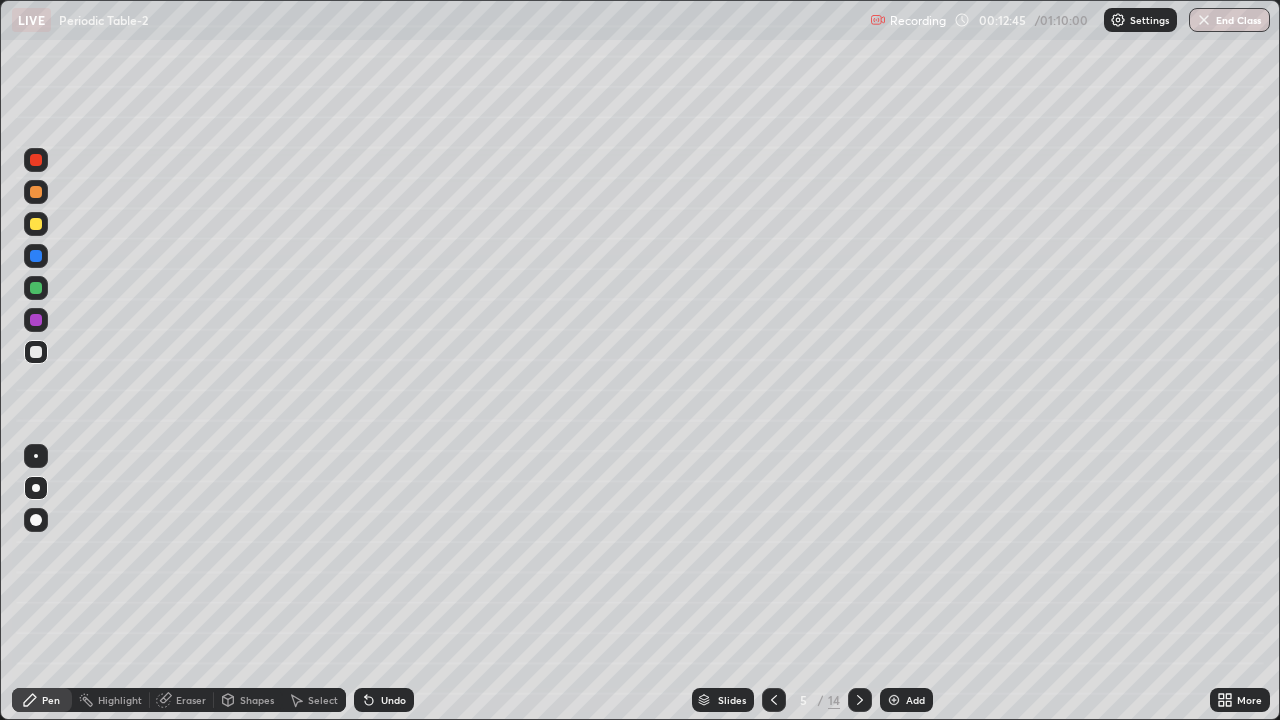 click at bounding box center [36, 224] 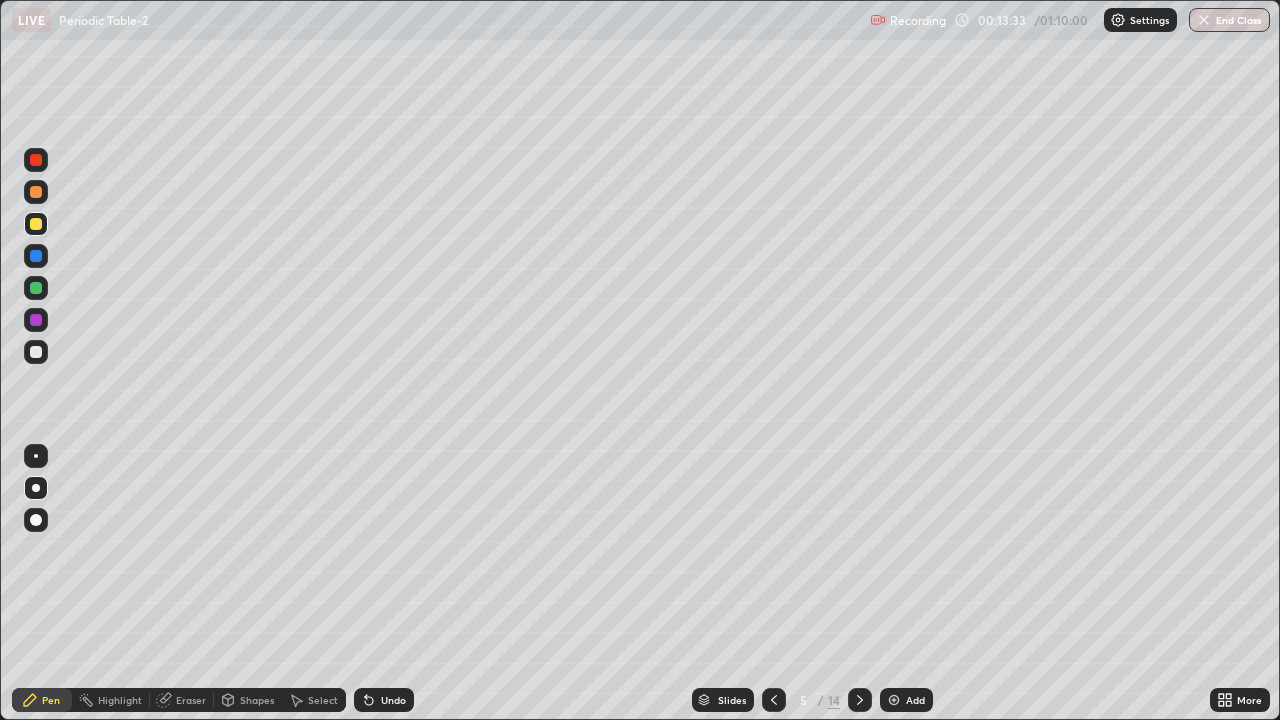 click at bounding box center (36, 352) 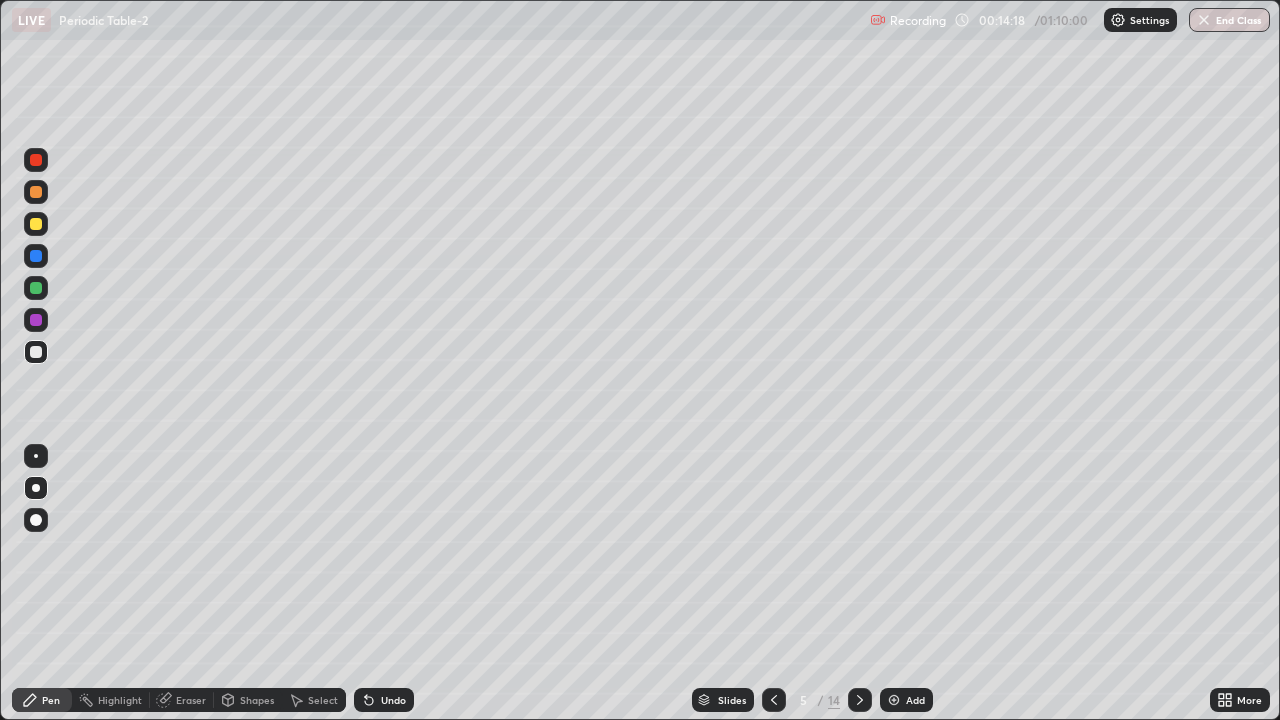 click at bounding box center (36, 320) 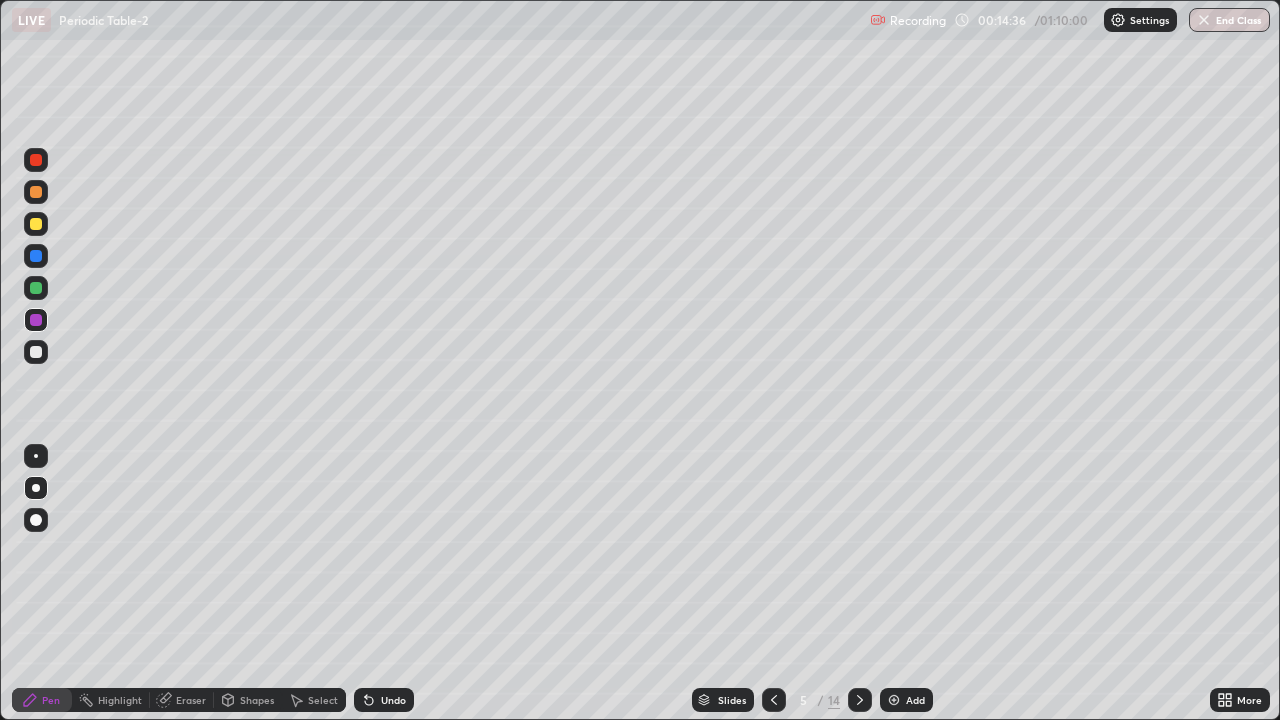 click at bounding box center [36, 288] 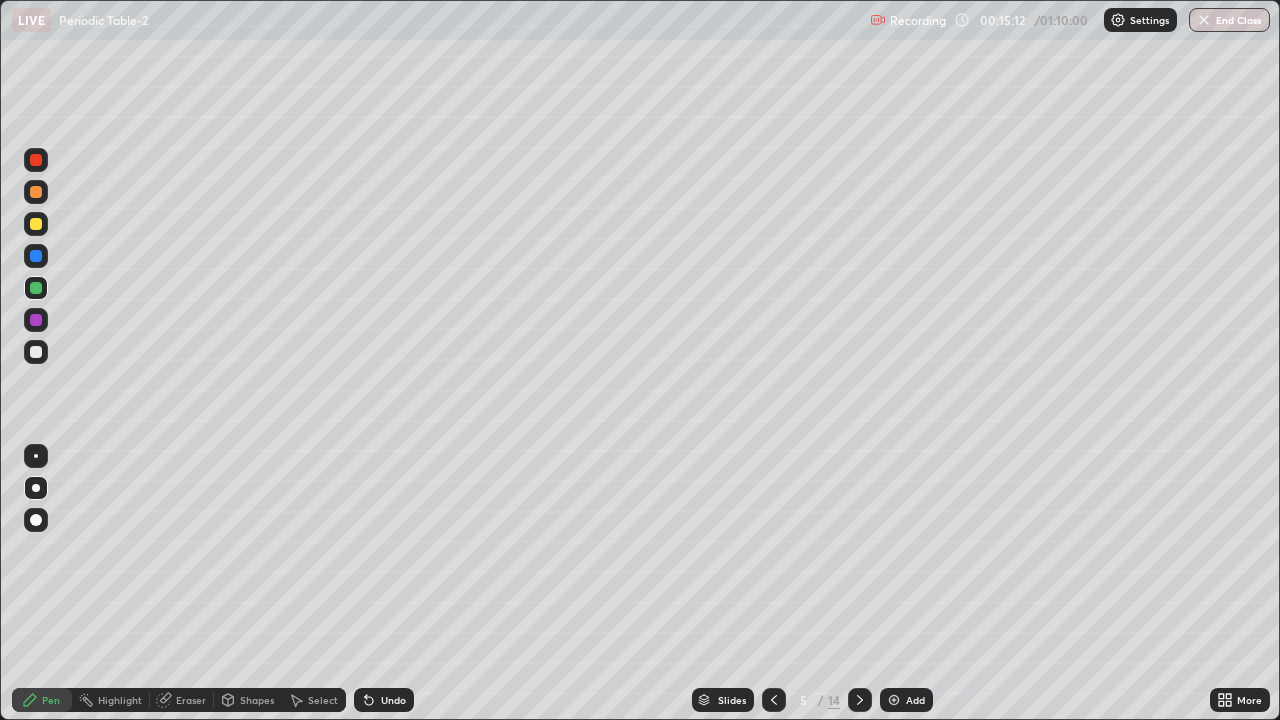 click at bounding box center (36, 320) 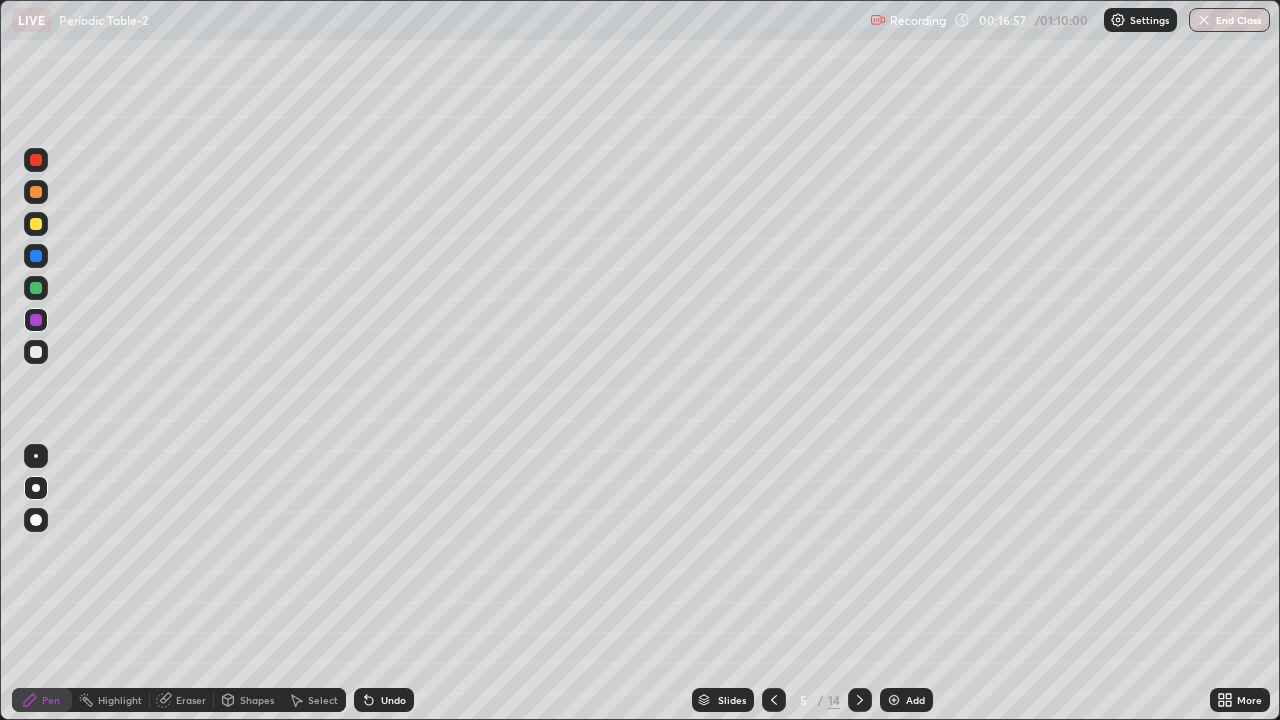 click at bounding box center (860, 700) 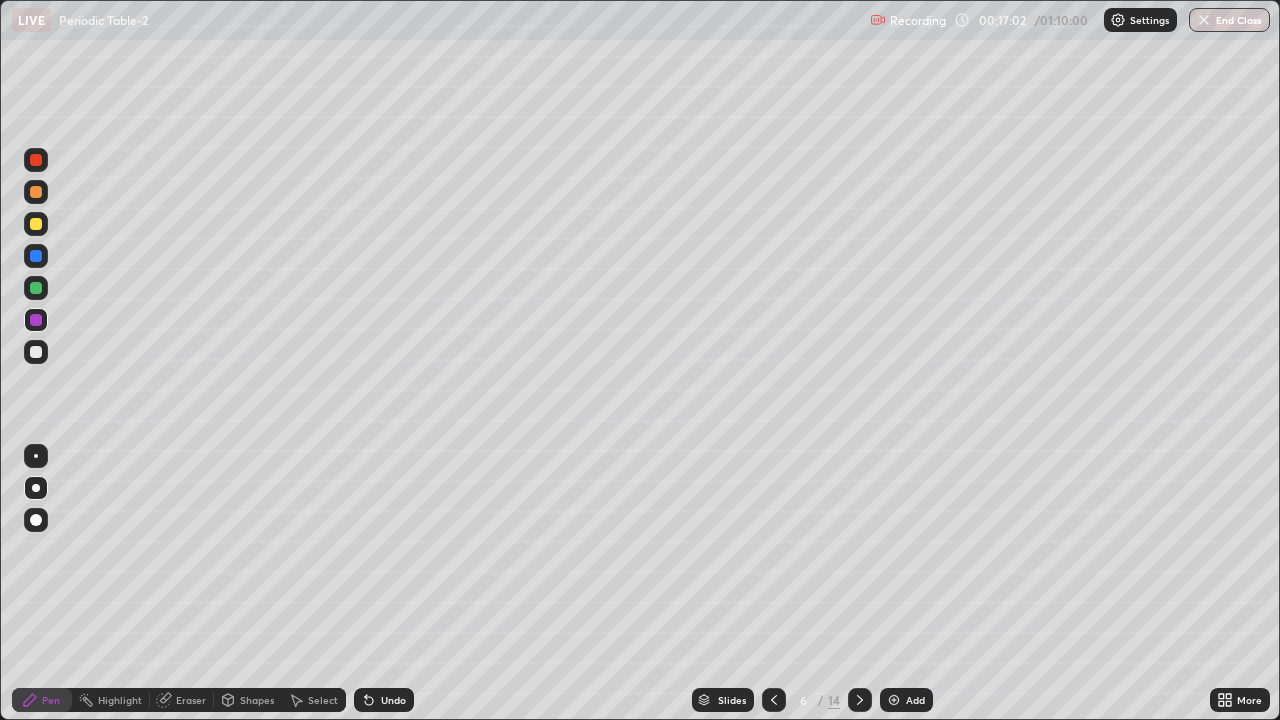 click at bounding box center (36, 224) 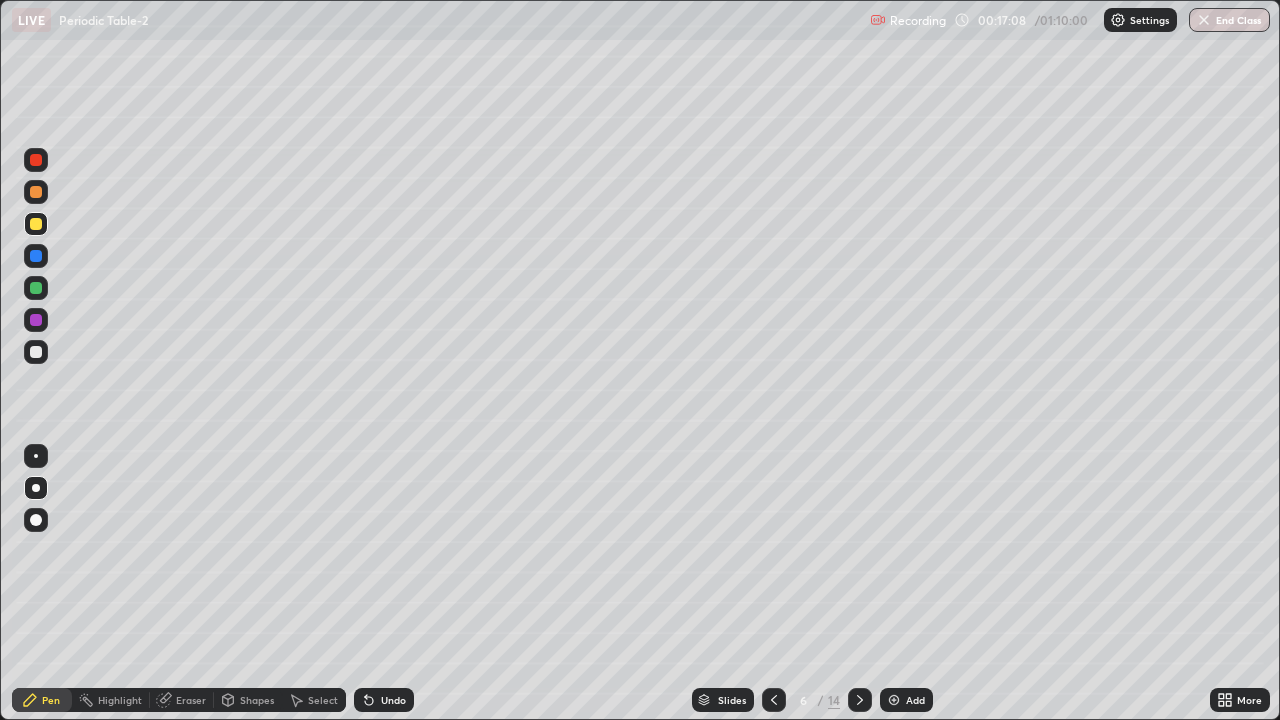 click at bounding box center [36, 320] 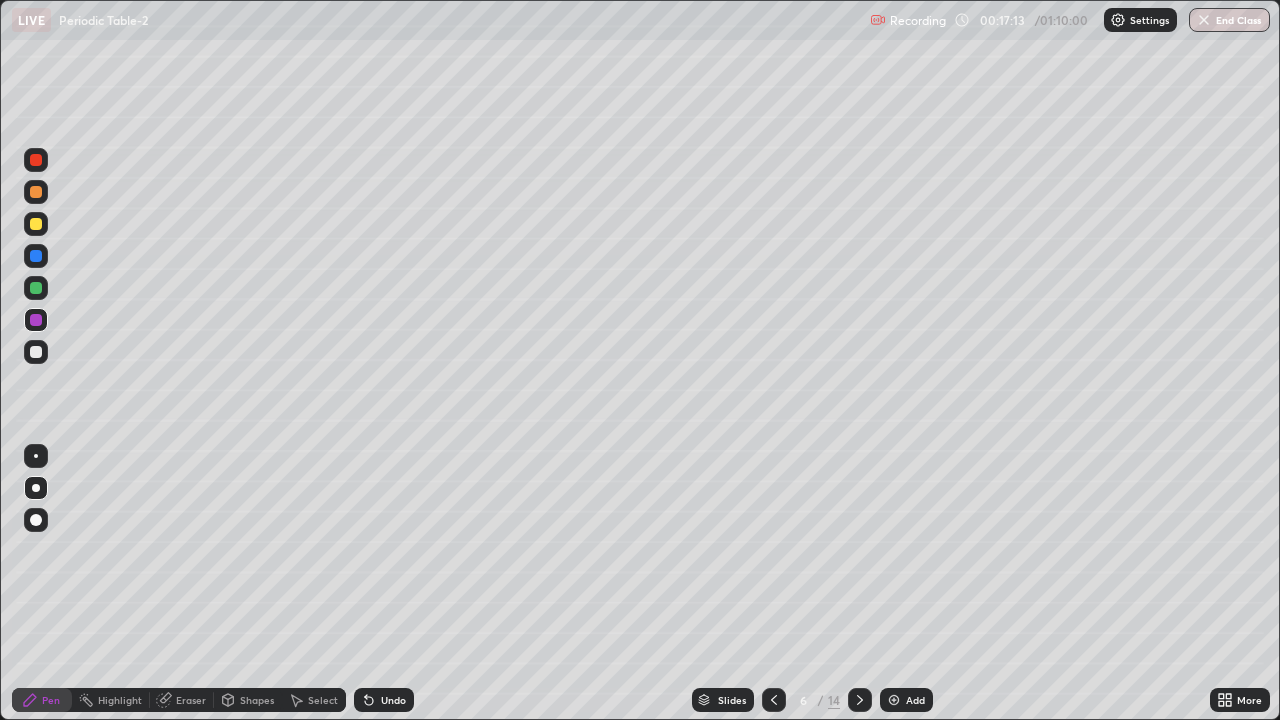 click at bounding box center [36, 224] 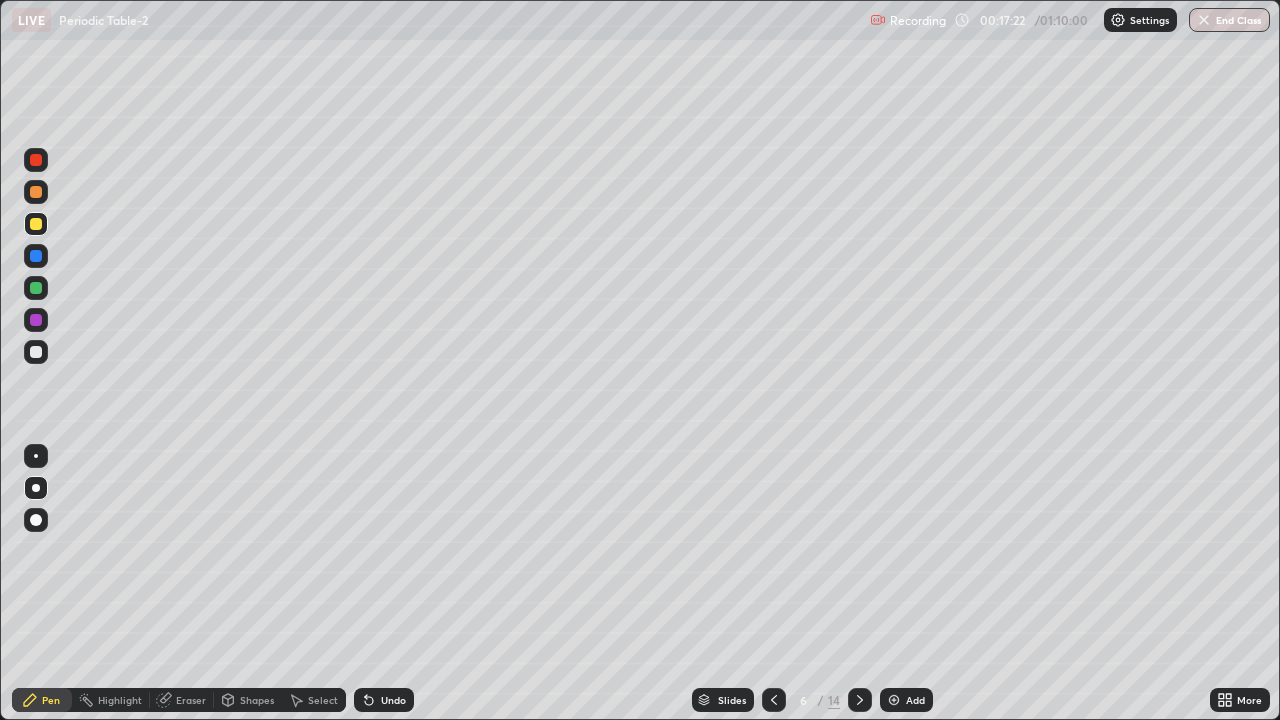 click at bounding box center (36, 160) 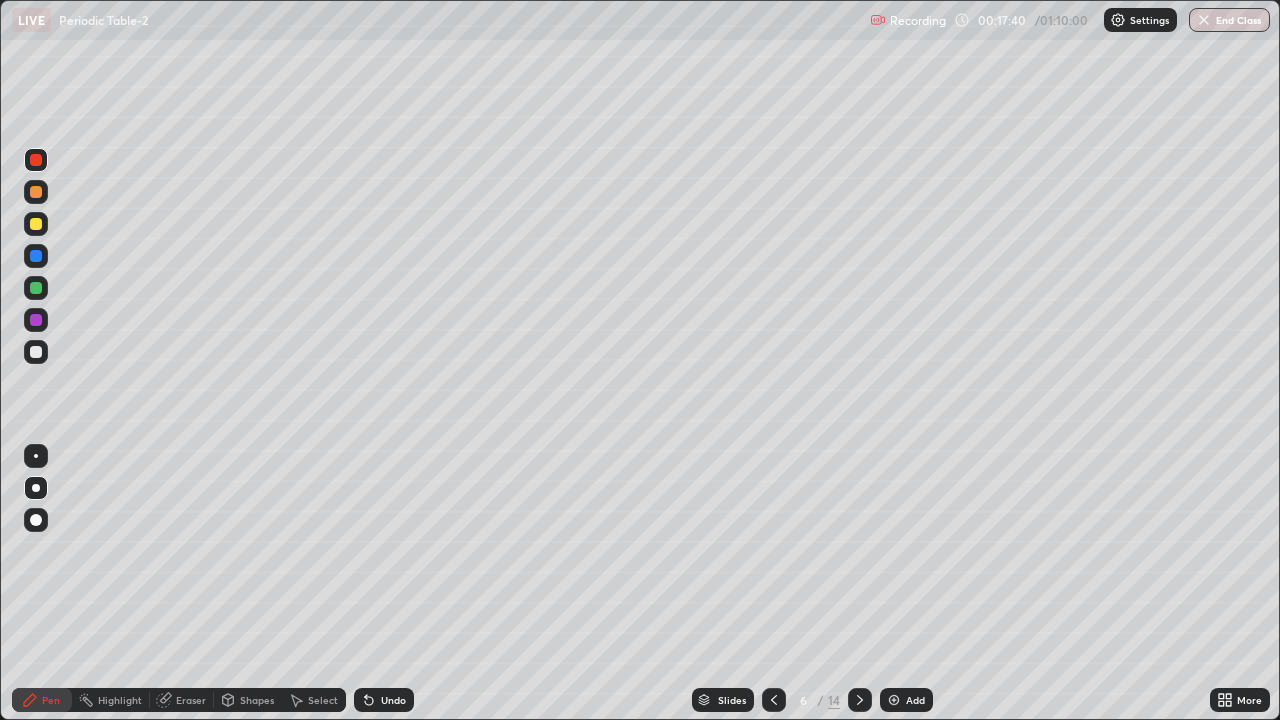click at bounding box center [36, 256] 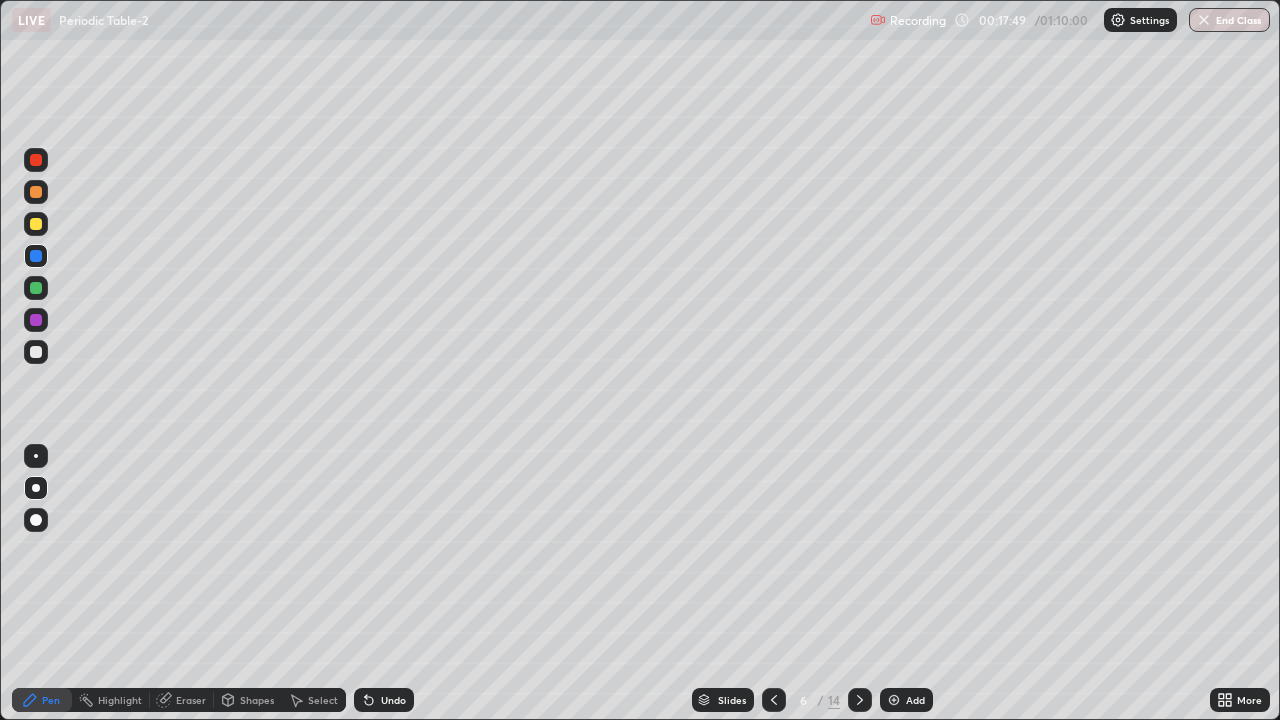 click at bounding box center [36, 352] 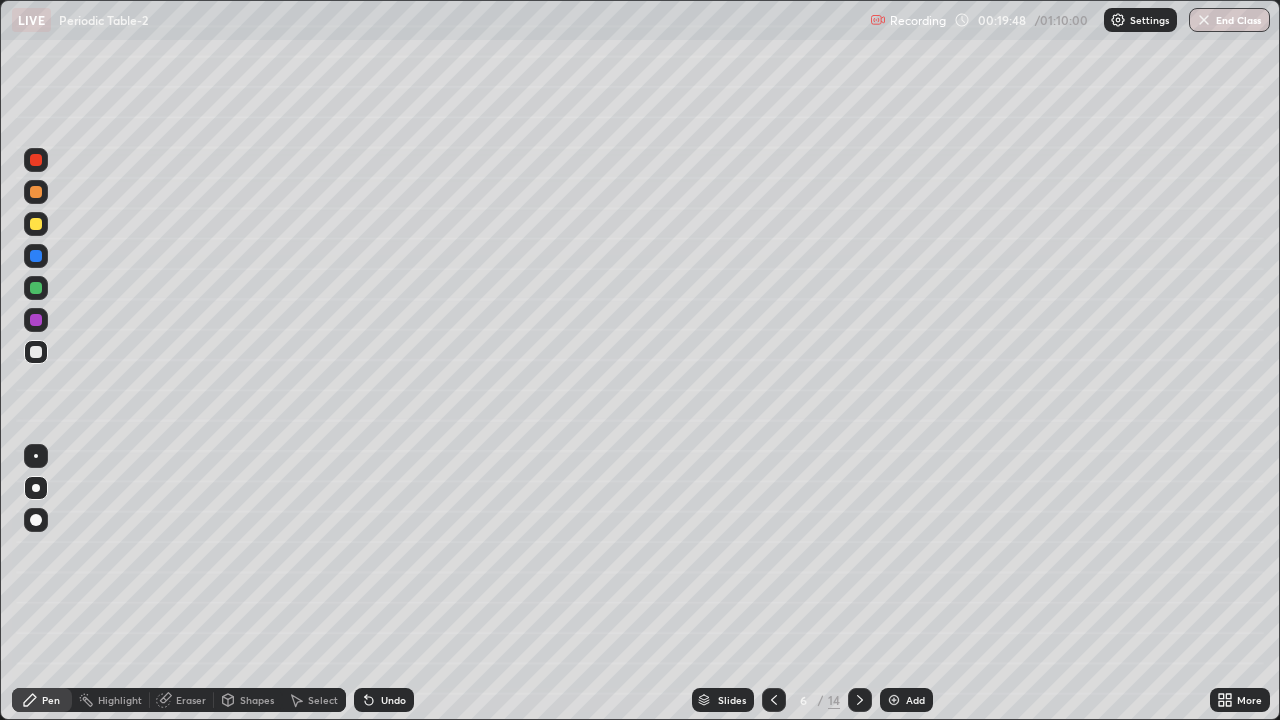click at bounding box center (36, 320) 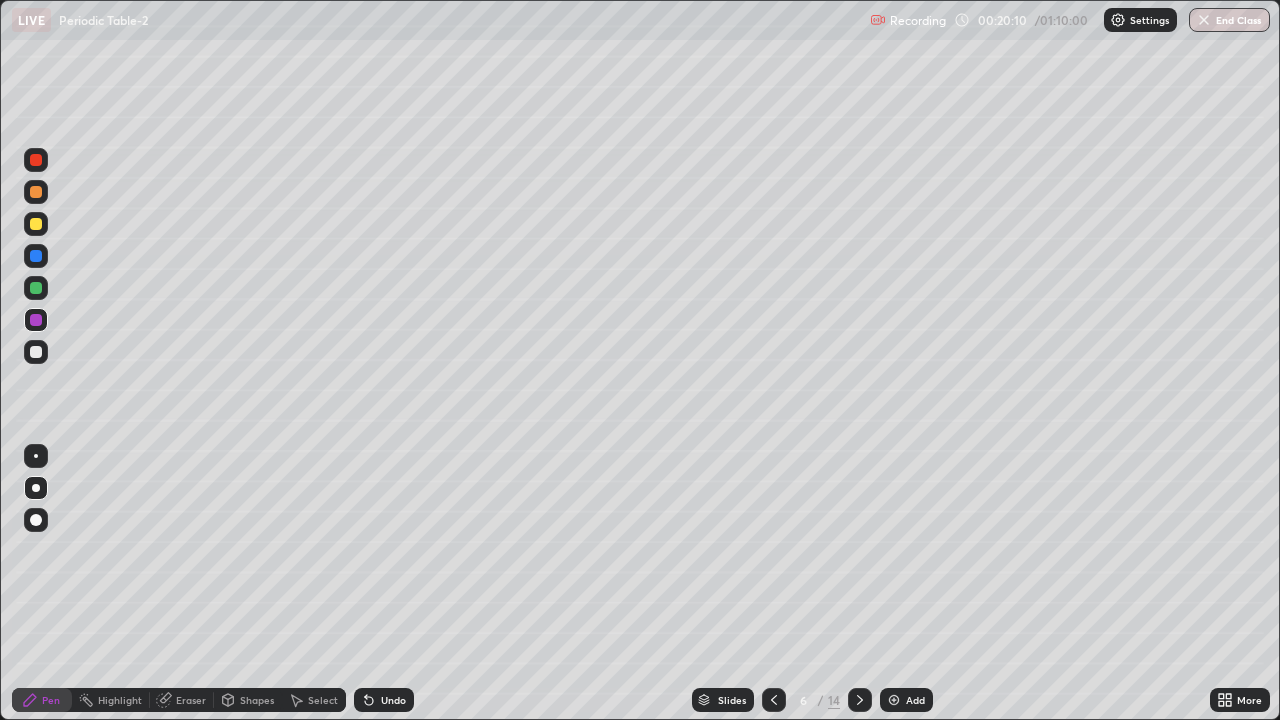 click 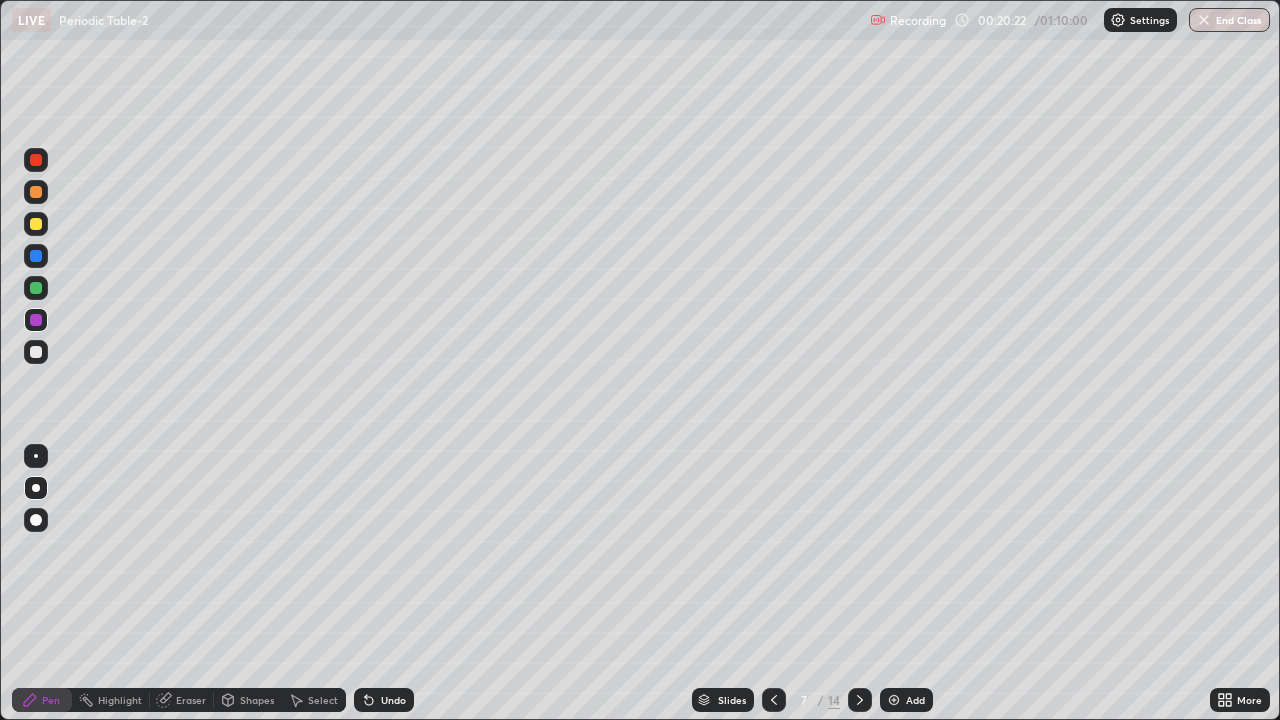 click at bounding box center (36, 224) 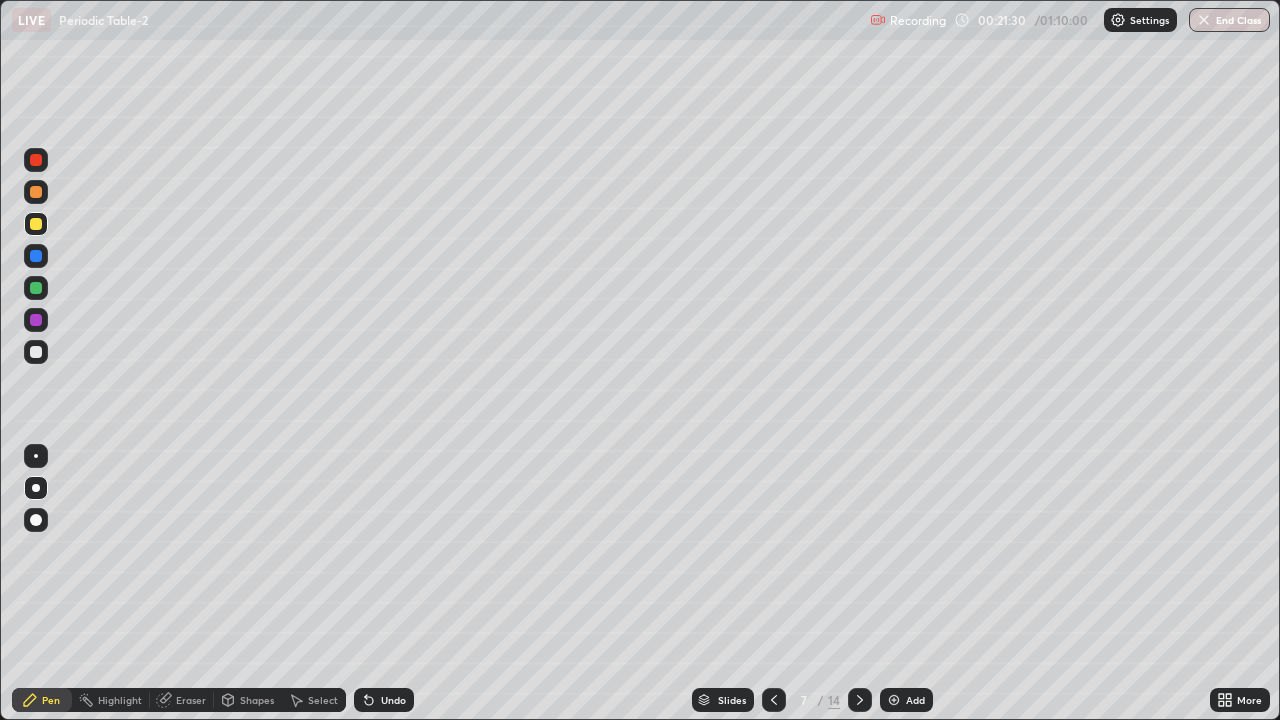 click at bounding box center (36, 288) 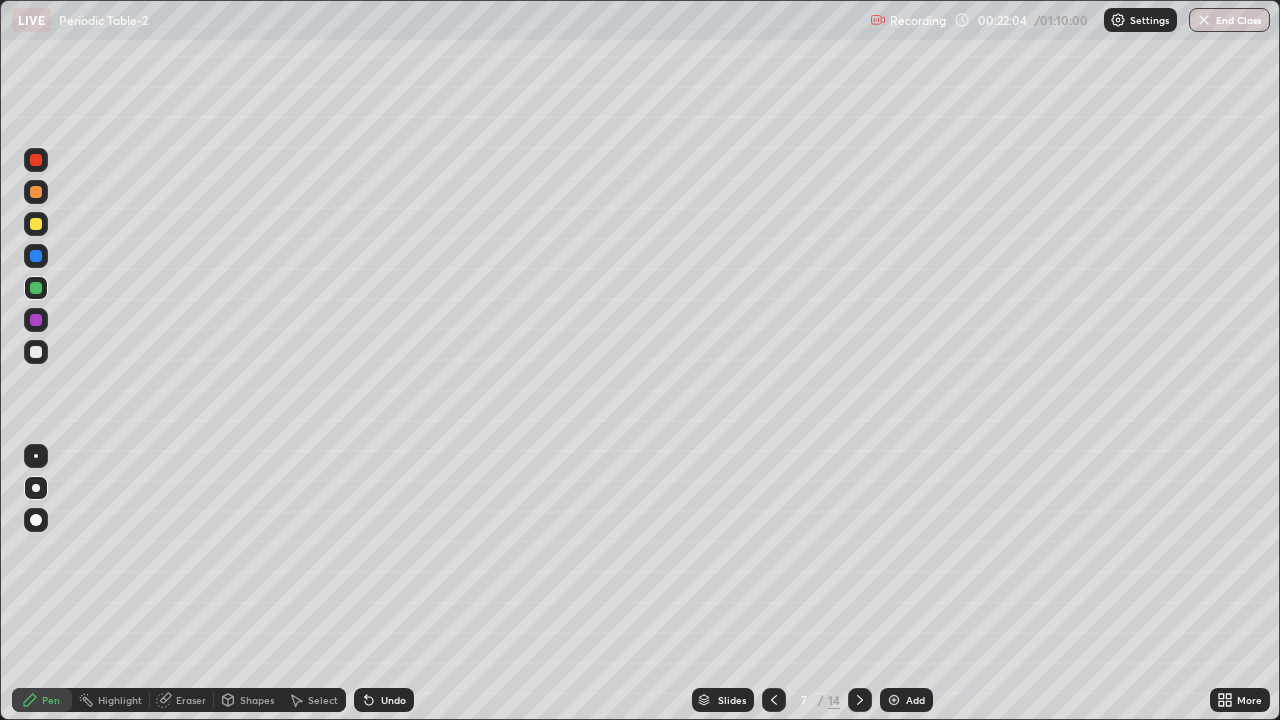 click at bounding box center (36, 320) 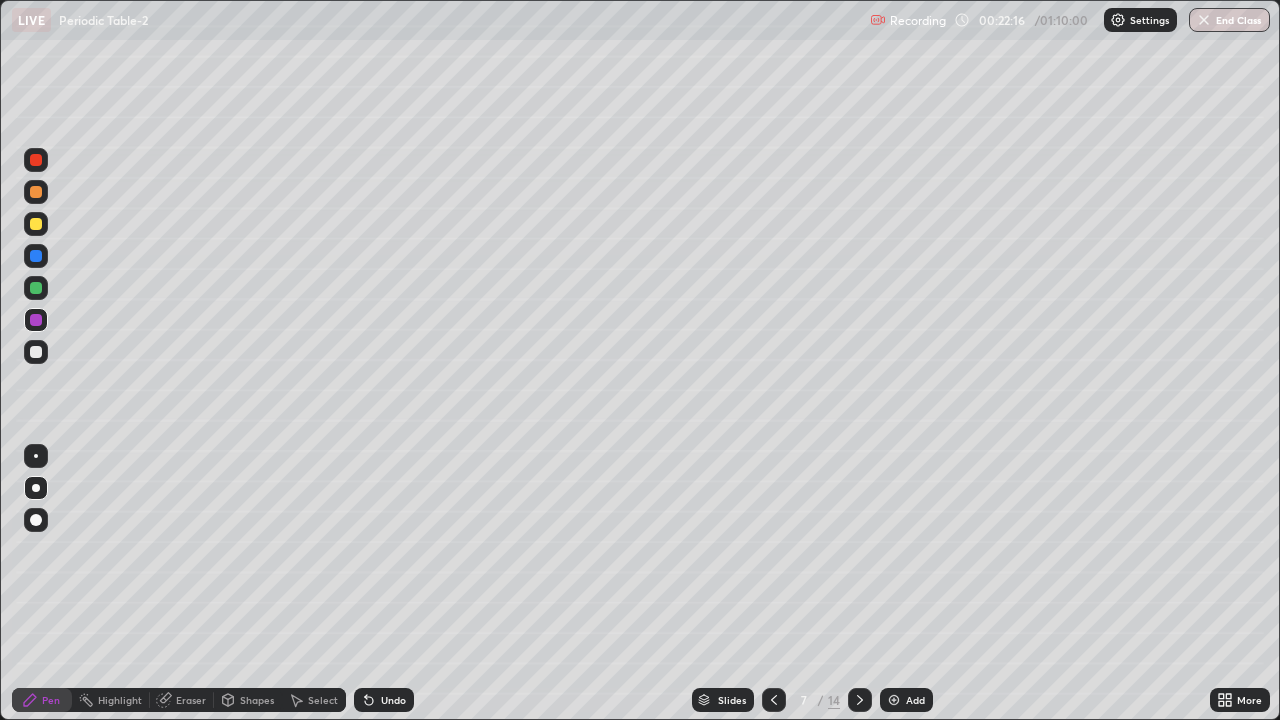 click at bounding box center [36, 352] 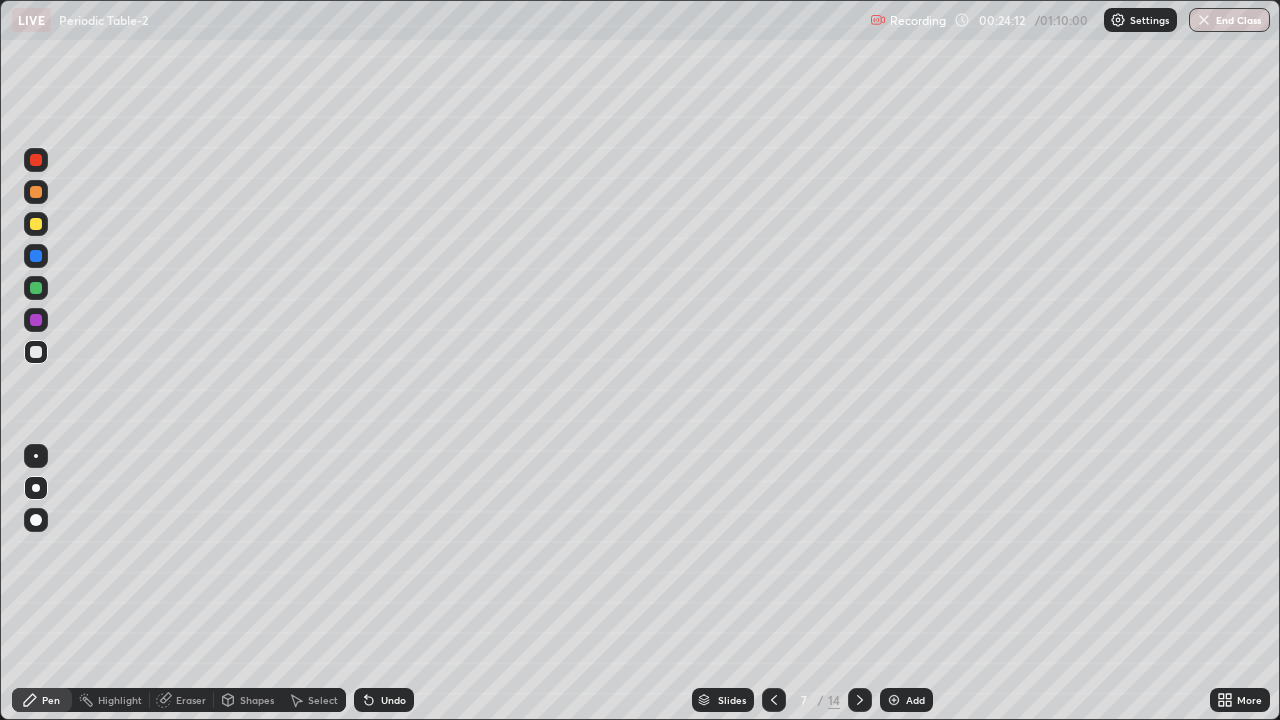 click 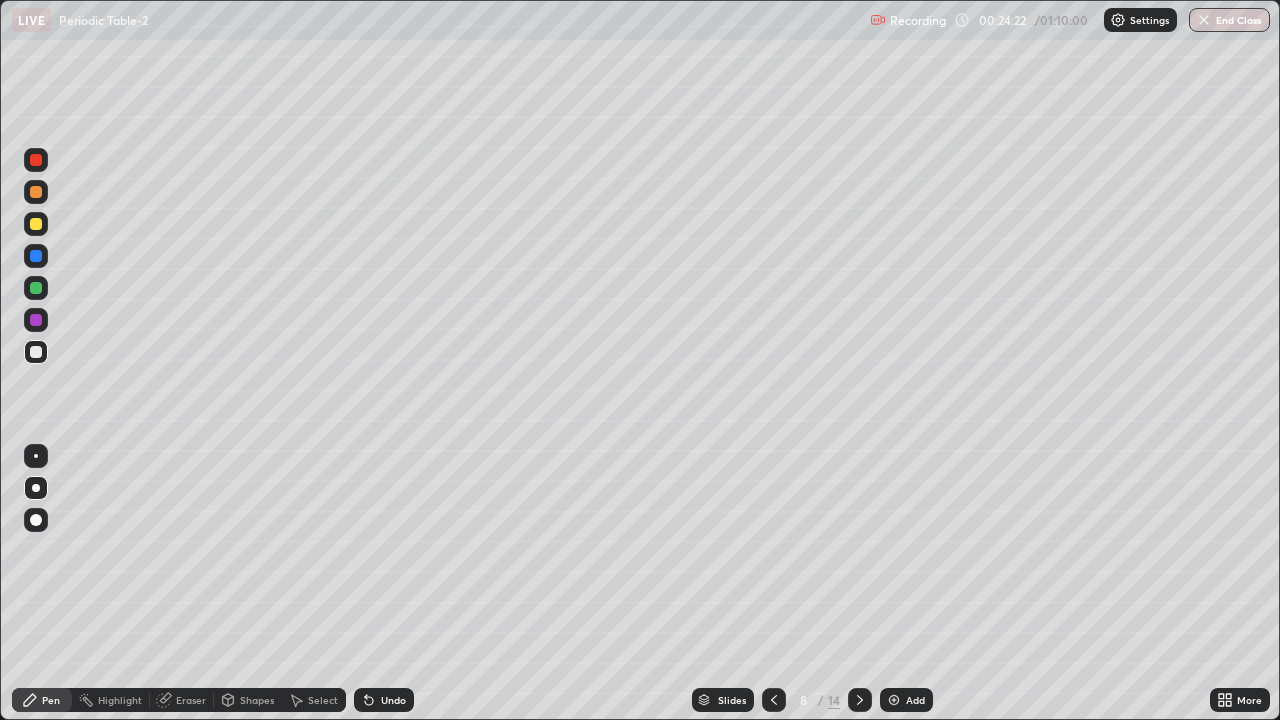 click at bounding box center [36, 256] 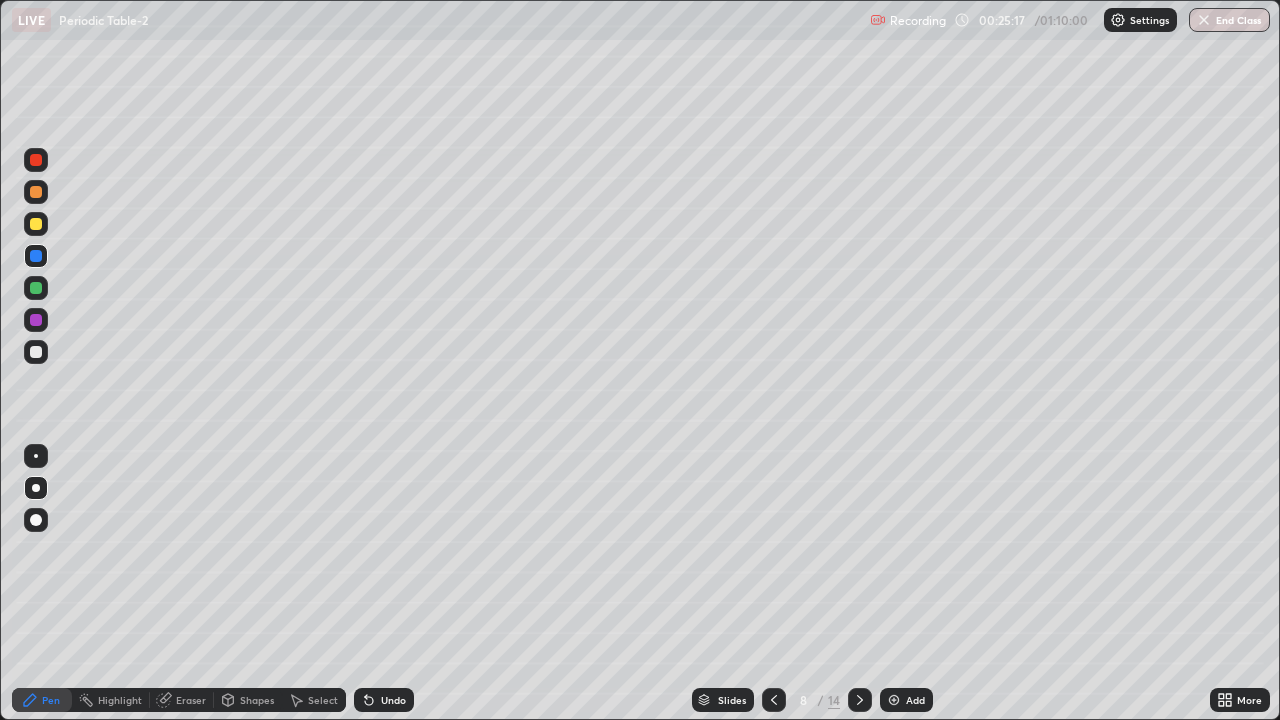 click at bounding box center [36, 224] 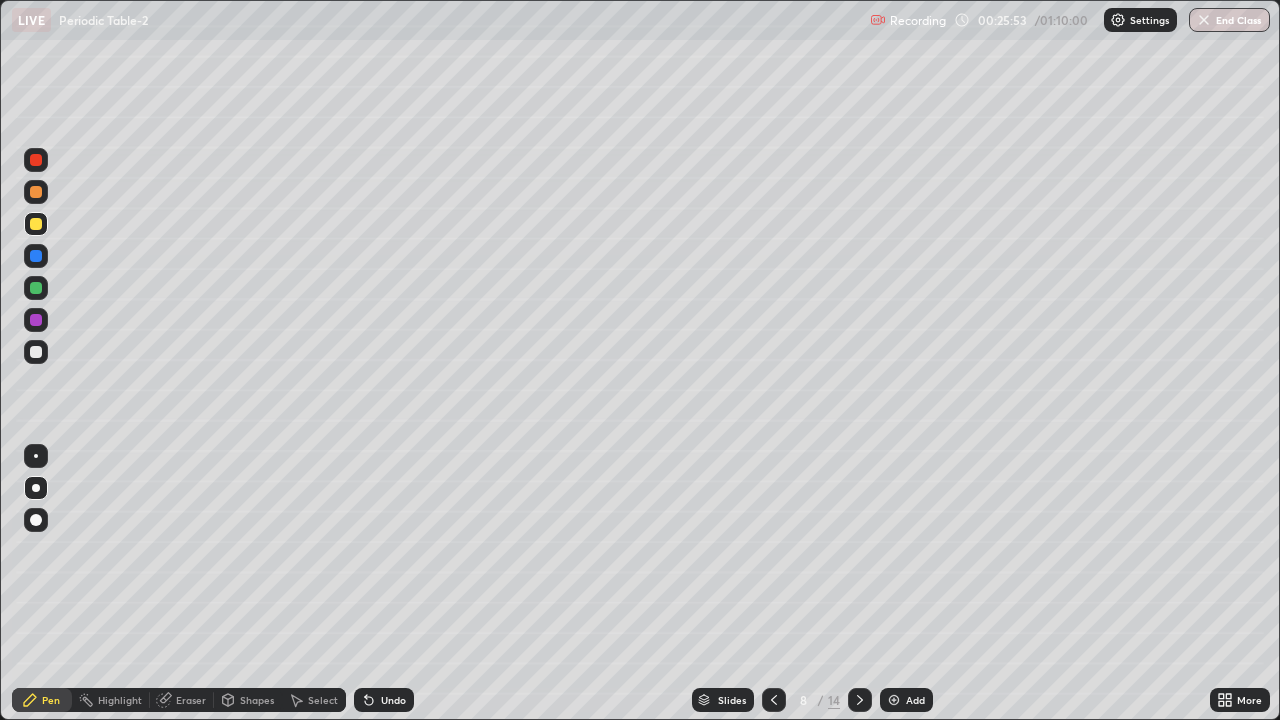 click at bounding box center [36, 256] 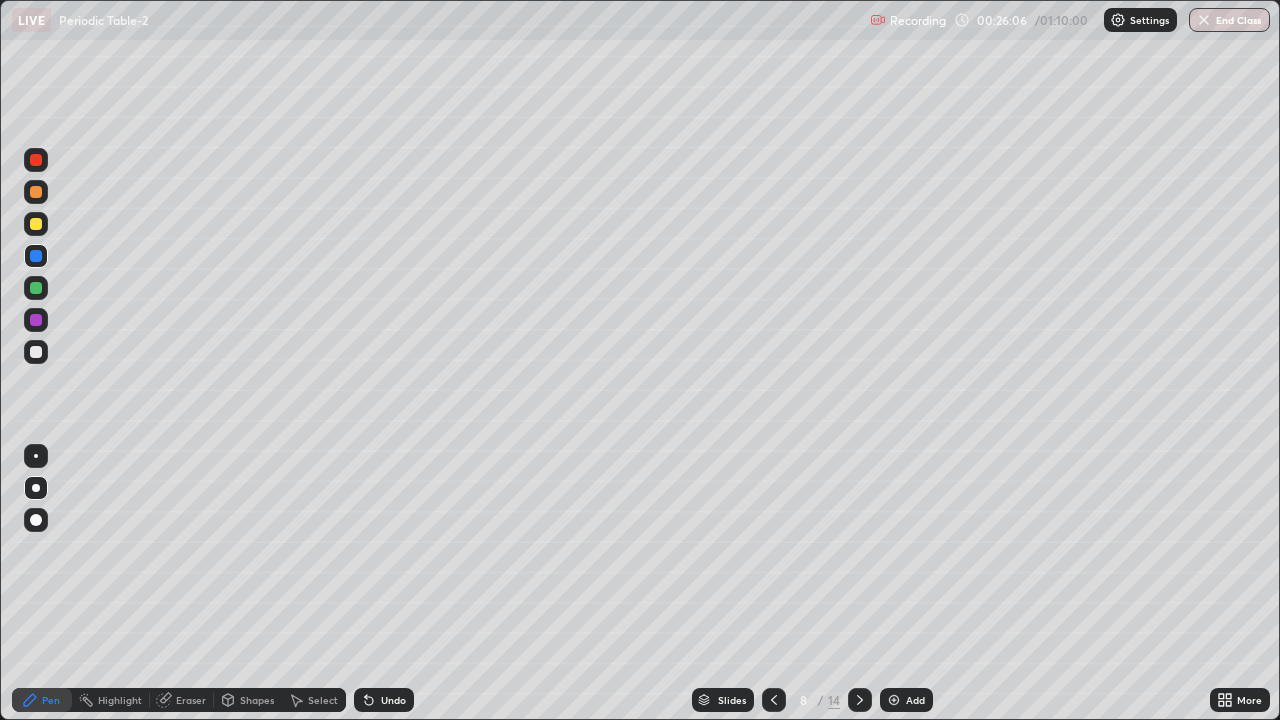 click at bounding box center [36, 352] 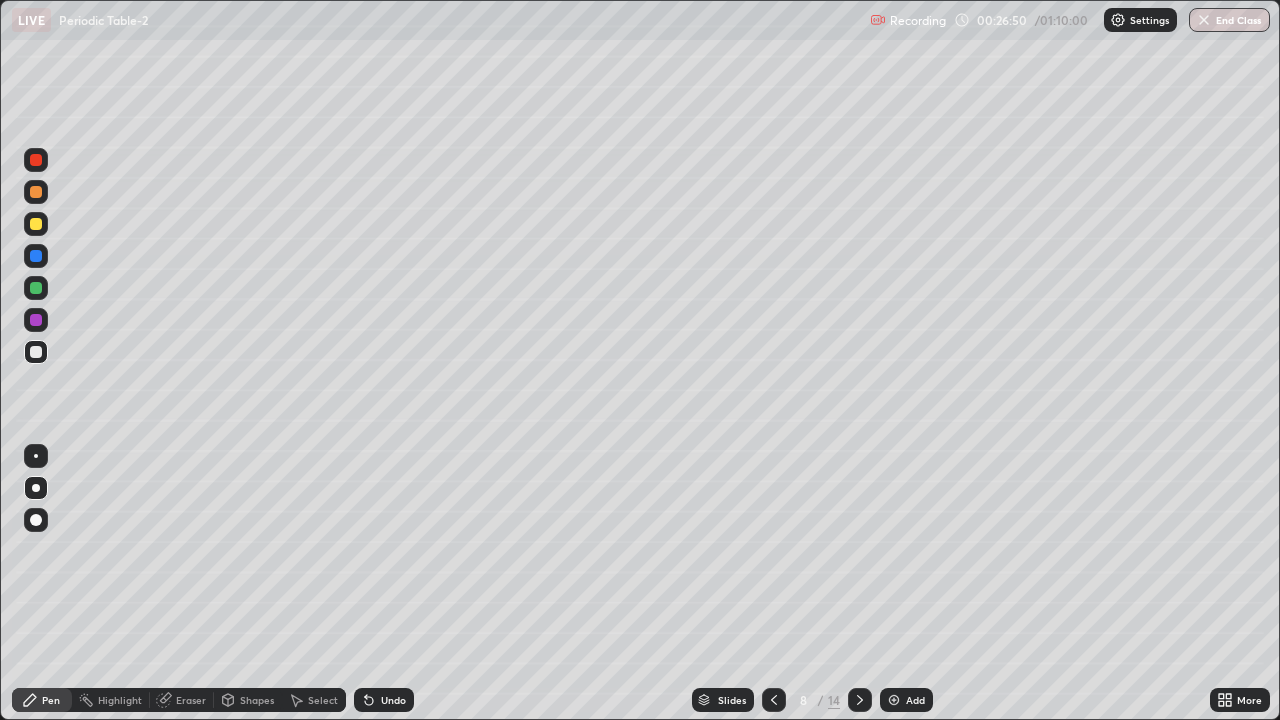 click at bounding box center (36, 288) 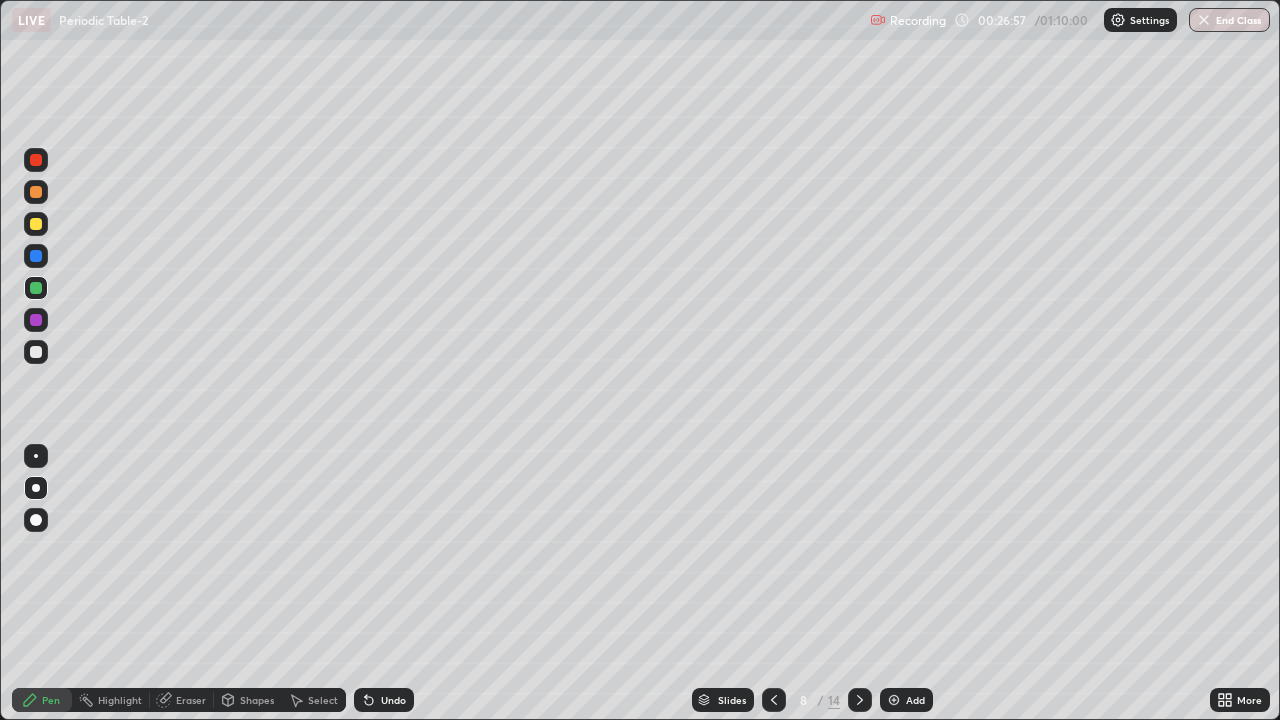 click at bounding box center (36, 352) 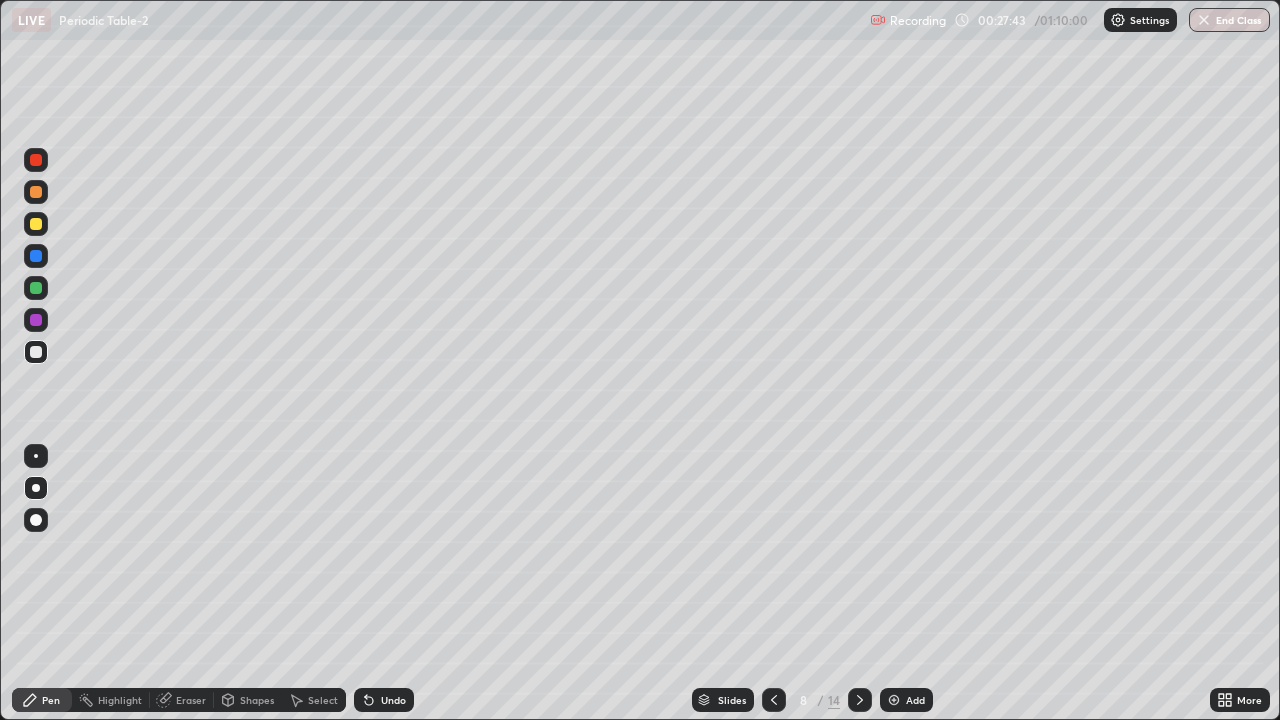 click at bounding box center (36, 320) 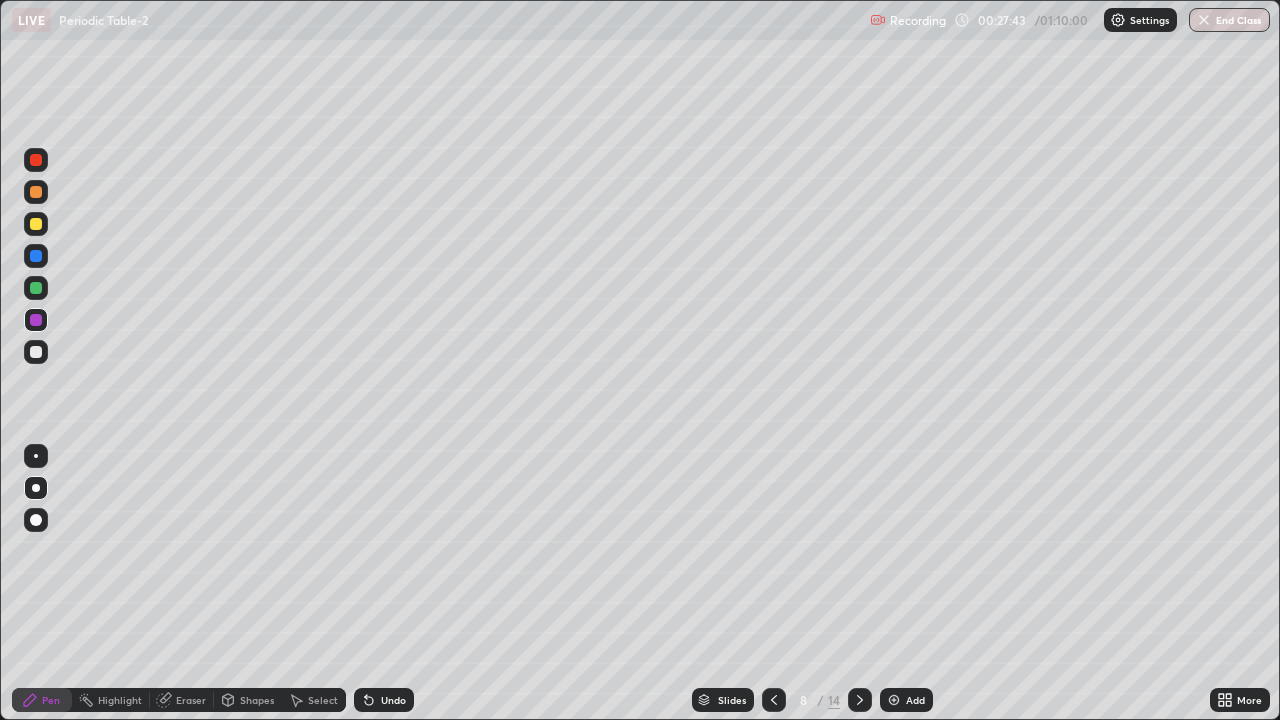 click at bounding box center (36, 288) 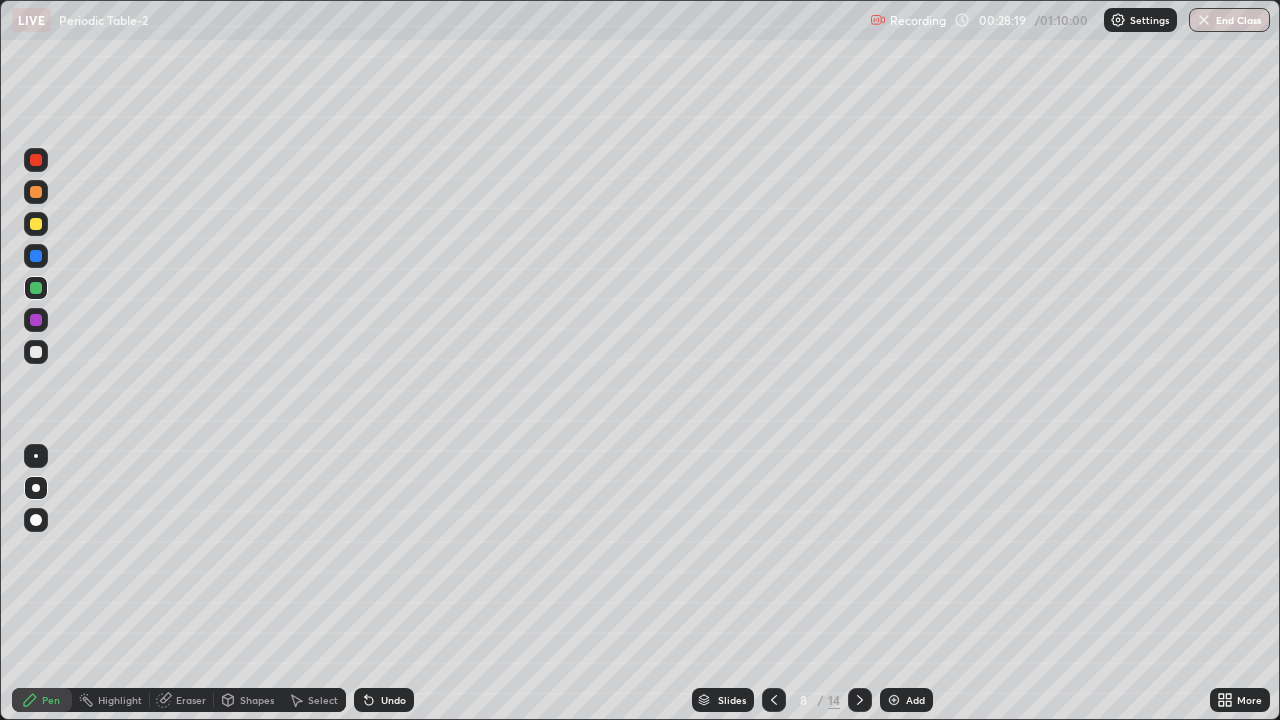 click at bounding box center (36, 352) 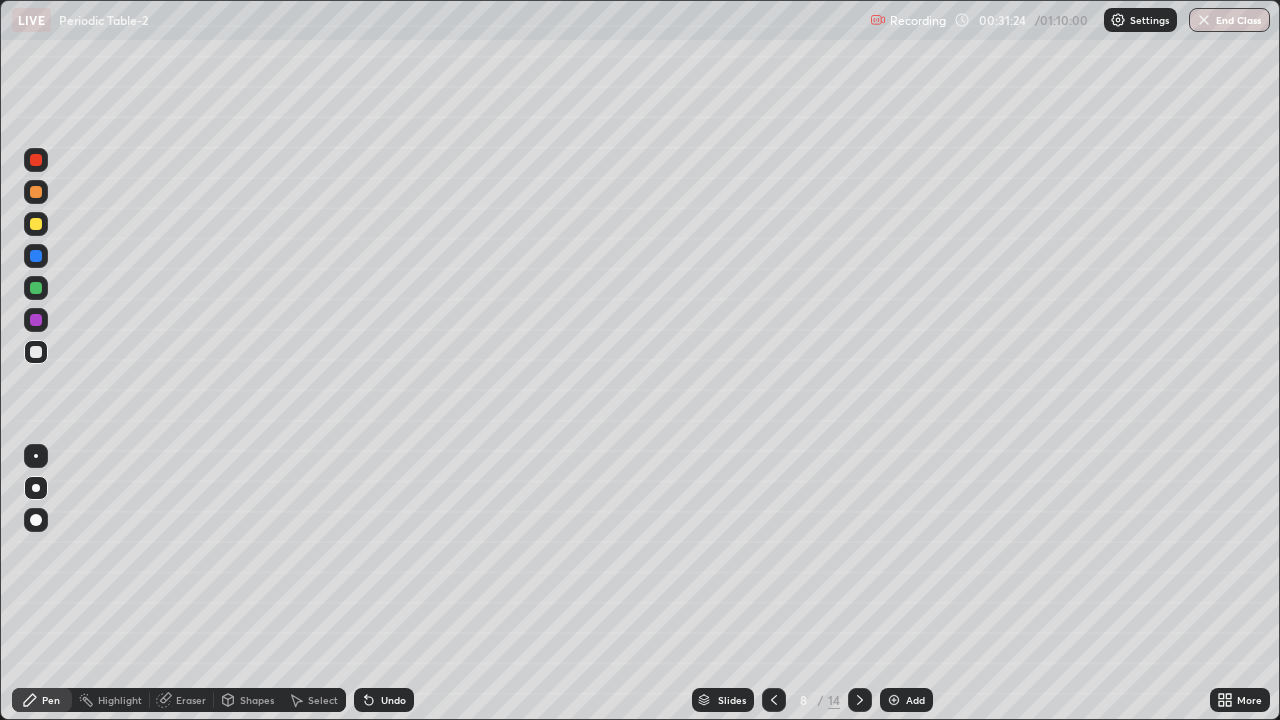 click at bounding box center (36, 192) 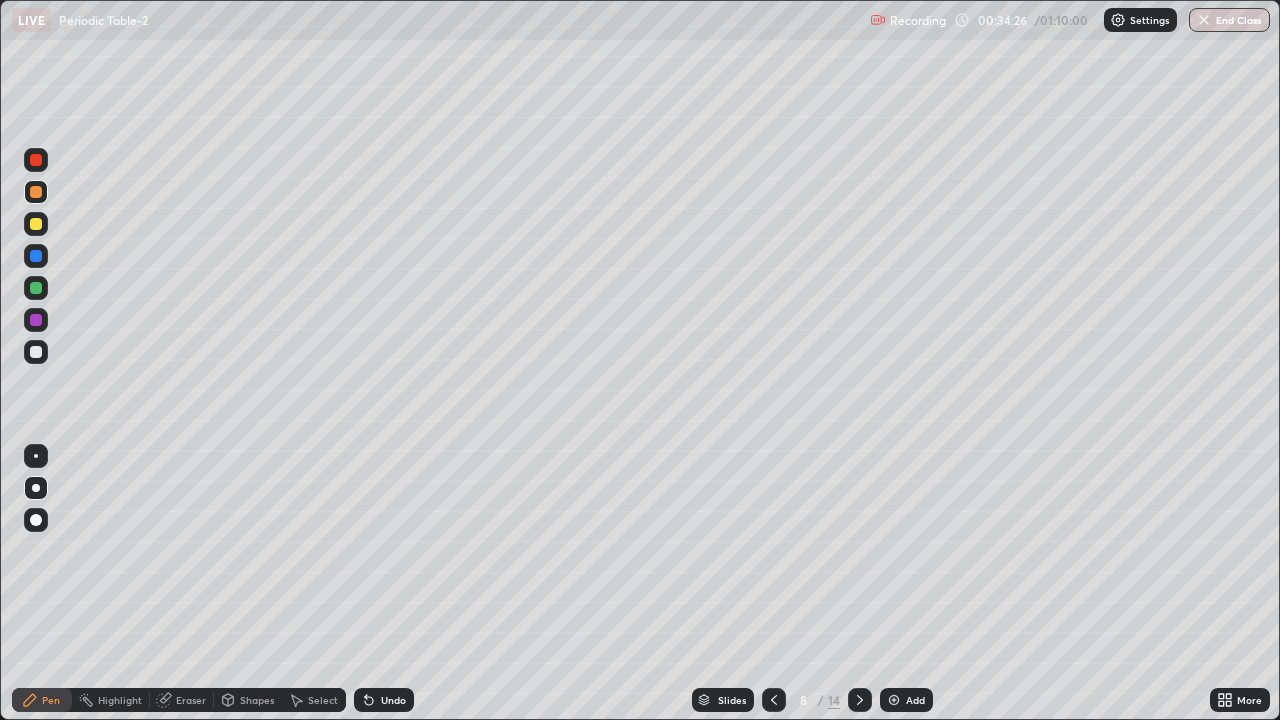 click 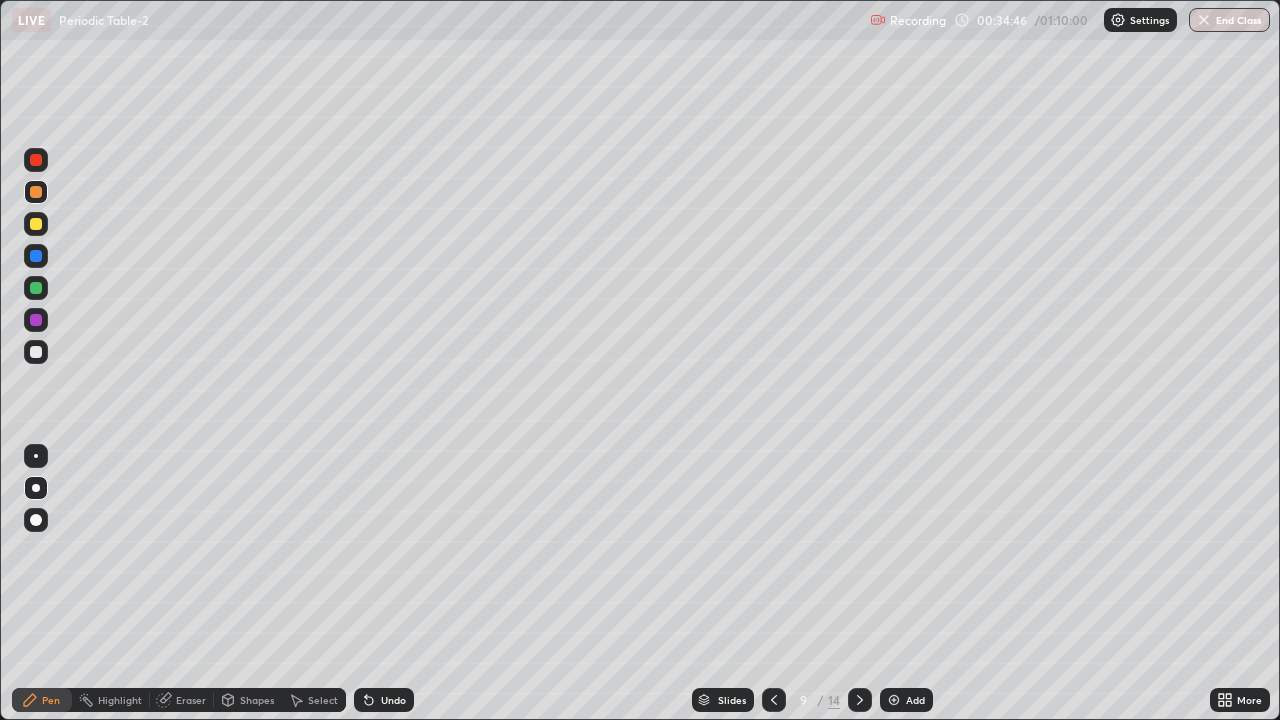 click at bounding box center (36, 224) 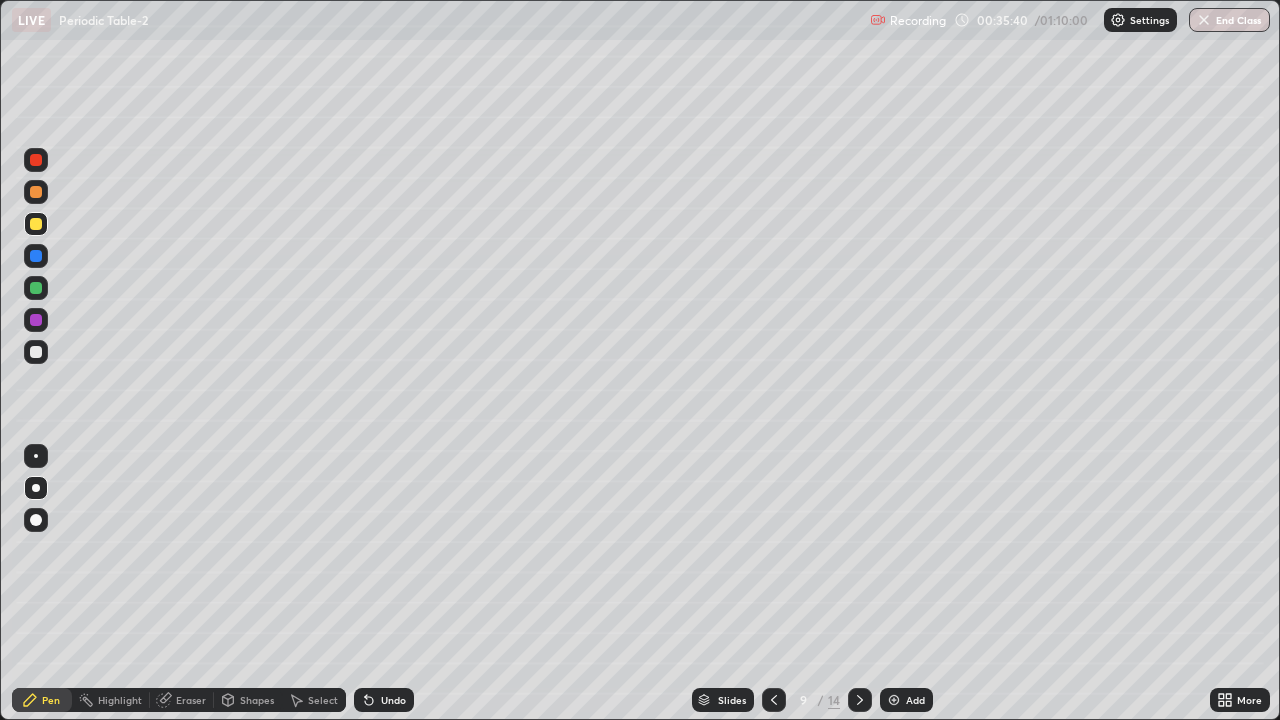 click at bounding box center [36, 192] 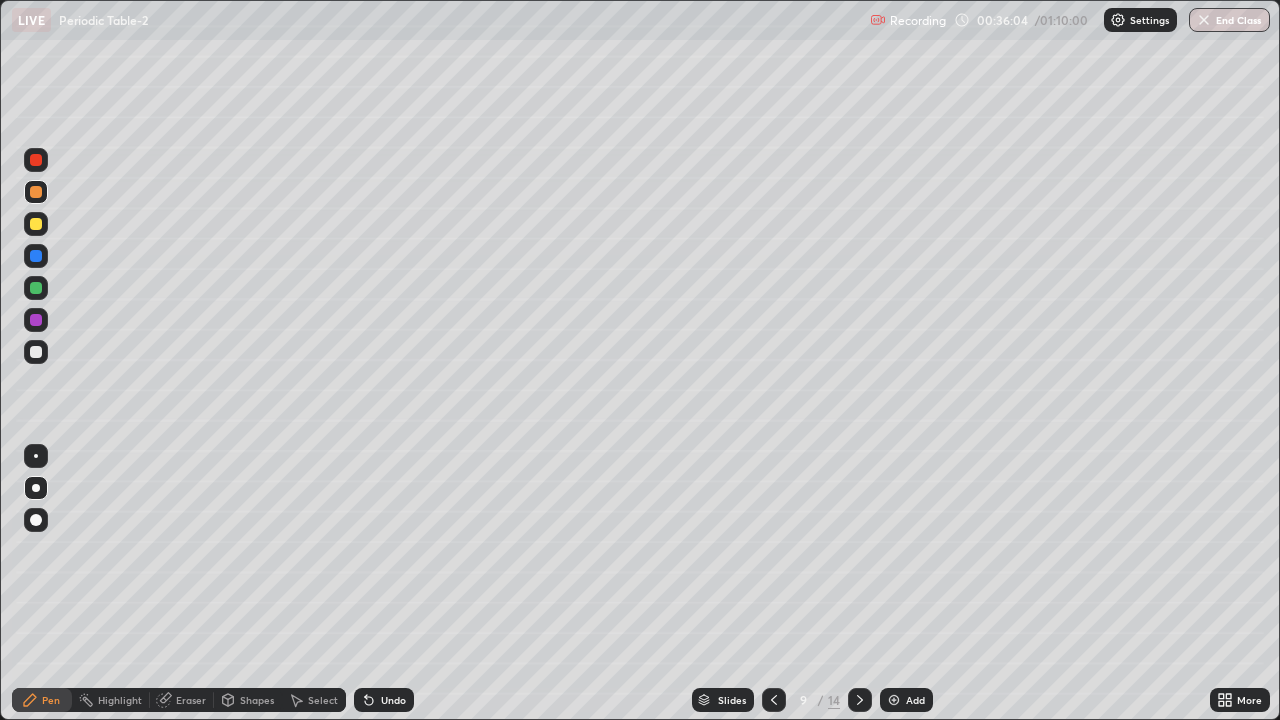 click at bounding box center (36, 288) 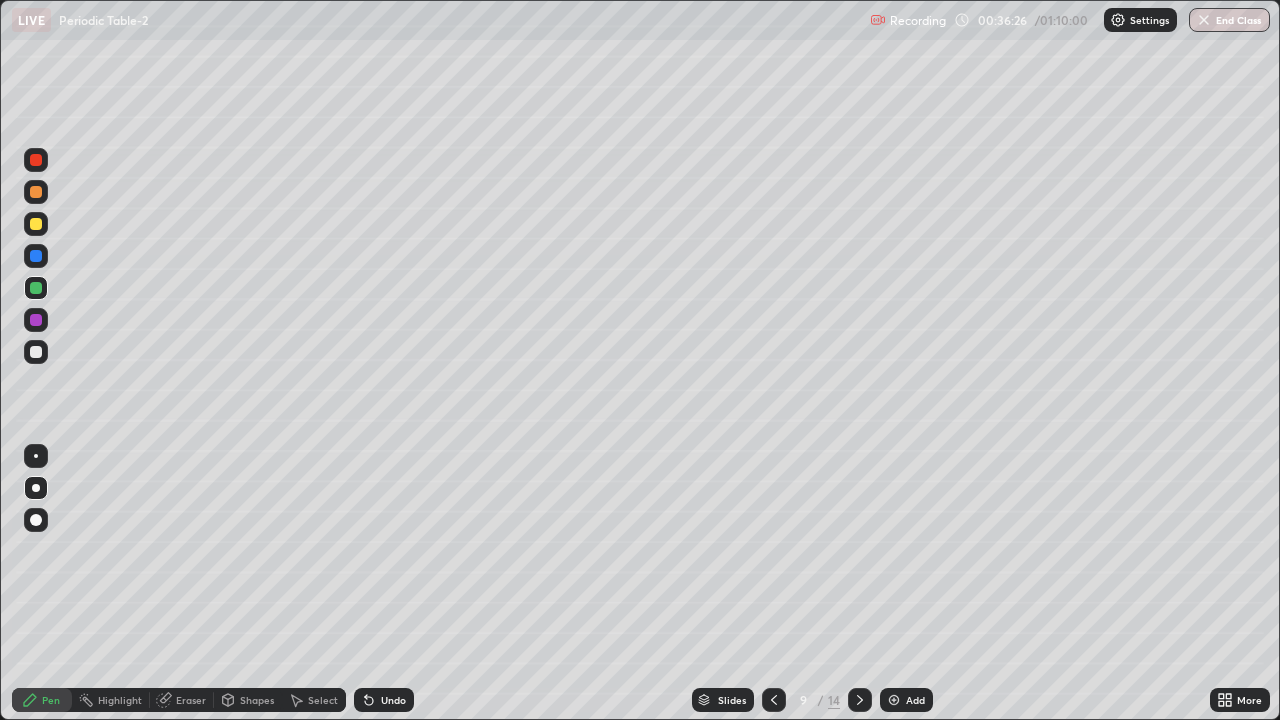 click at bounding box center [36, 224] 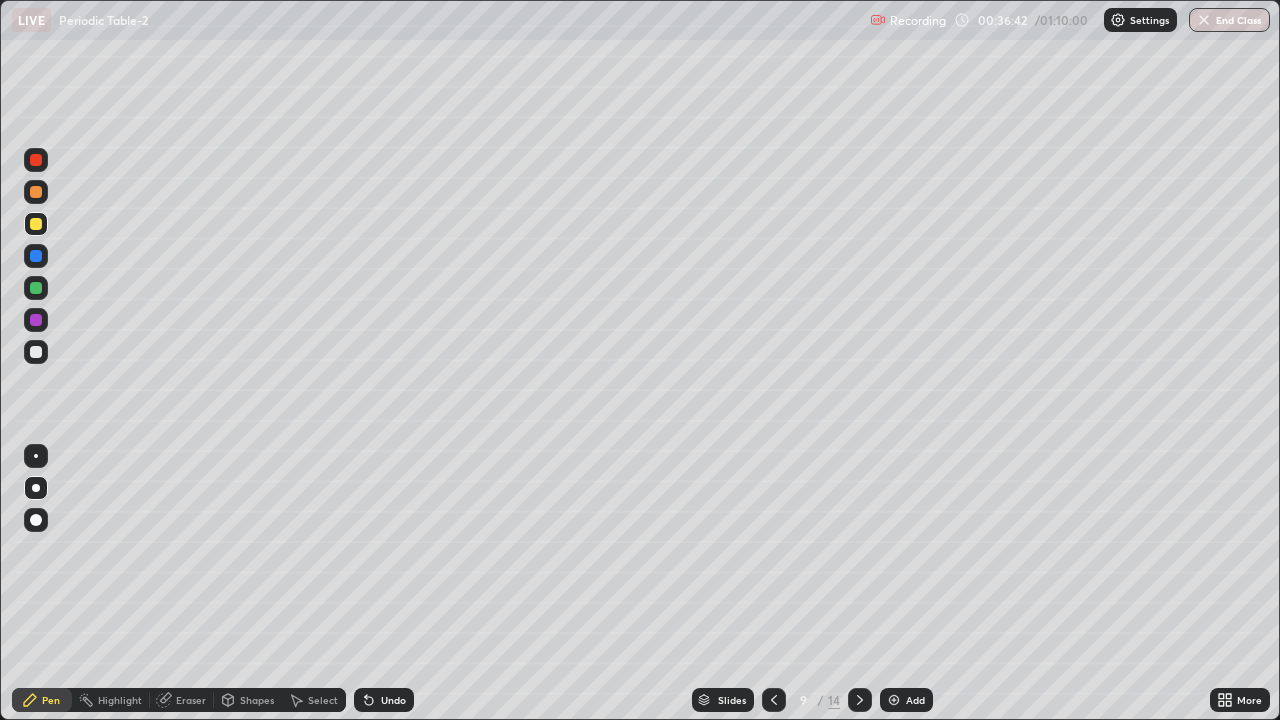 click at bounding box center [36, 320] 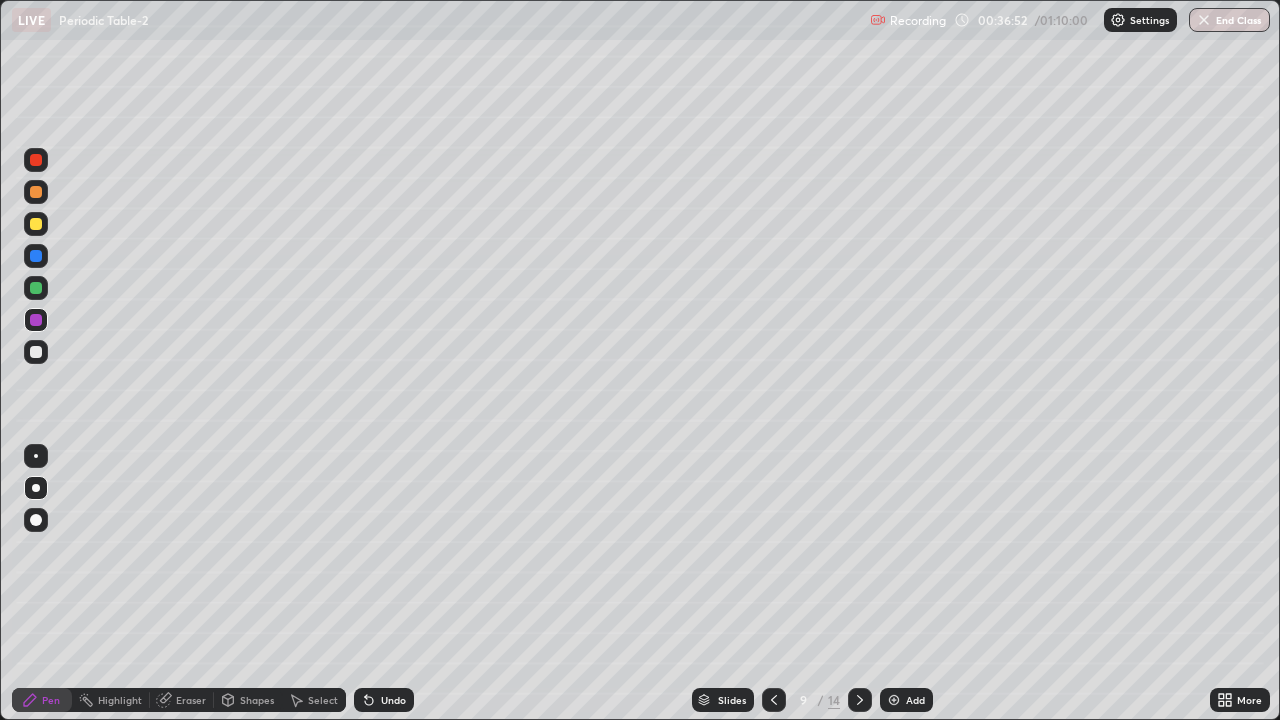 click at bounding box center [36, 256] 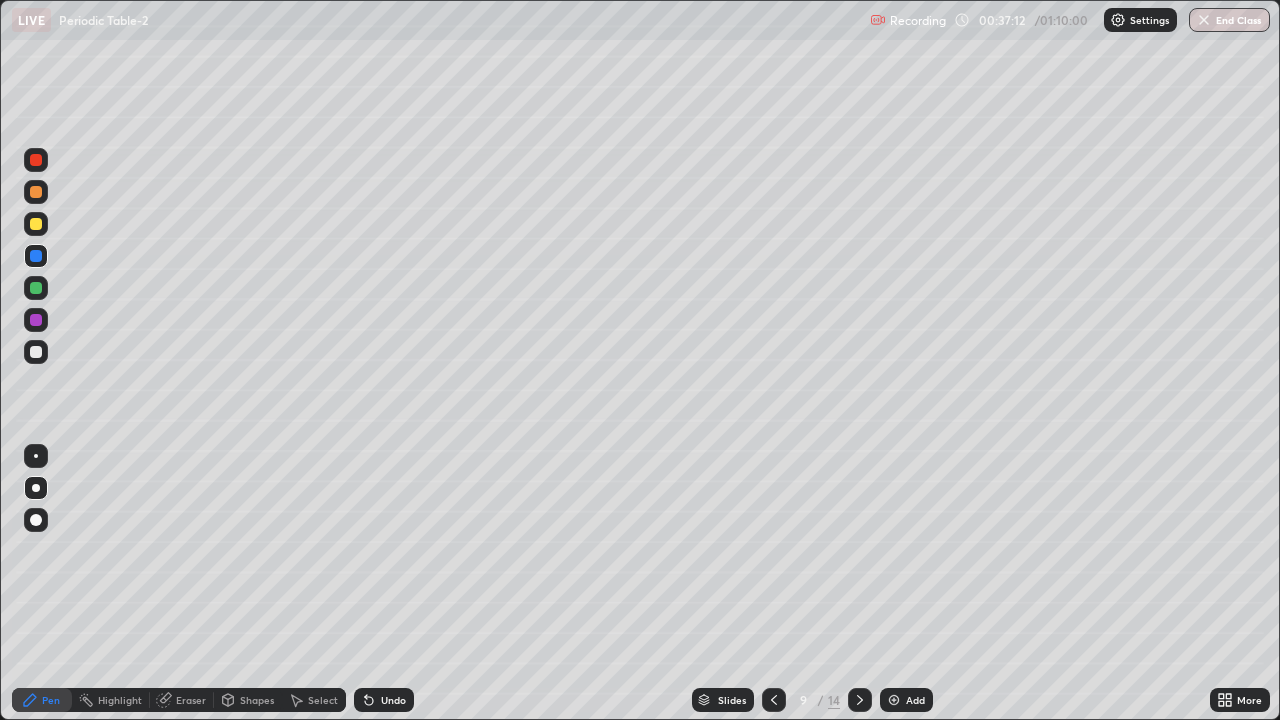 click at bounding box center [36, 352] 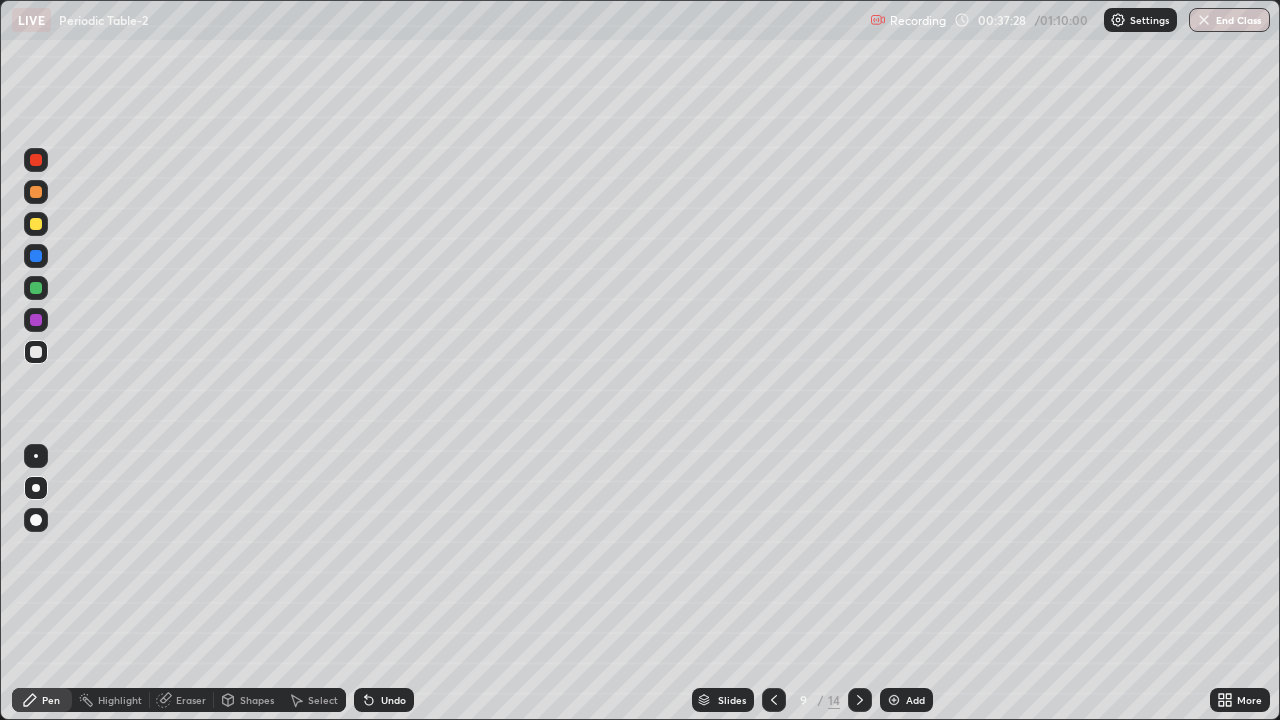 click at bounding box center [36, 288] 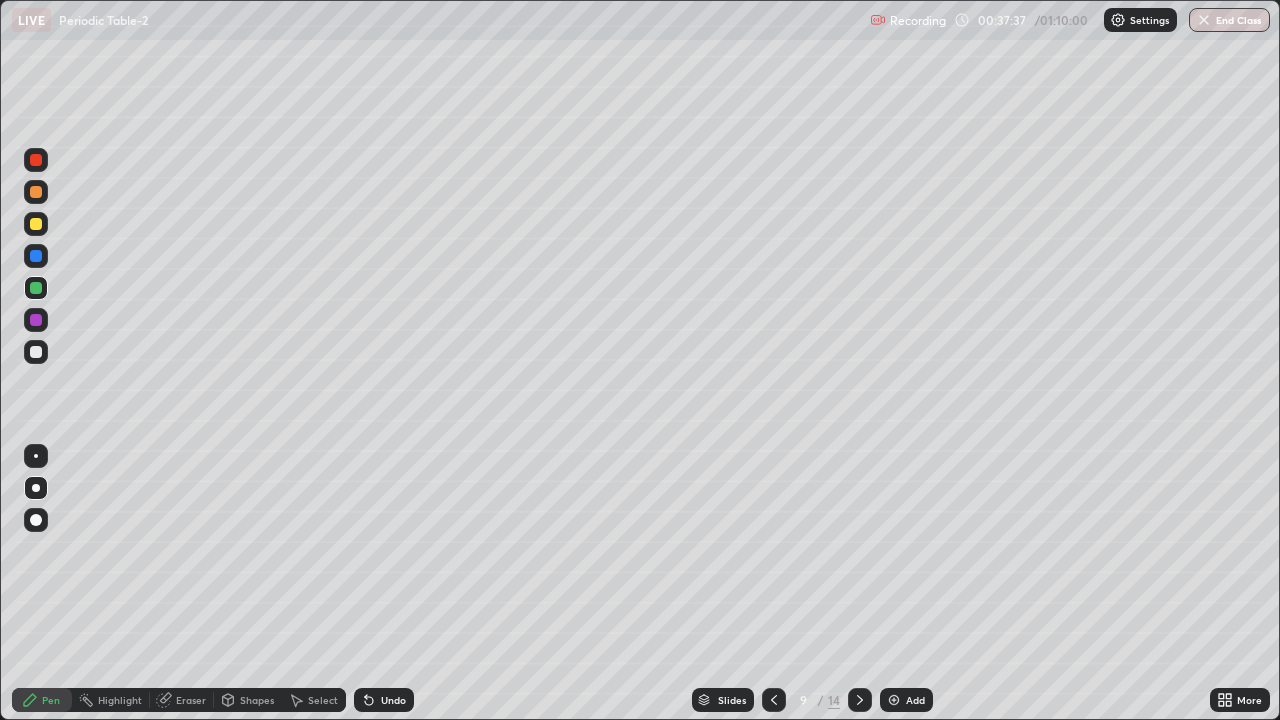click at bounding box center [36, 192] 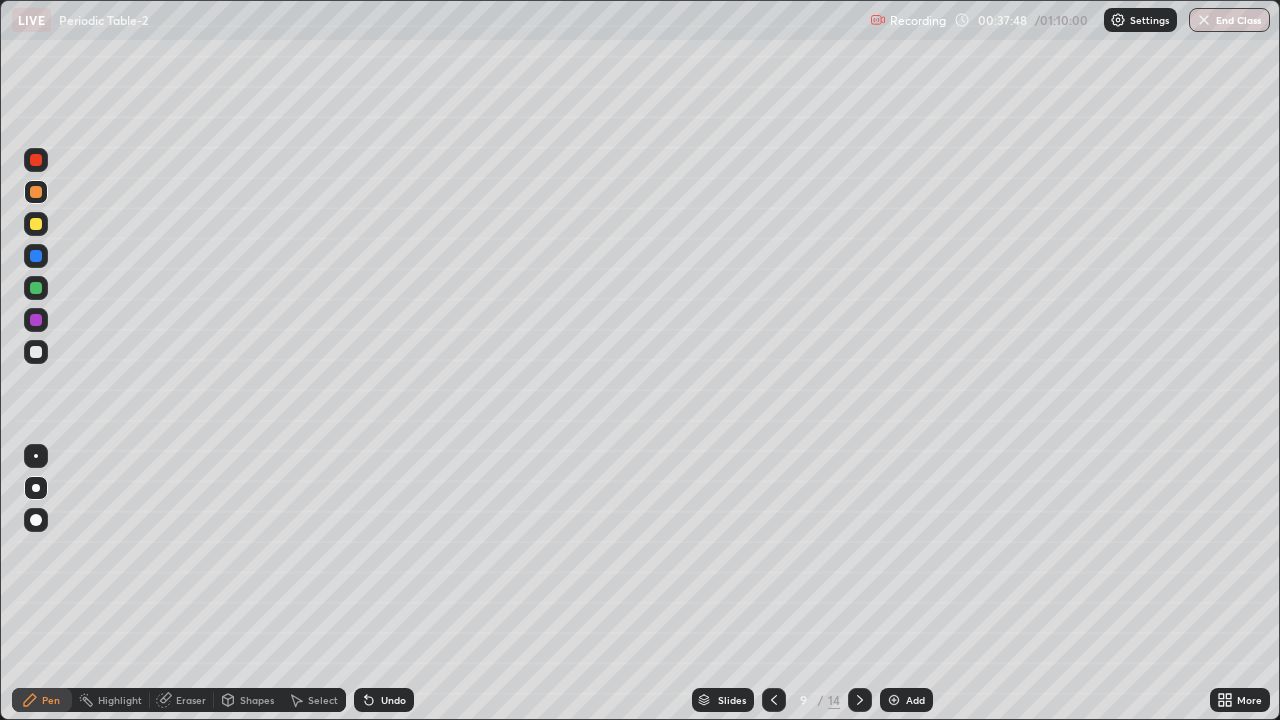 click 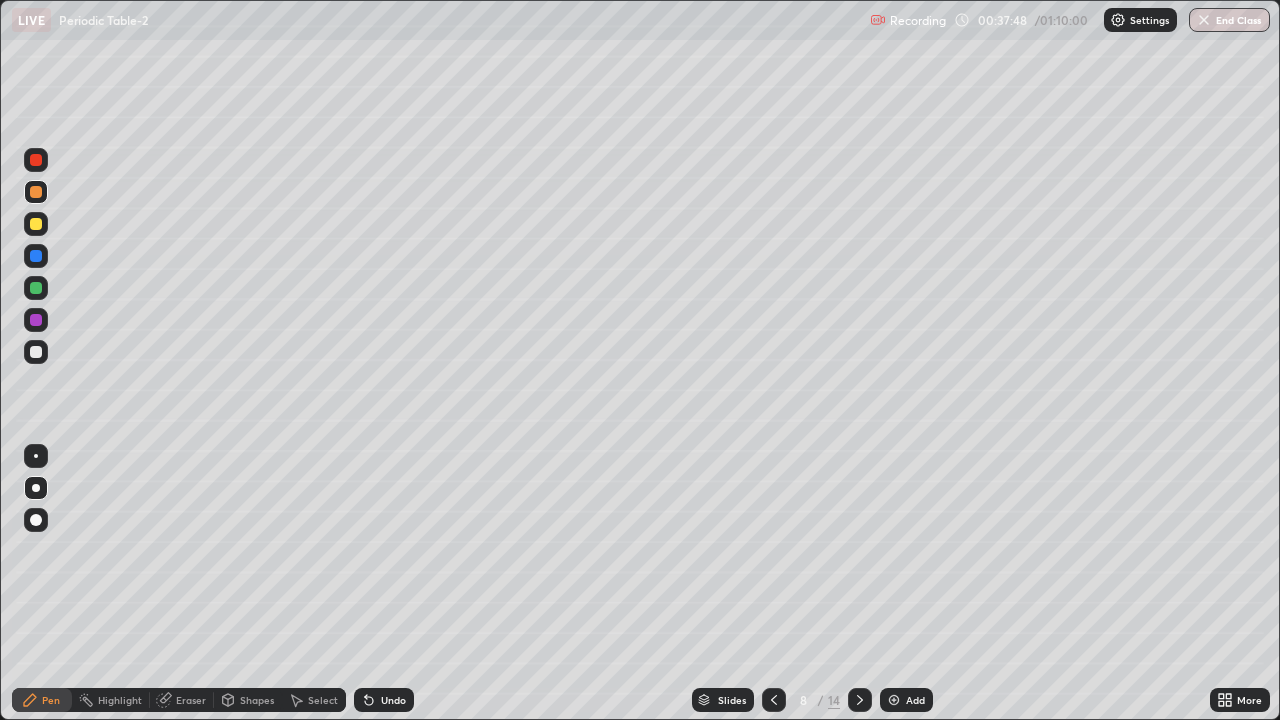 click at bounding box center [774, 700] 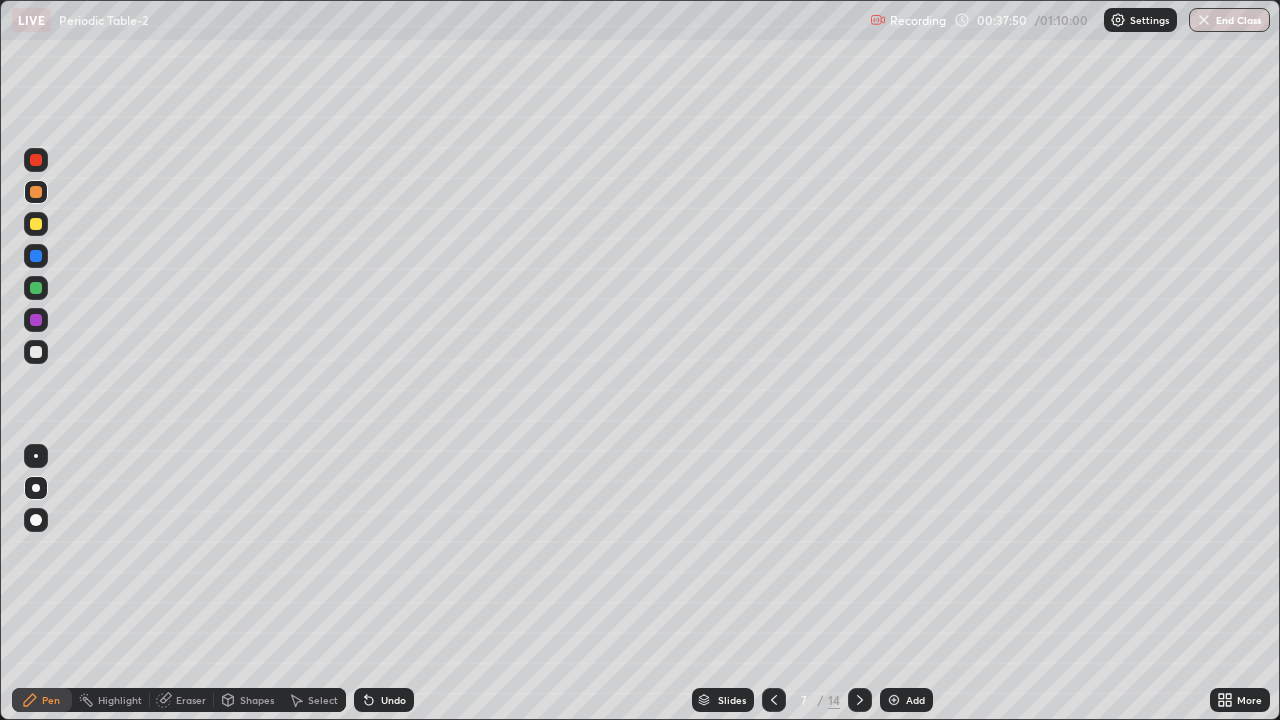 click 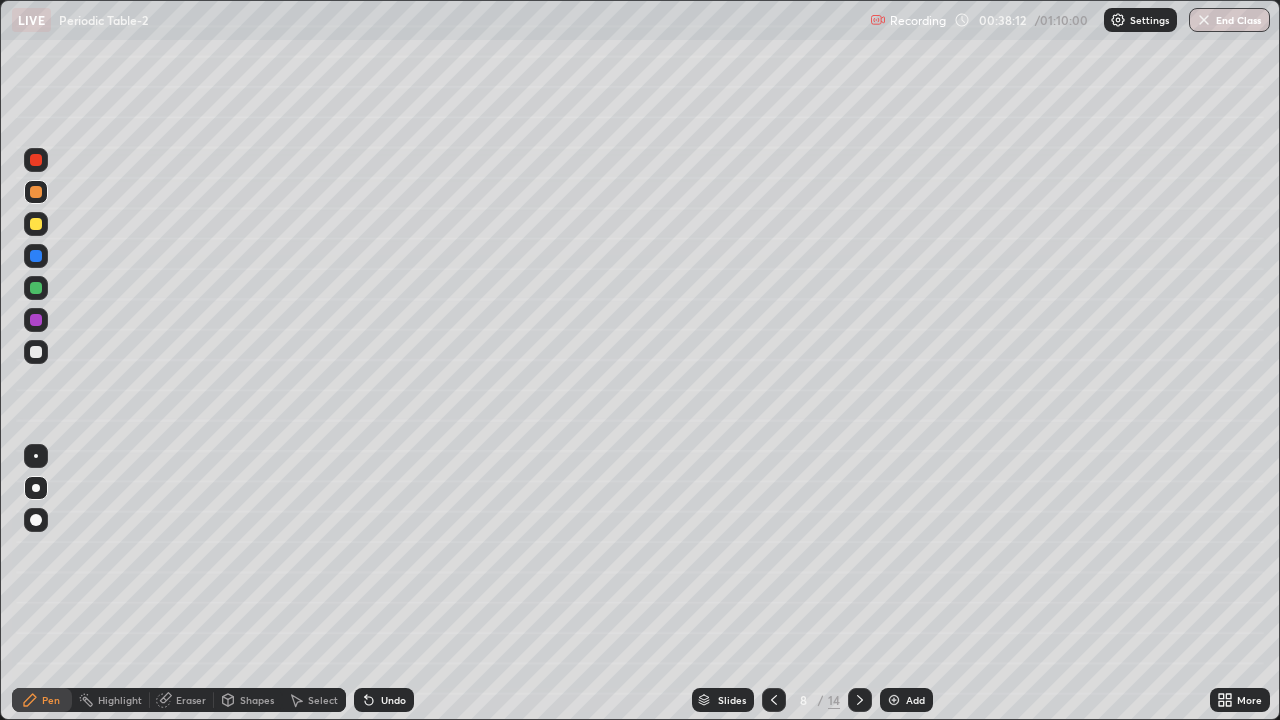 click at bounding box center (36, 352) 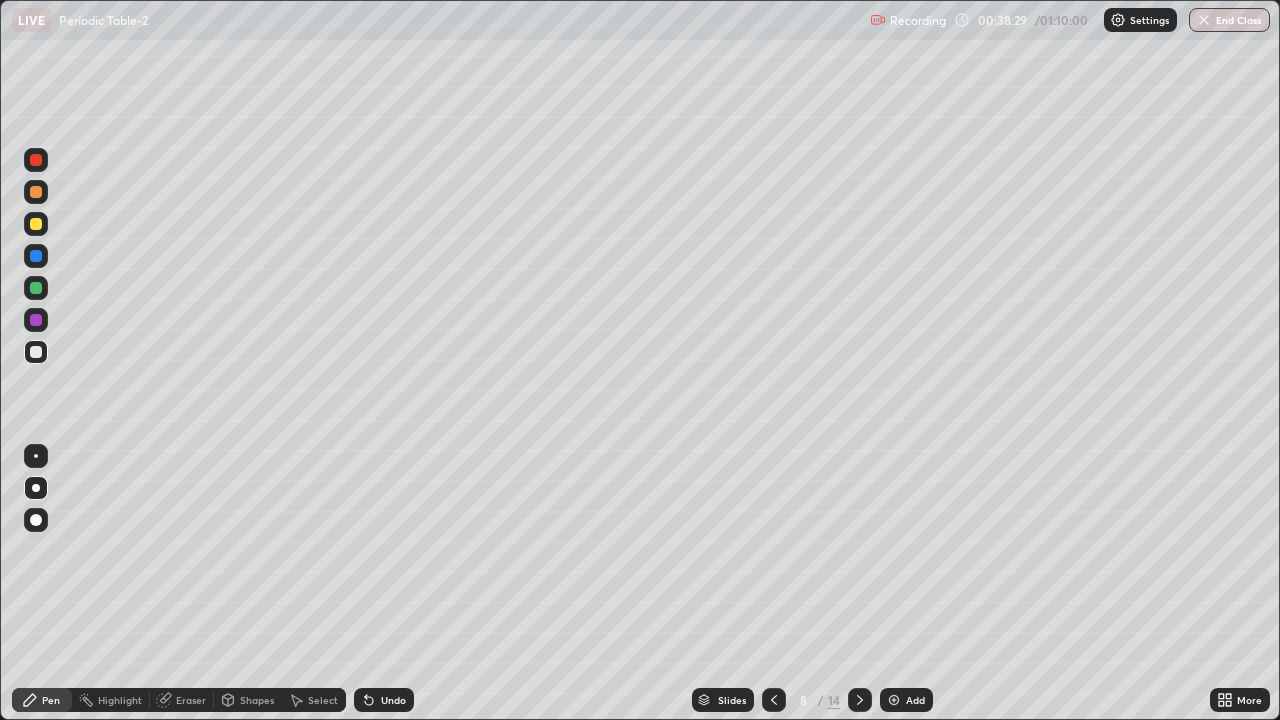 click 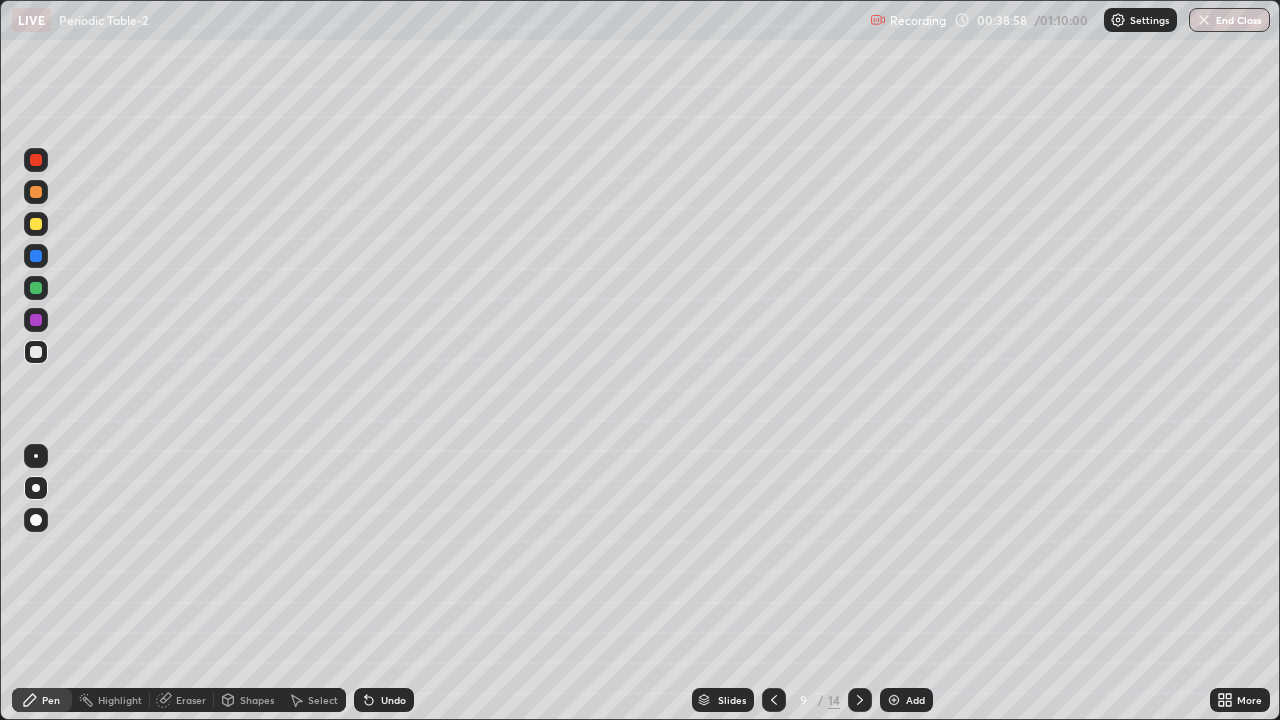click at bounding box center (36, 192) 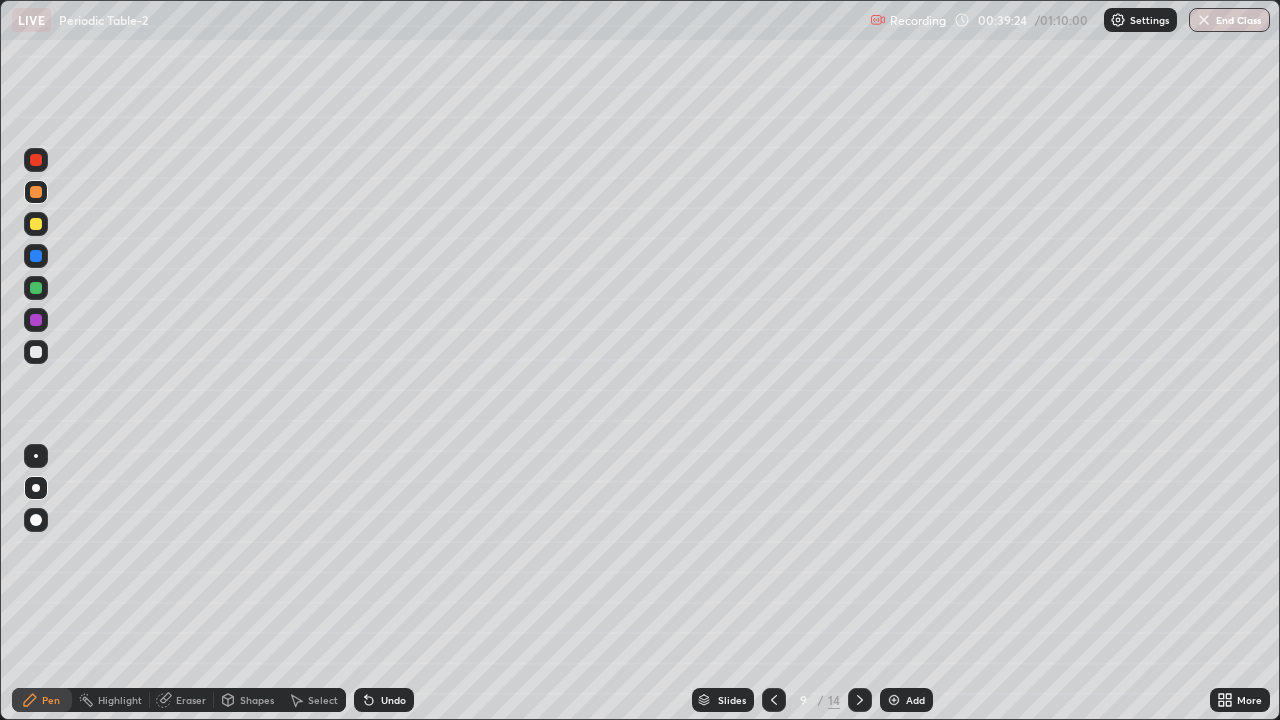 click at bounding box center [36, 352] 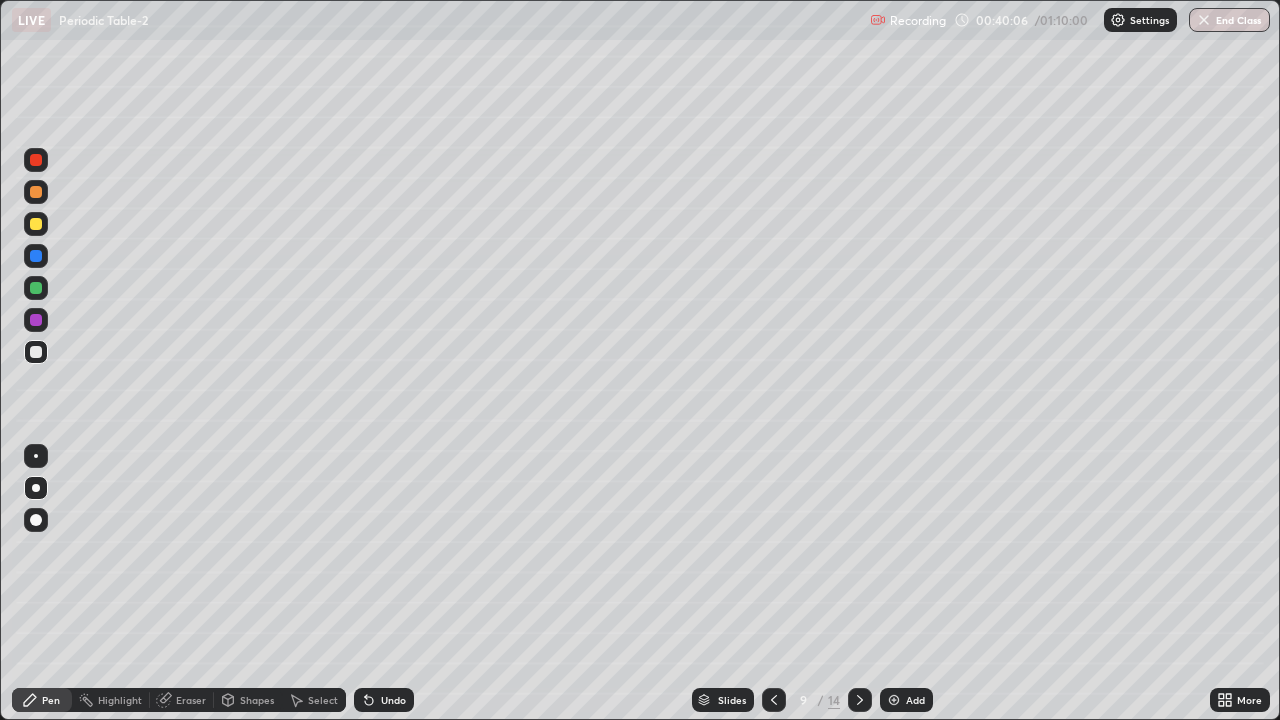 click 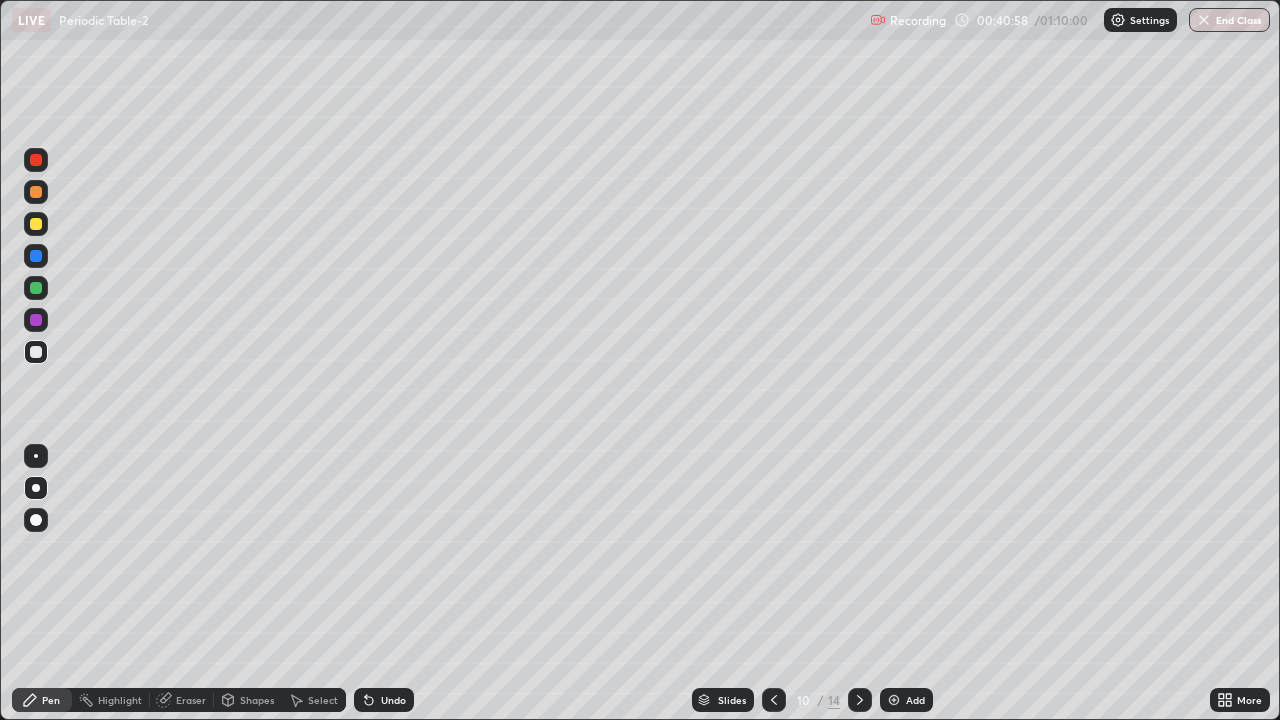 click at bounding box center (36, 224) 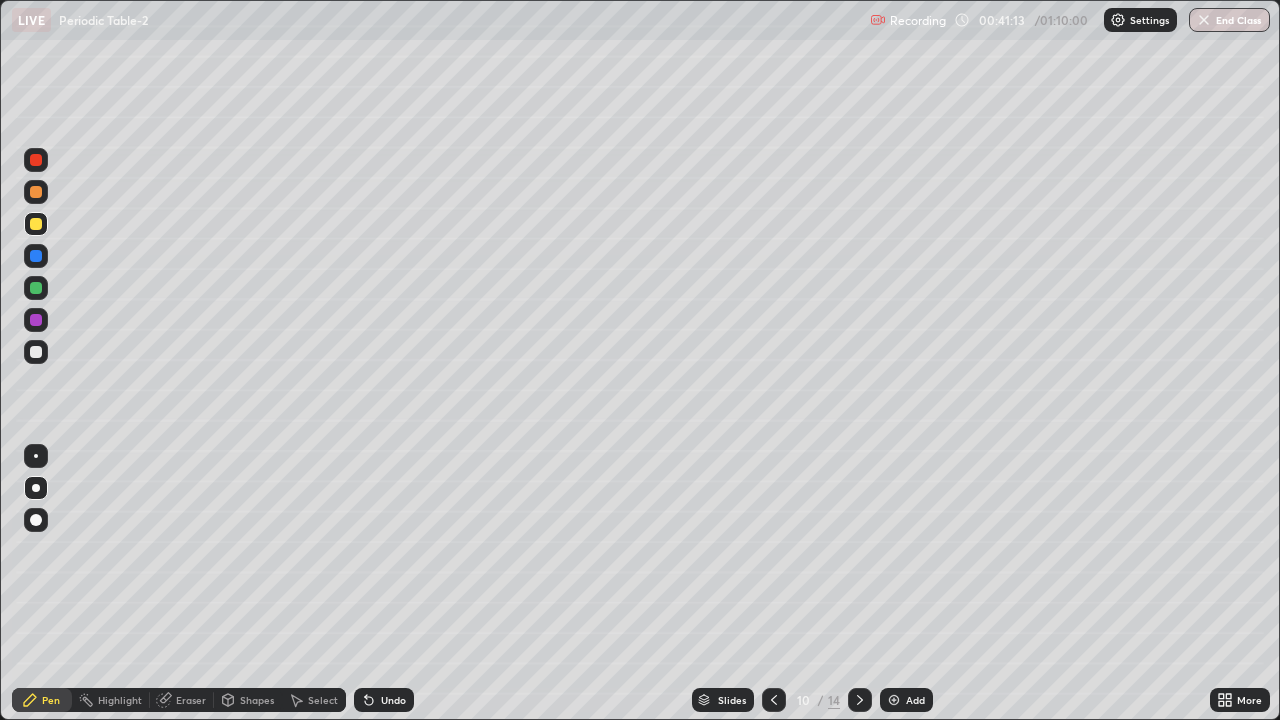 click at bounding box center [36, 256] 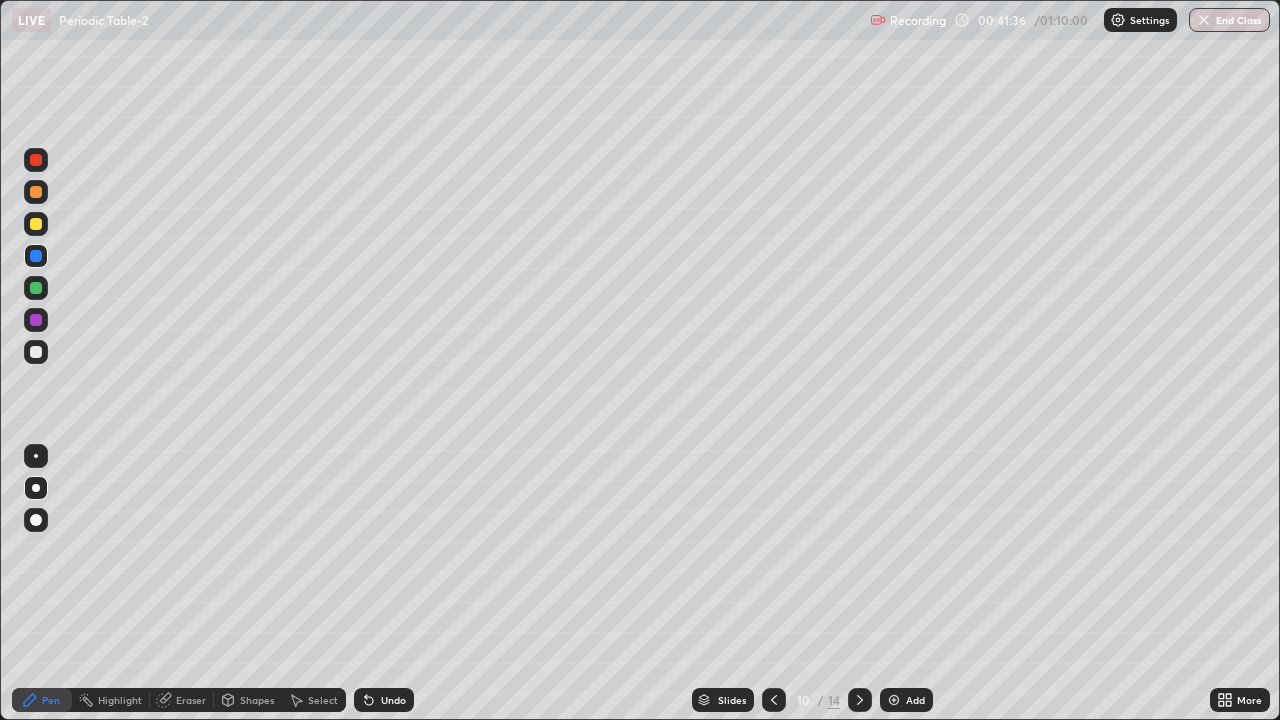 click at bounding box center (36, 320) 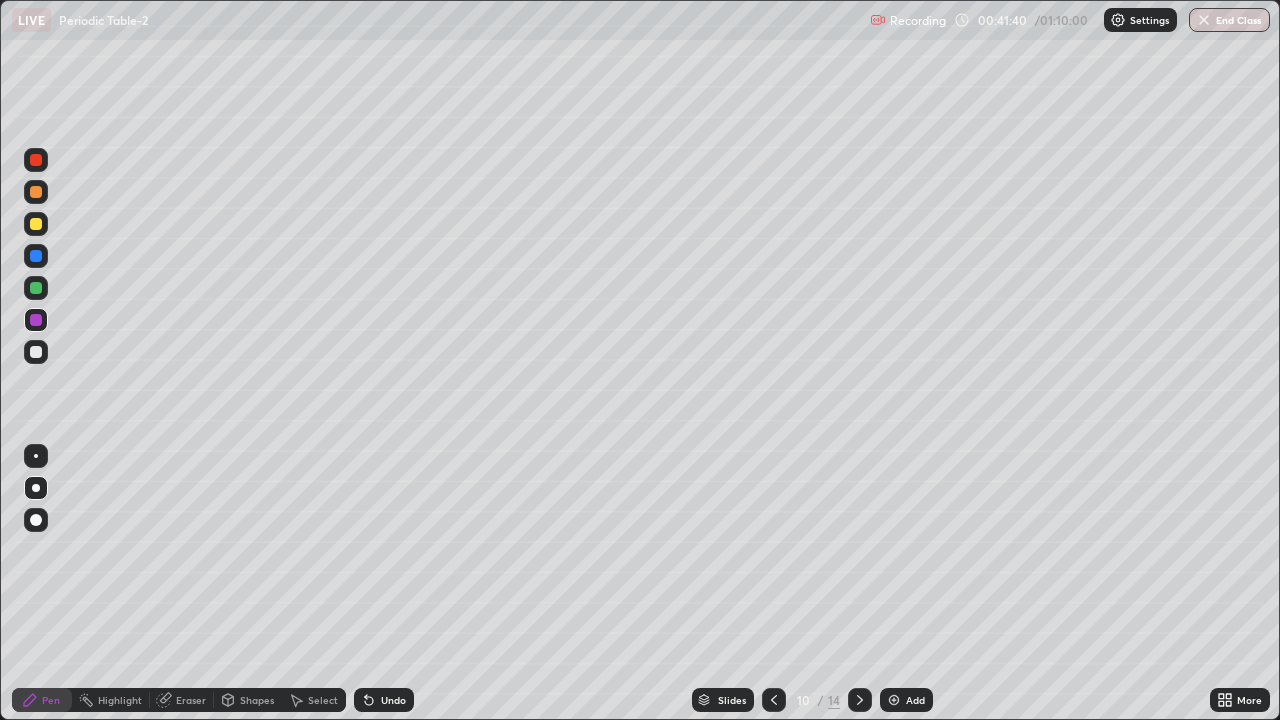 click at bounding box center (36, 352) 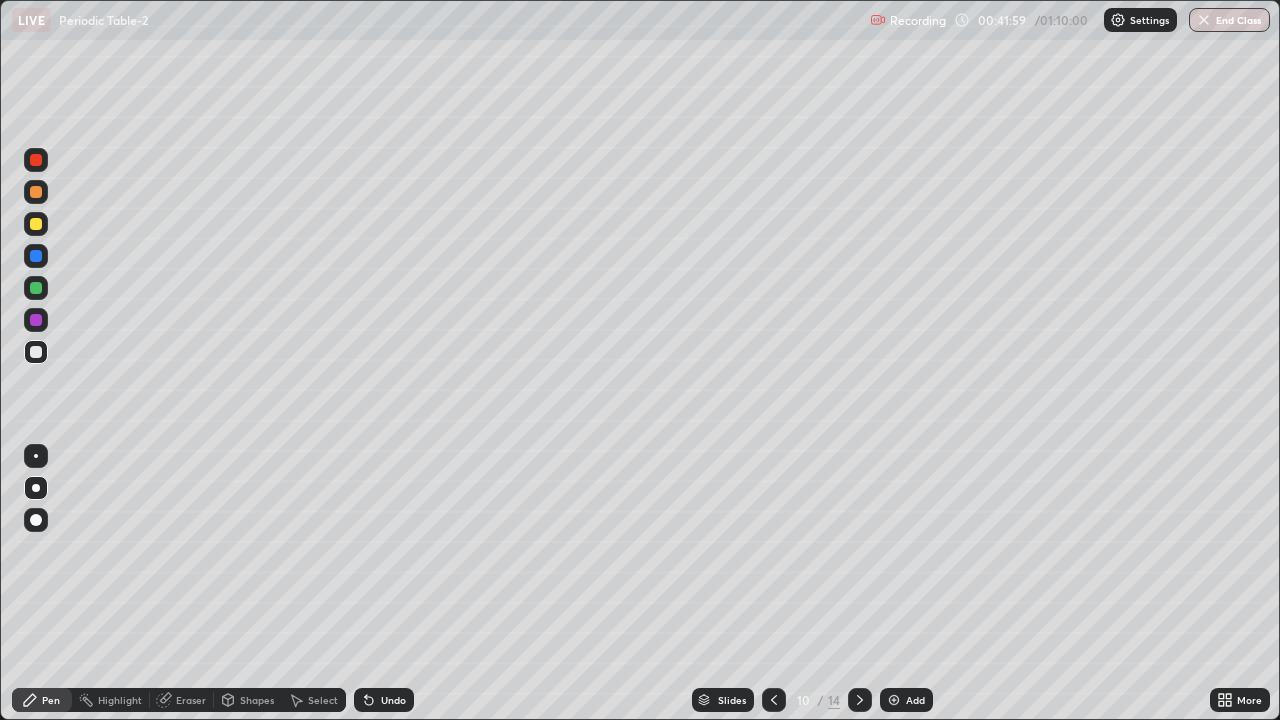 click at bounding box center [36, 456] 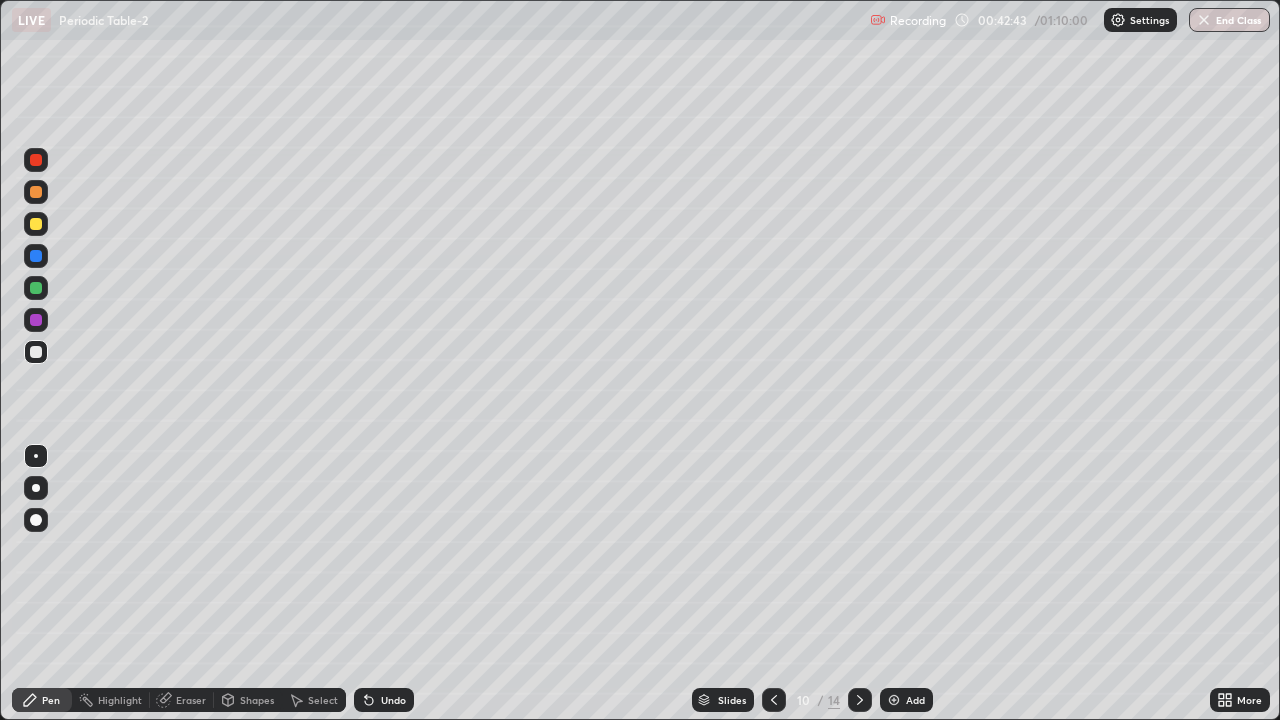 click at bounding box center (36, 320) 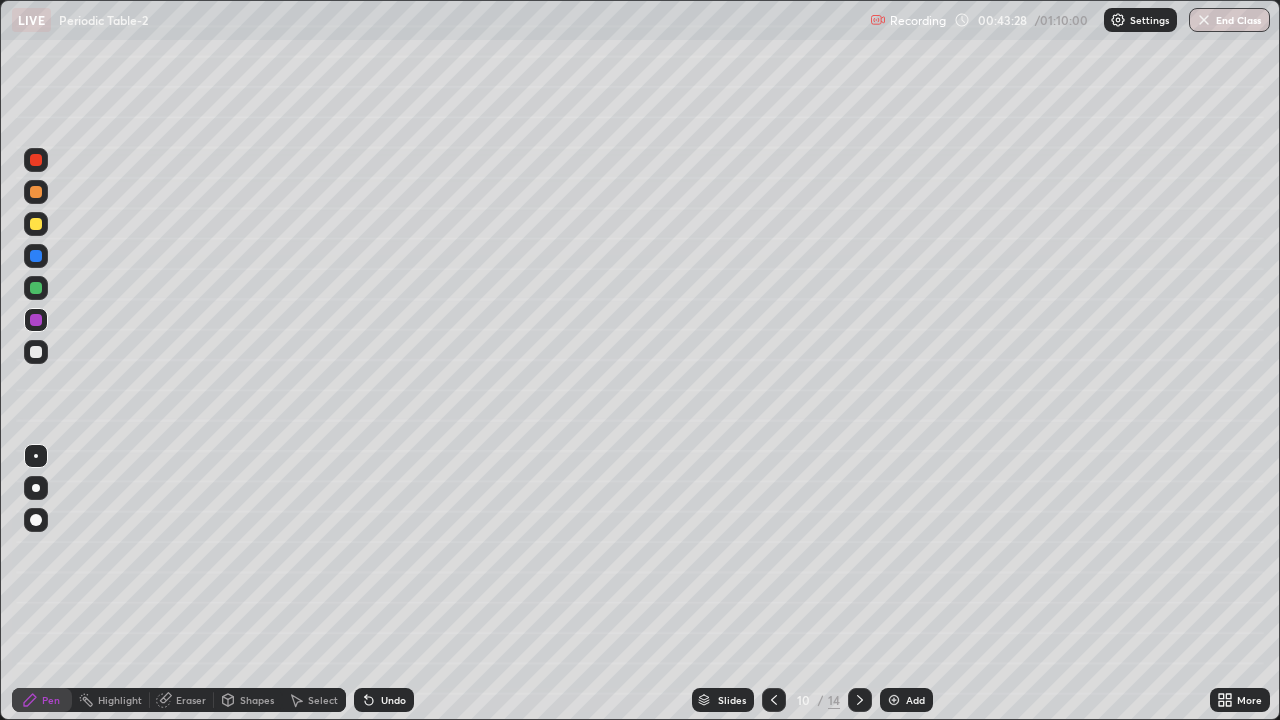 click at bounding box center (36, 352) 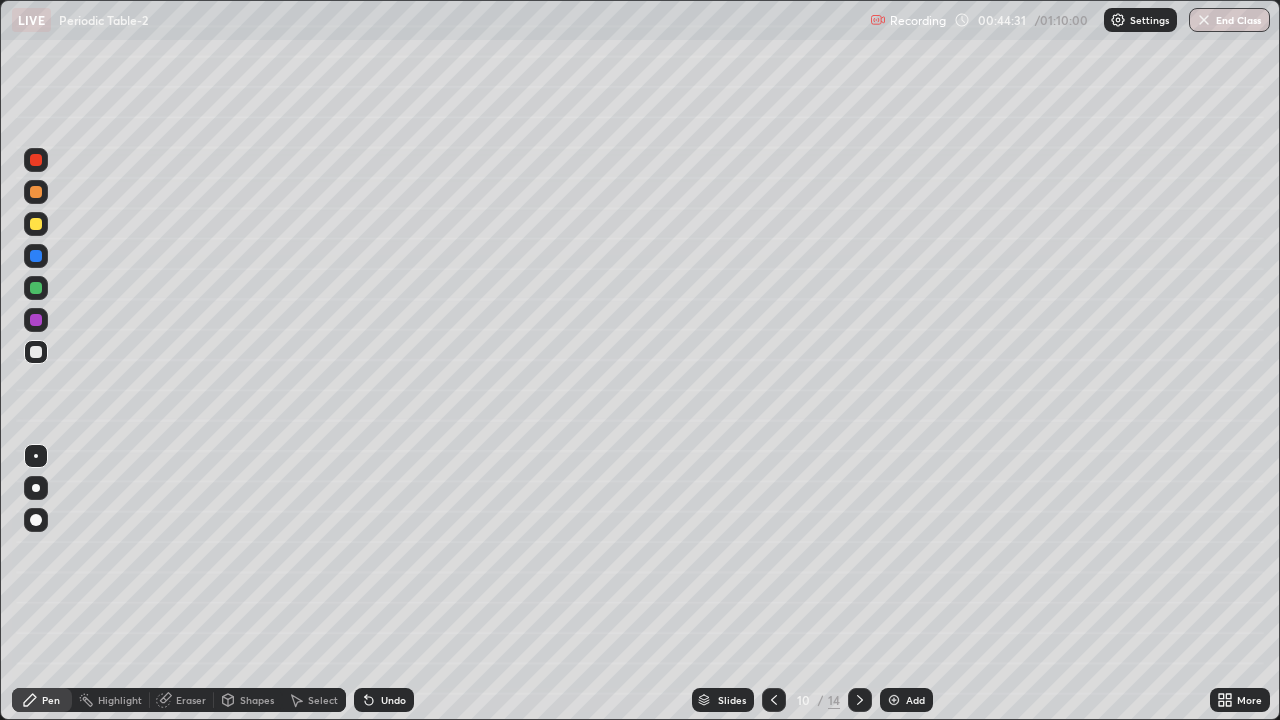 click 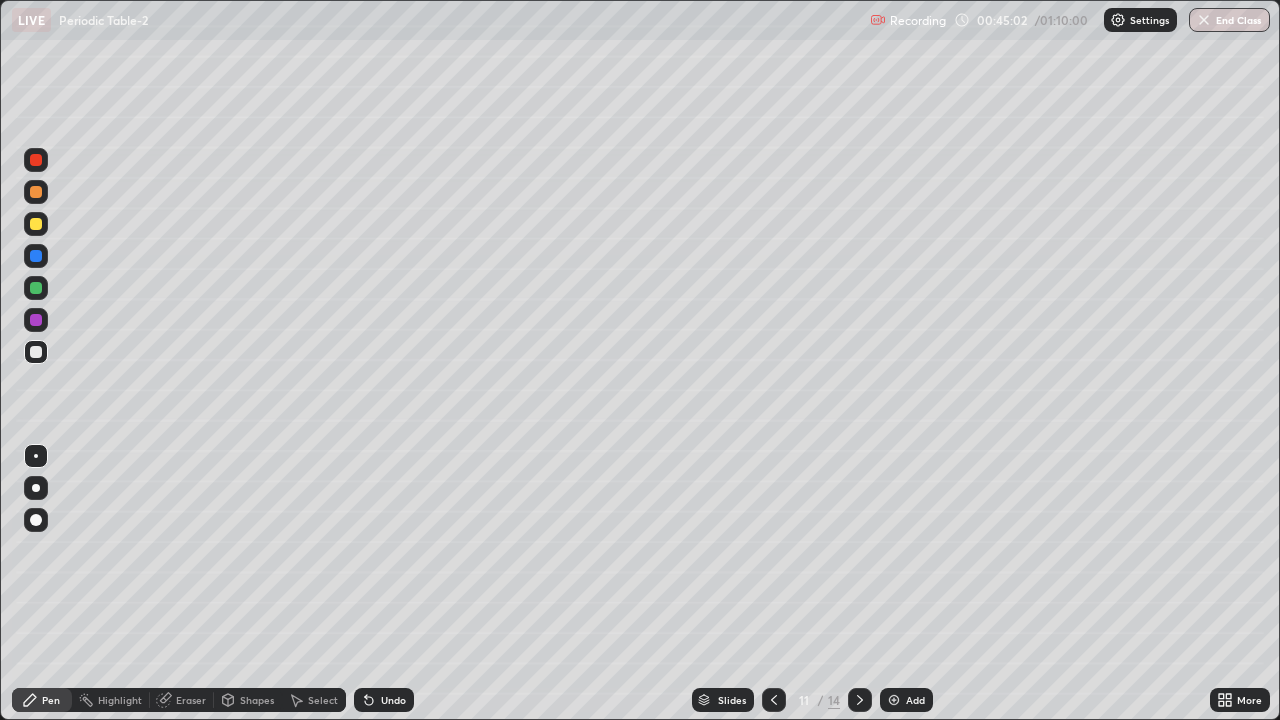 click at bounding box center (36, 288) 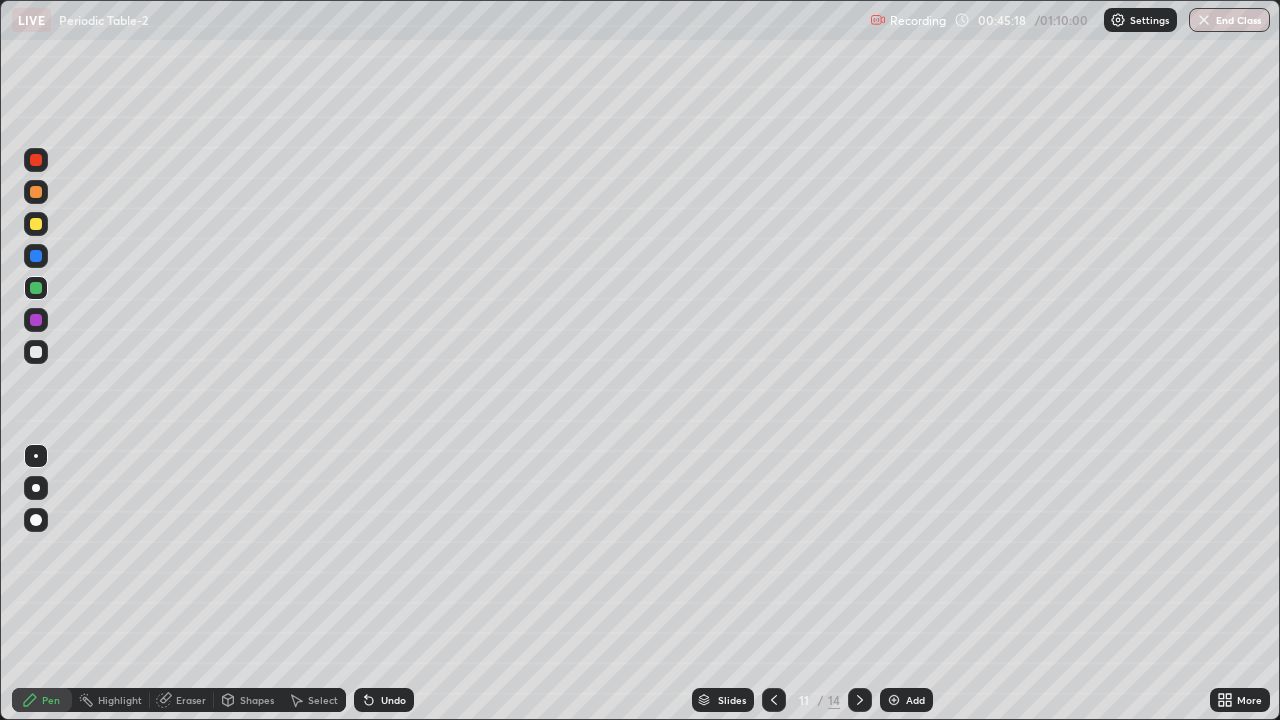 click at bounding box center [36, 288] 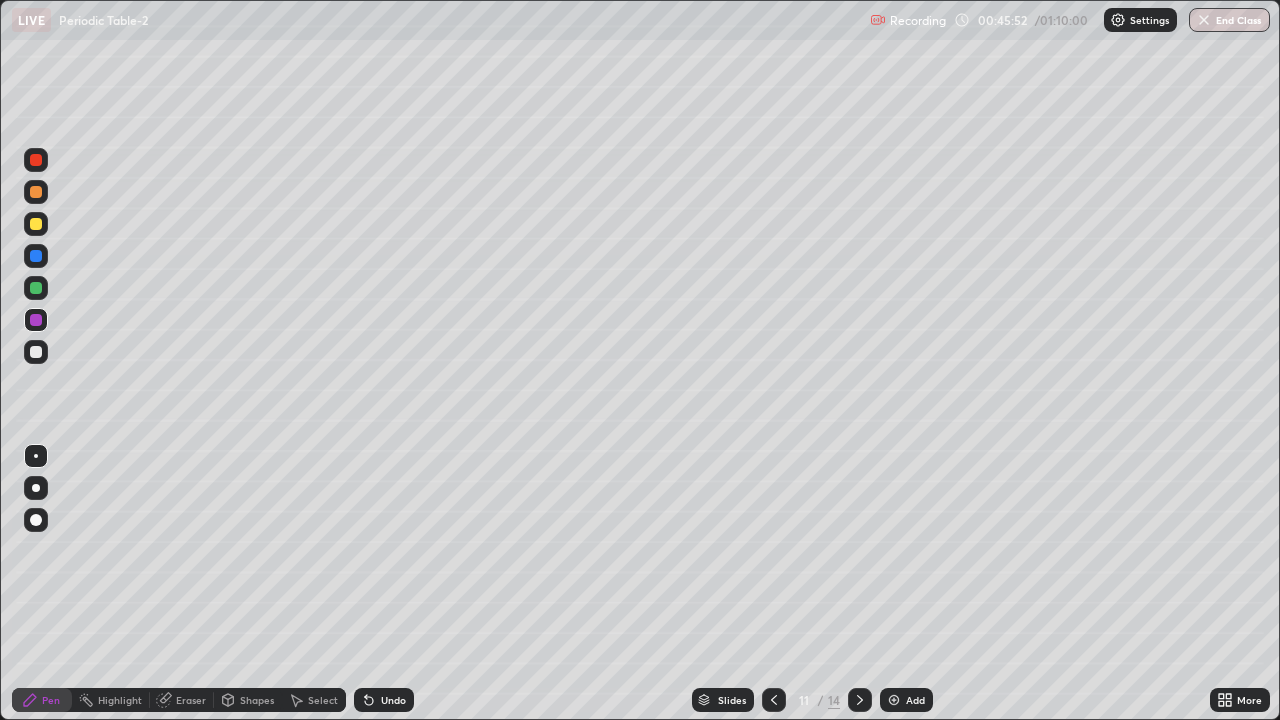click at bounding box center [36, 288] 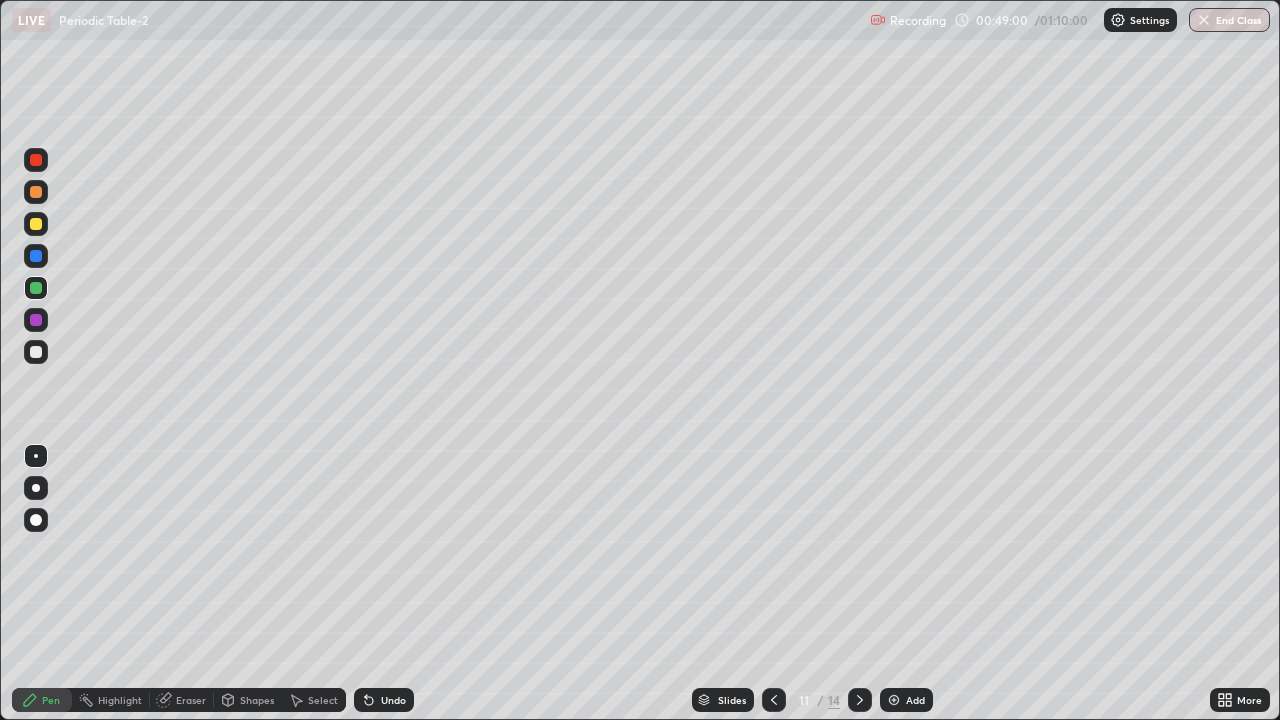 click at bounding box center [36, 352] 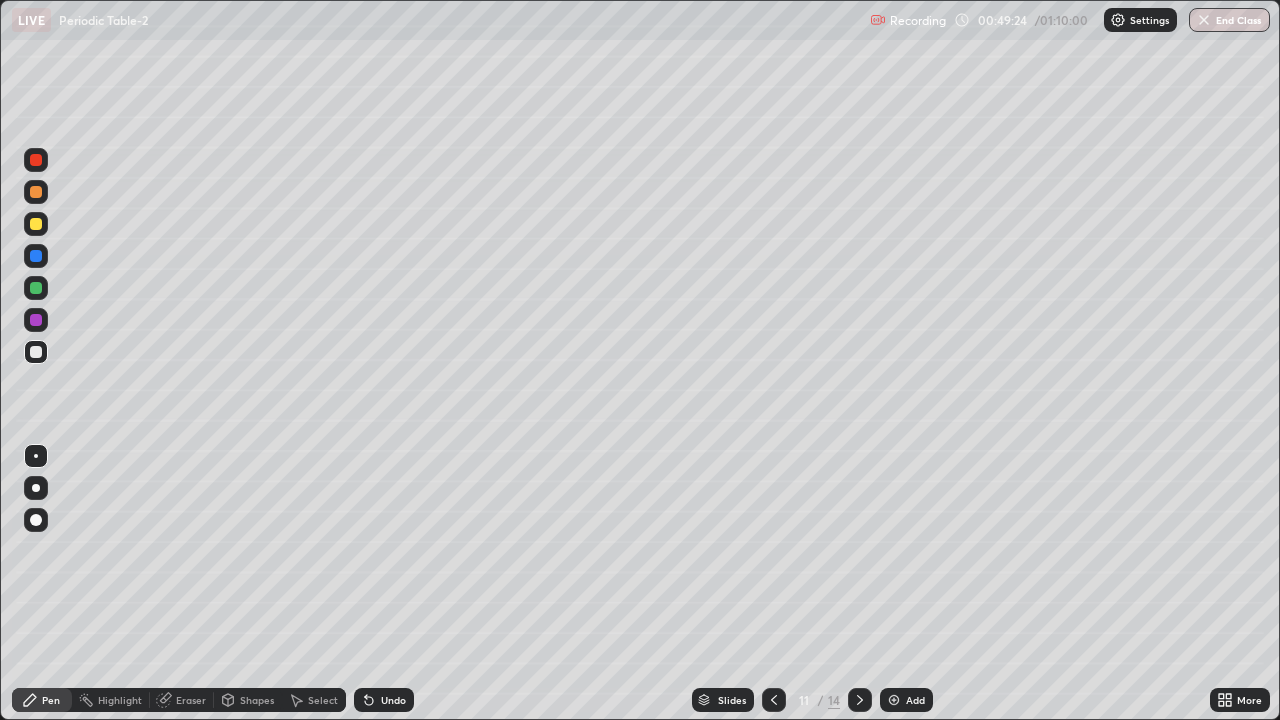 click 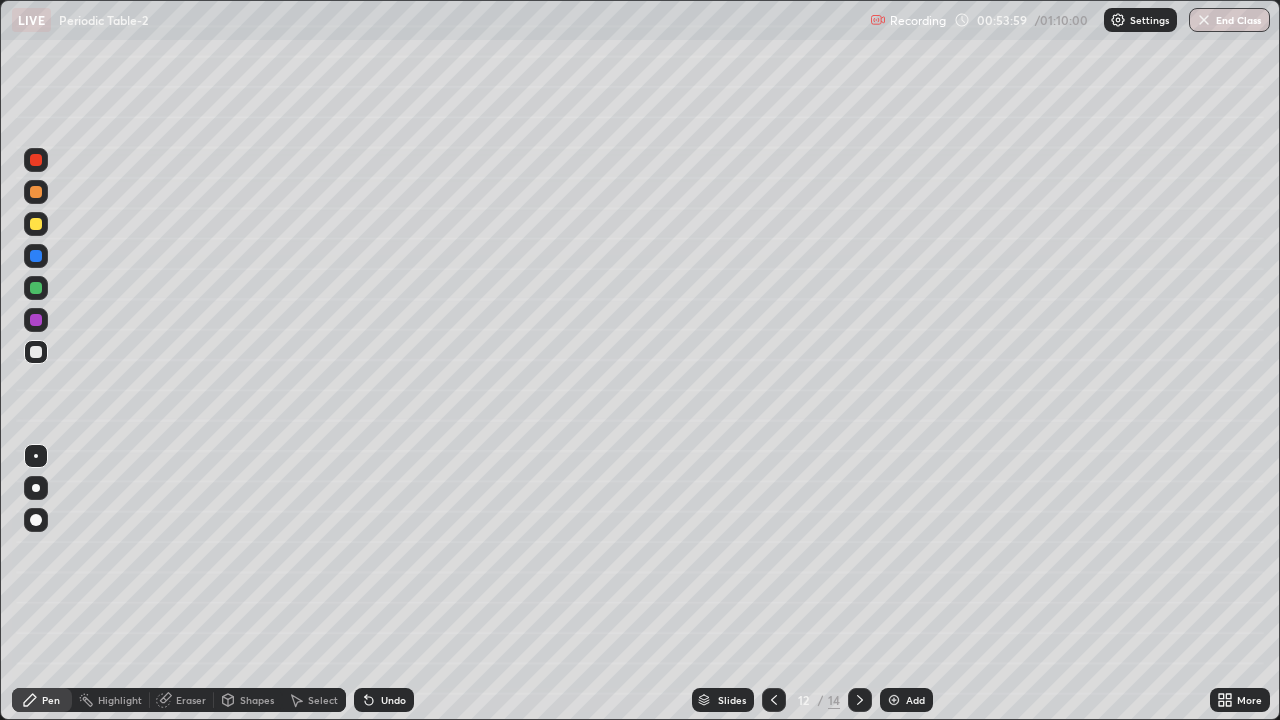 click 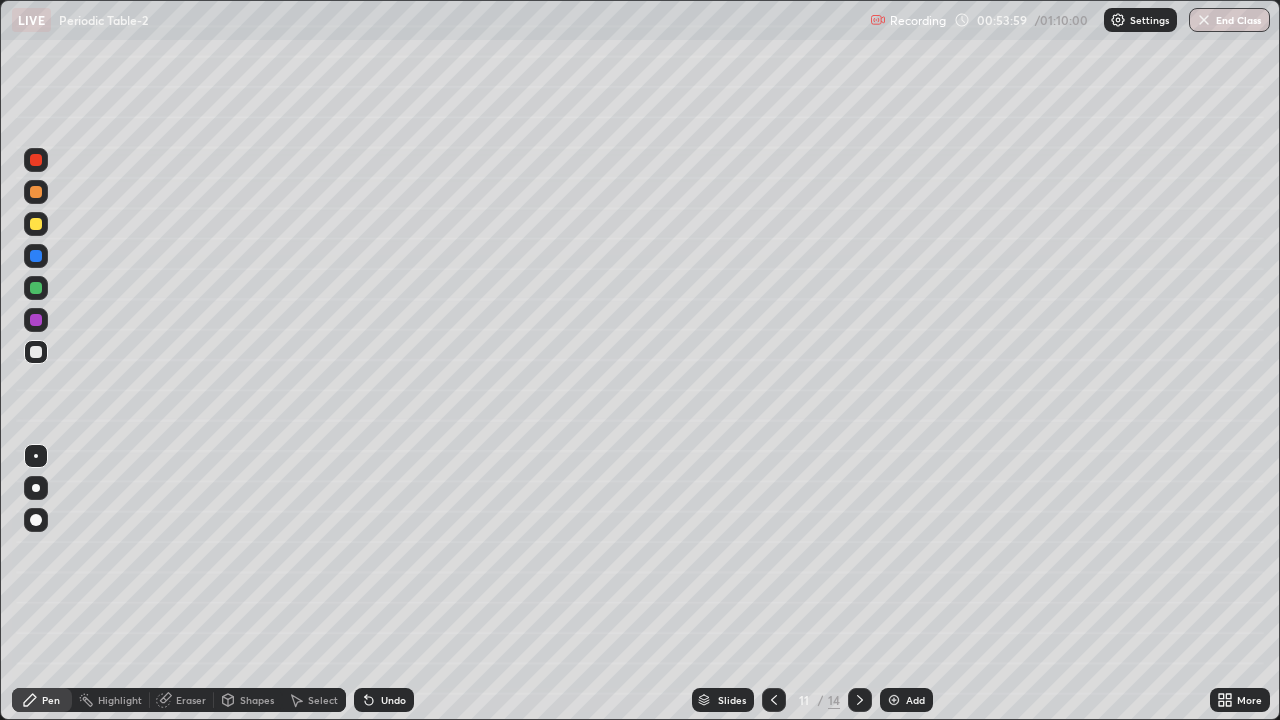 click 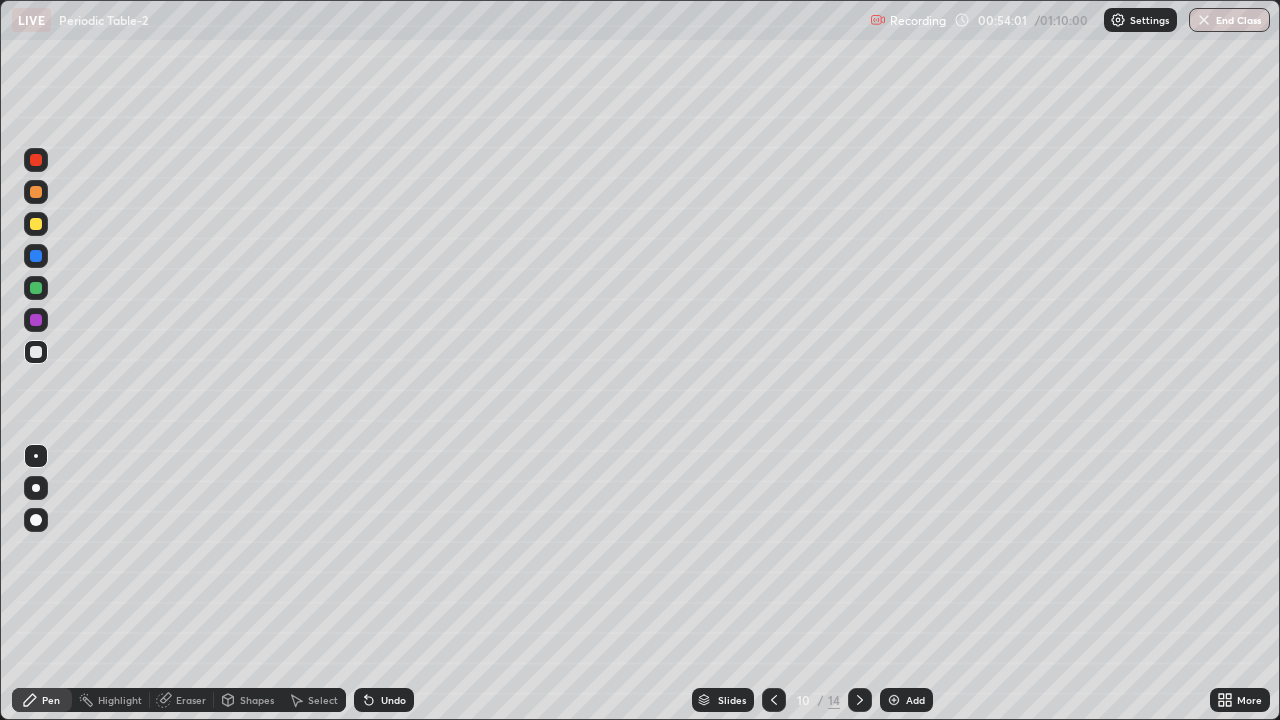 click 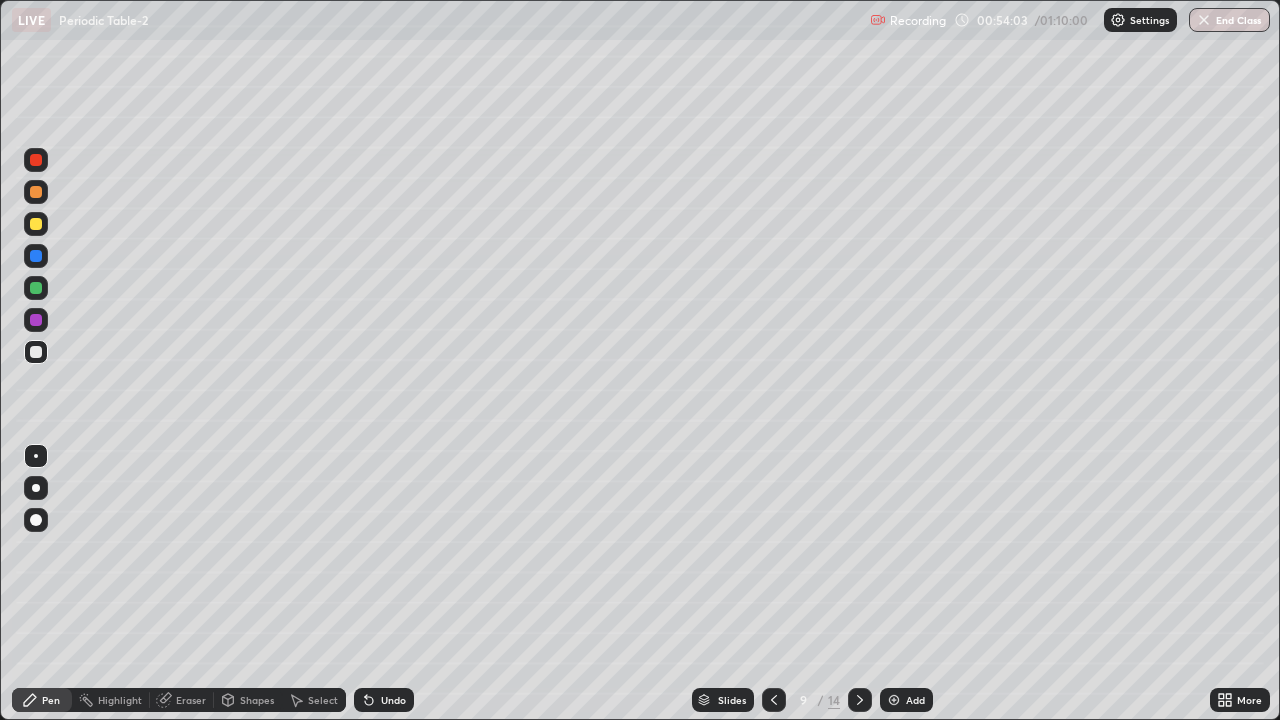 click 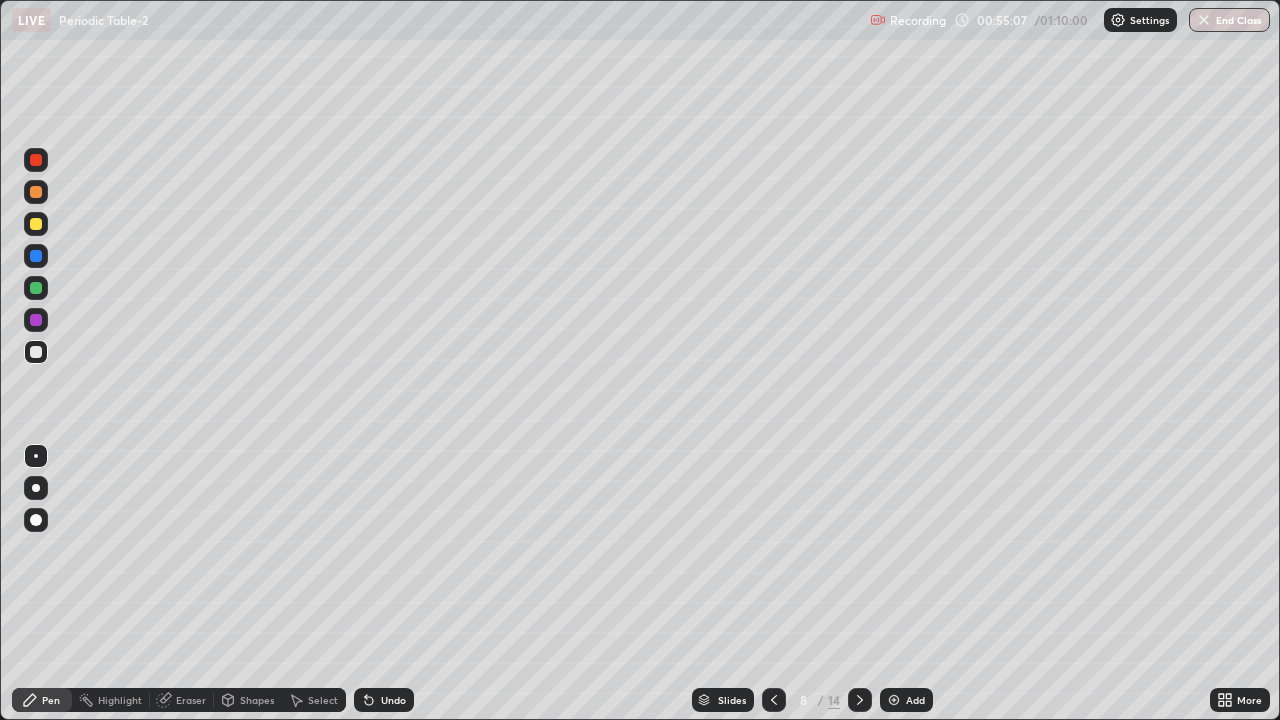 click 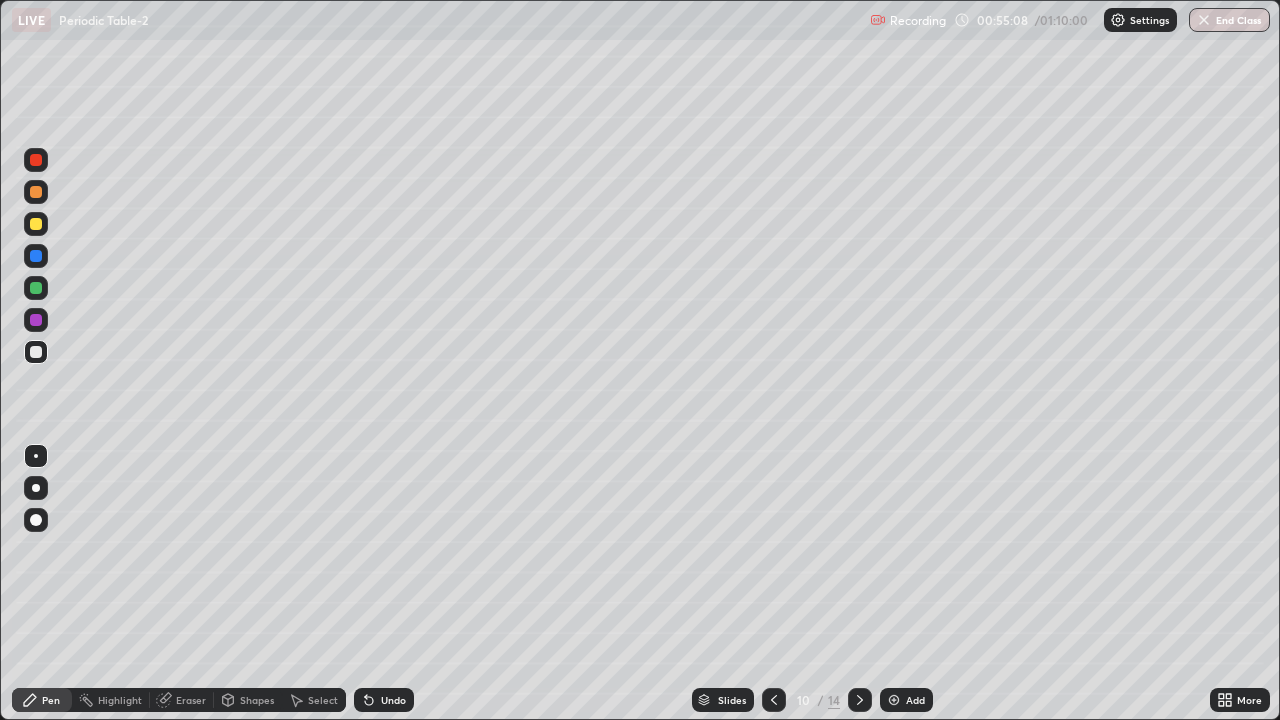 click 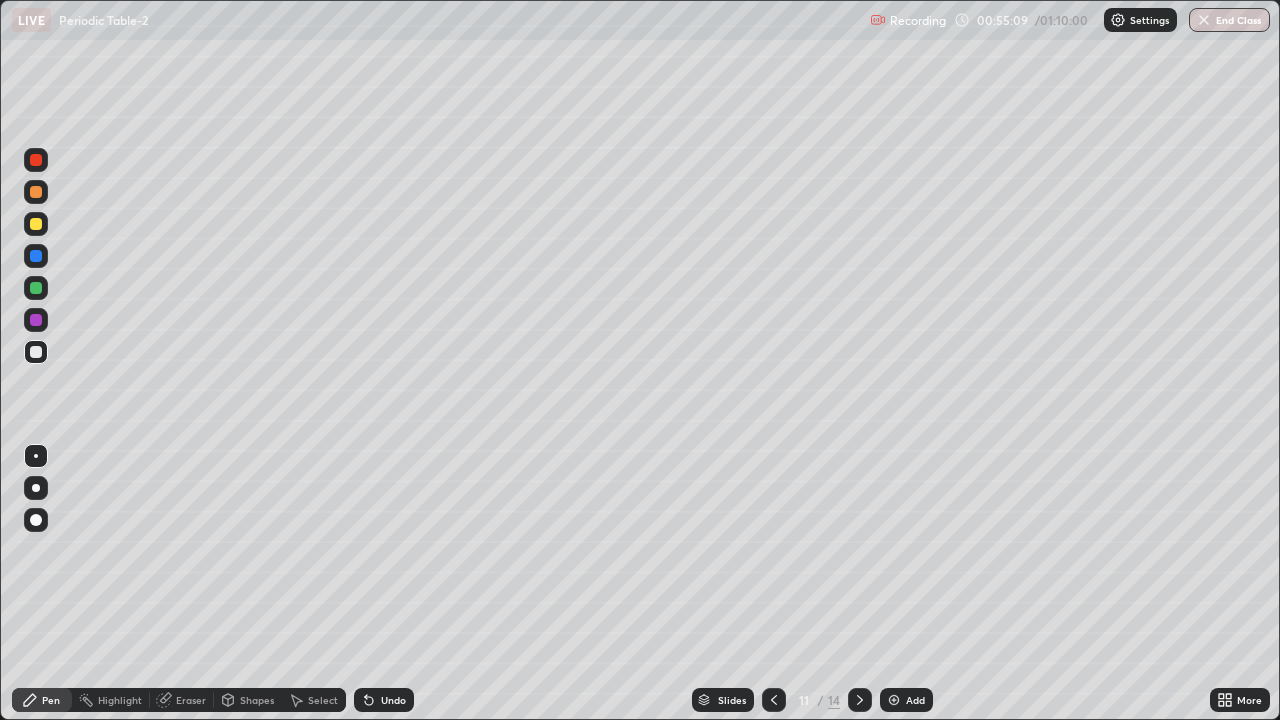 click at bounding box center [860, 700] 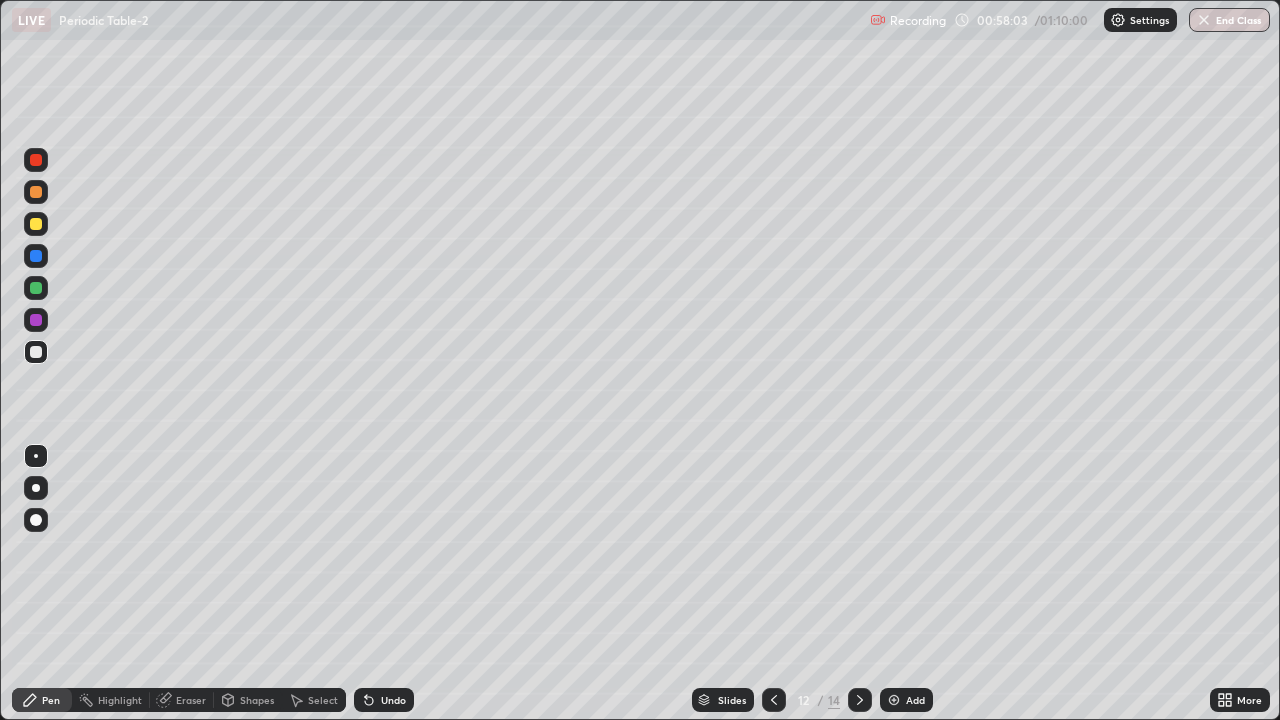 click 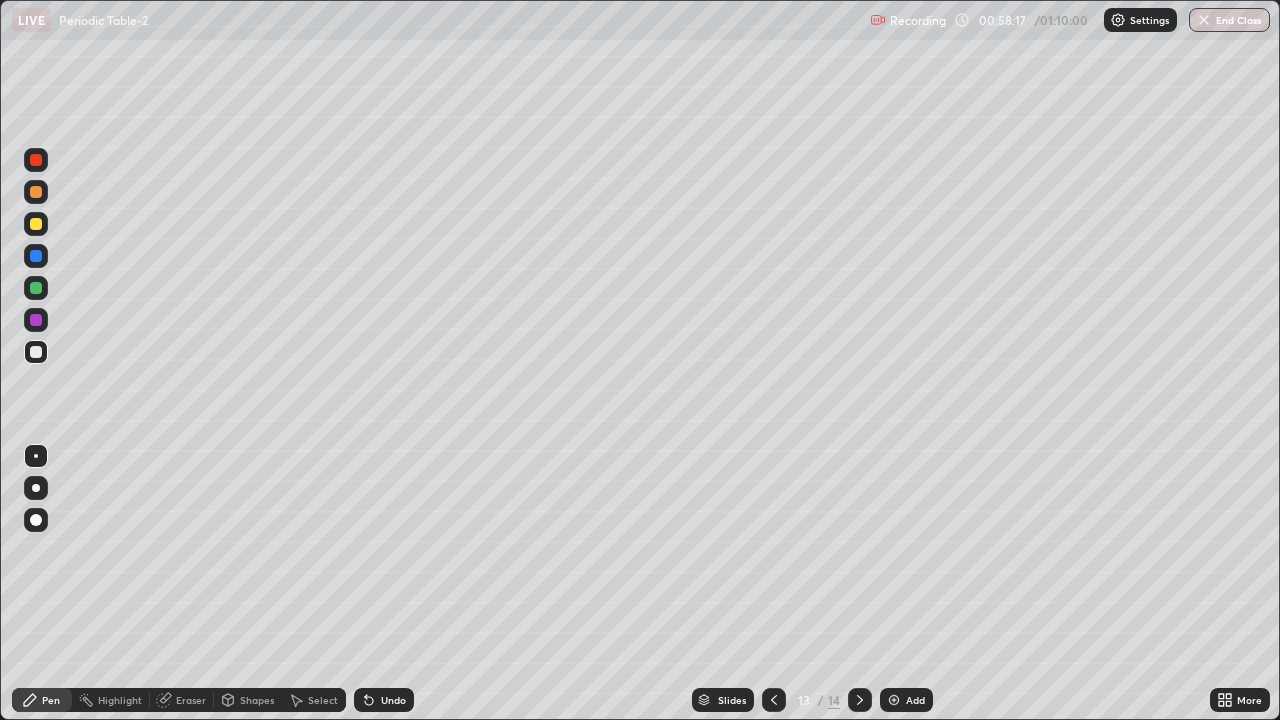 click at bounding box center [36, 256] 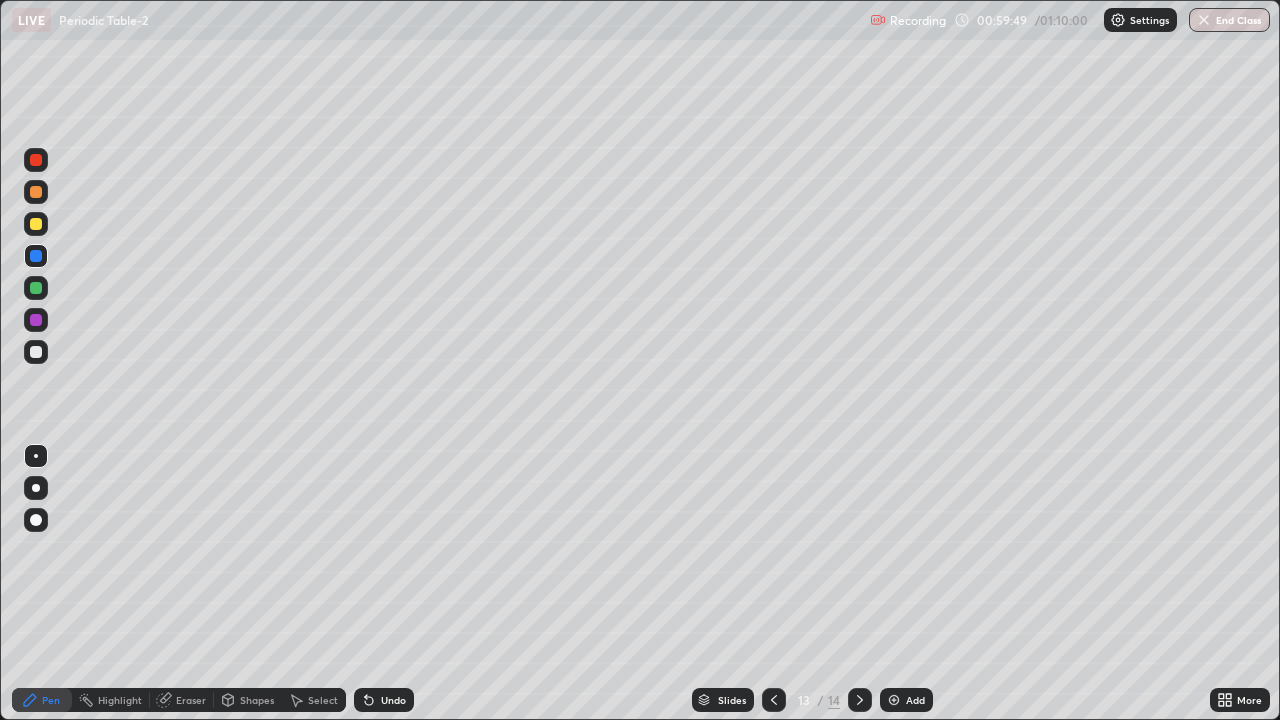 click at bounding box center [36, 320] 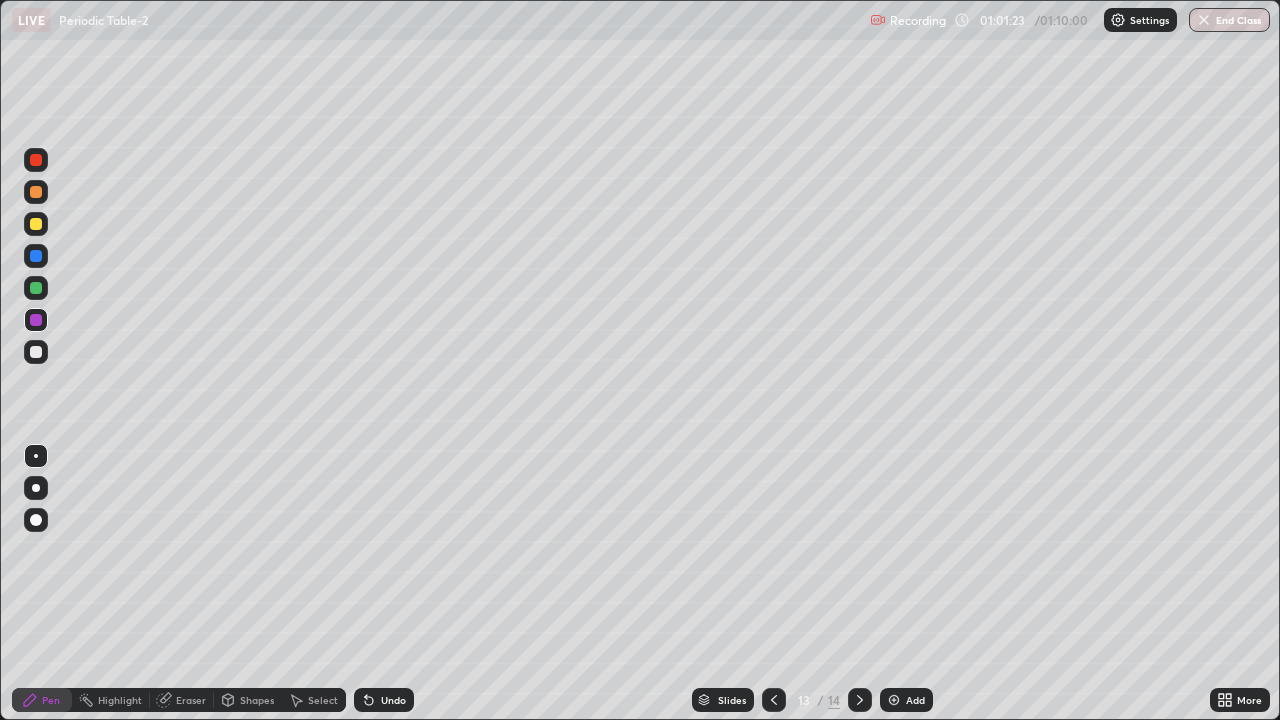 click at bounding box center (36, 352) 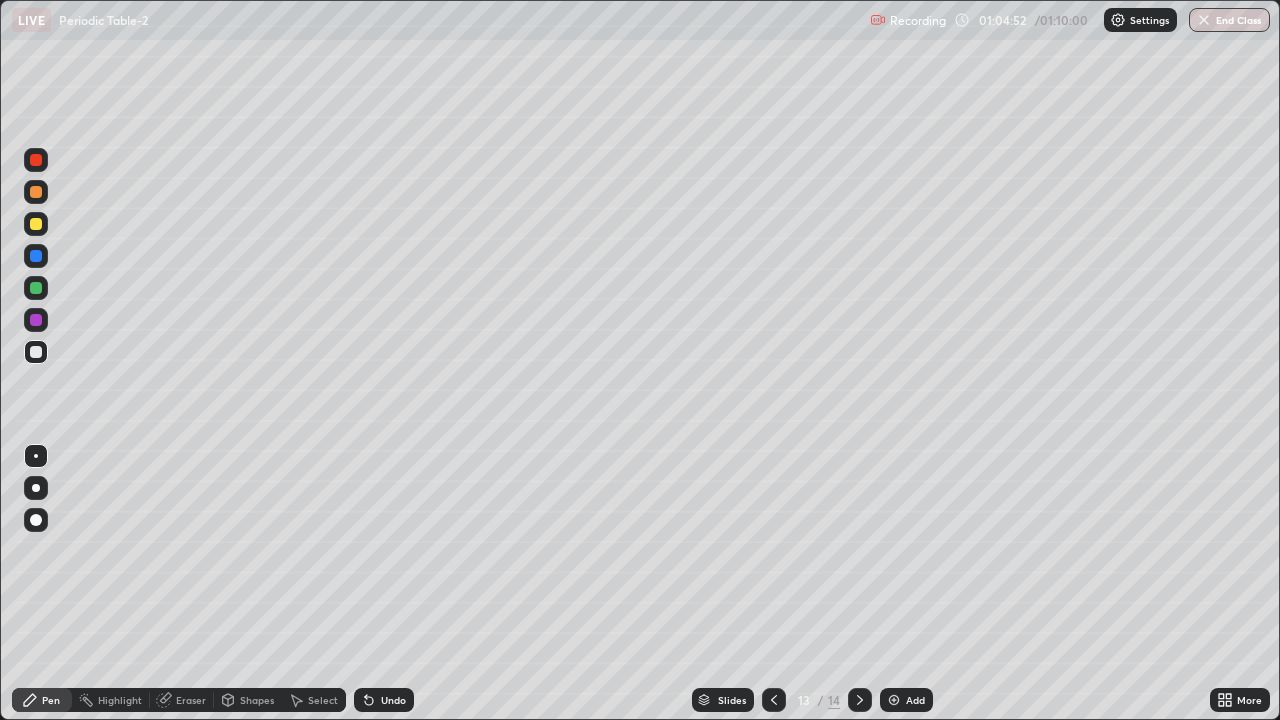 click at bounding box center (36, 192) 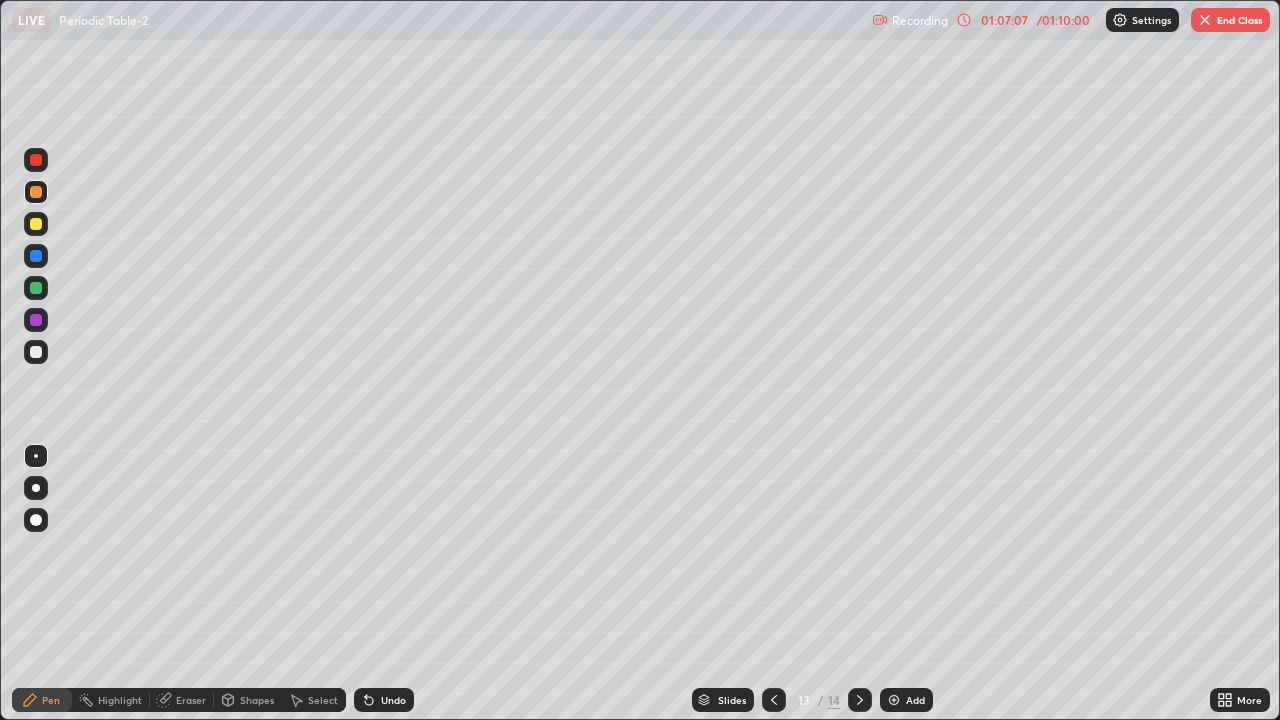 click on "End Class" at bounding box center (1230, 20) 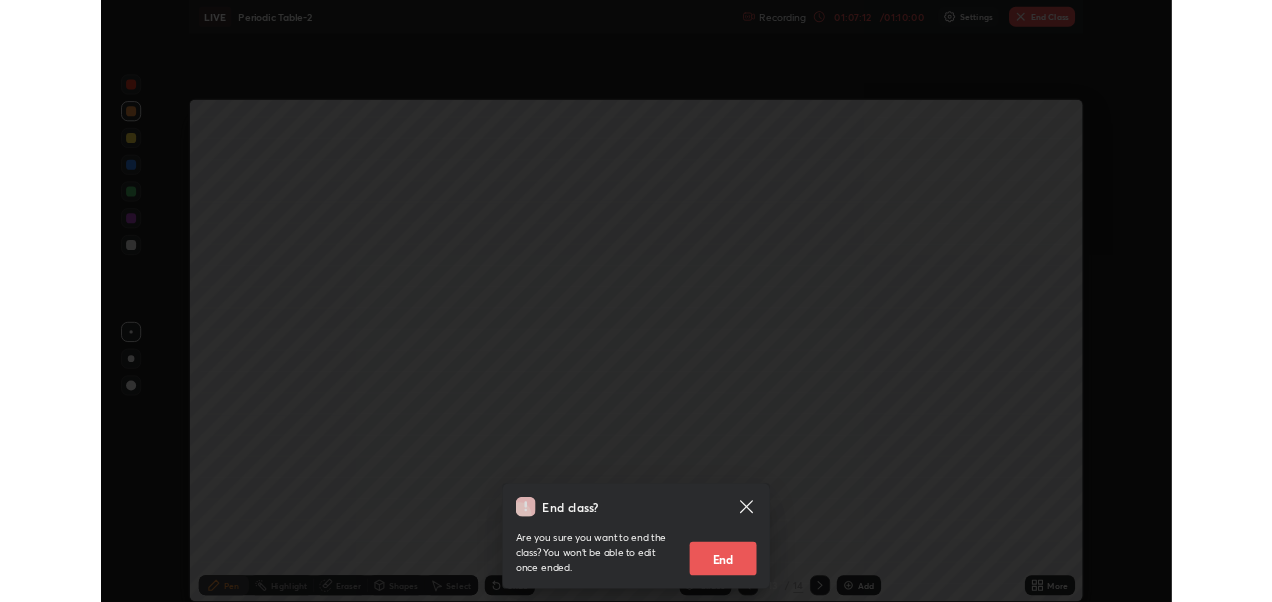 scroll, scrollTop: 602, scrollLeft: 1272, axis: both 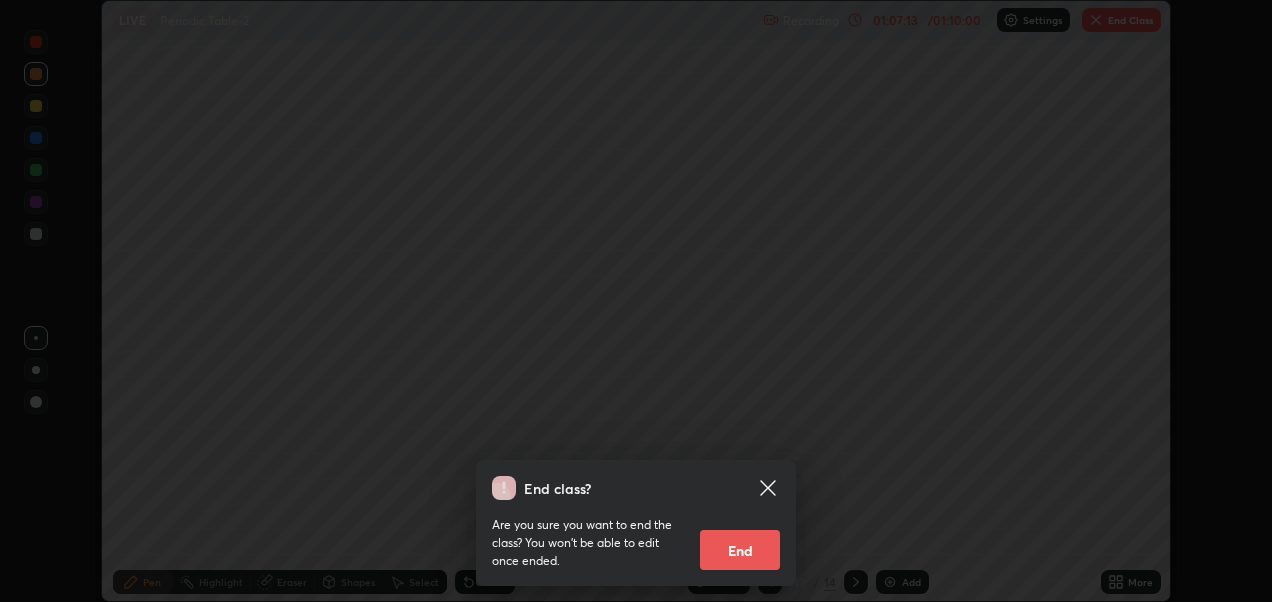 click on "End" at bounding box center [740, 550] 